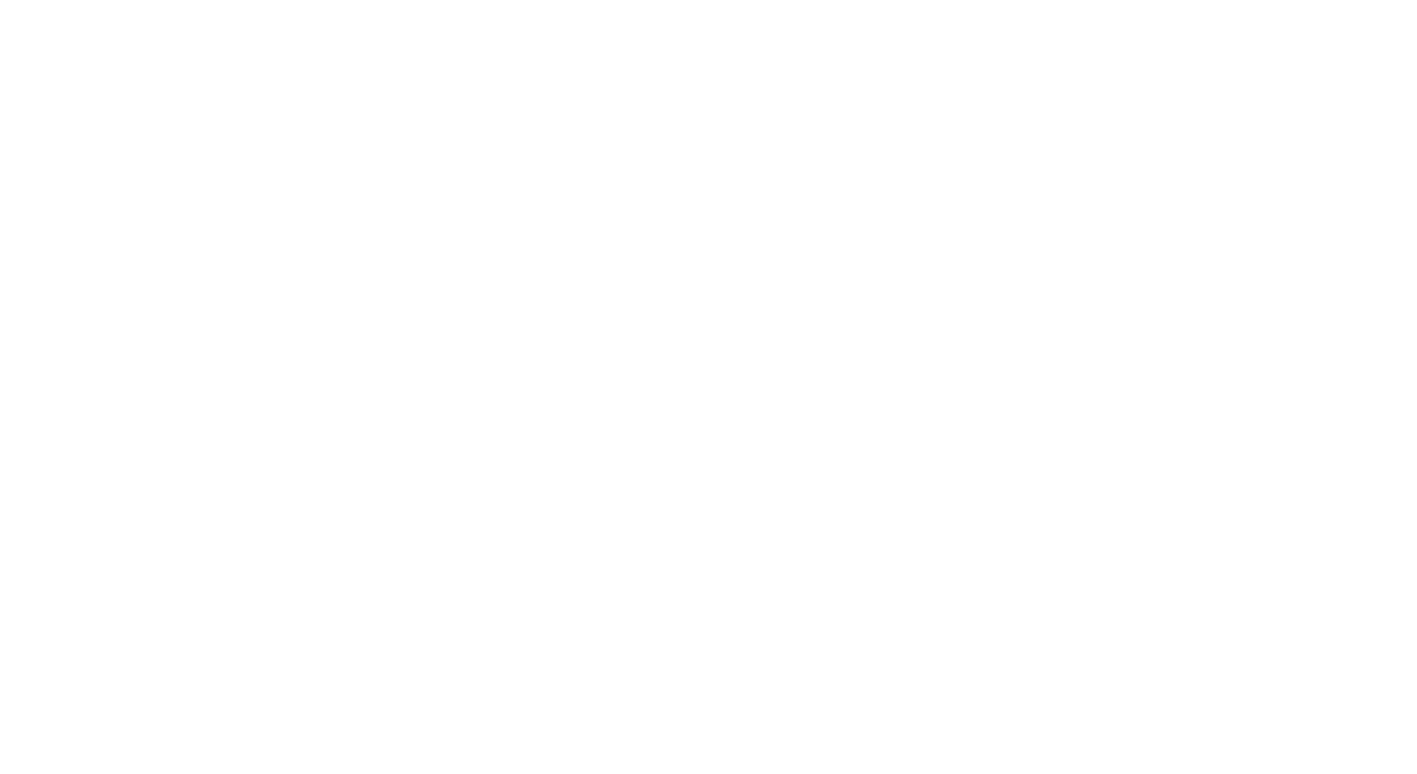 scroll, scrollTop: 0, scrollLeft: 0, axis: both 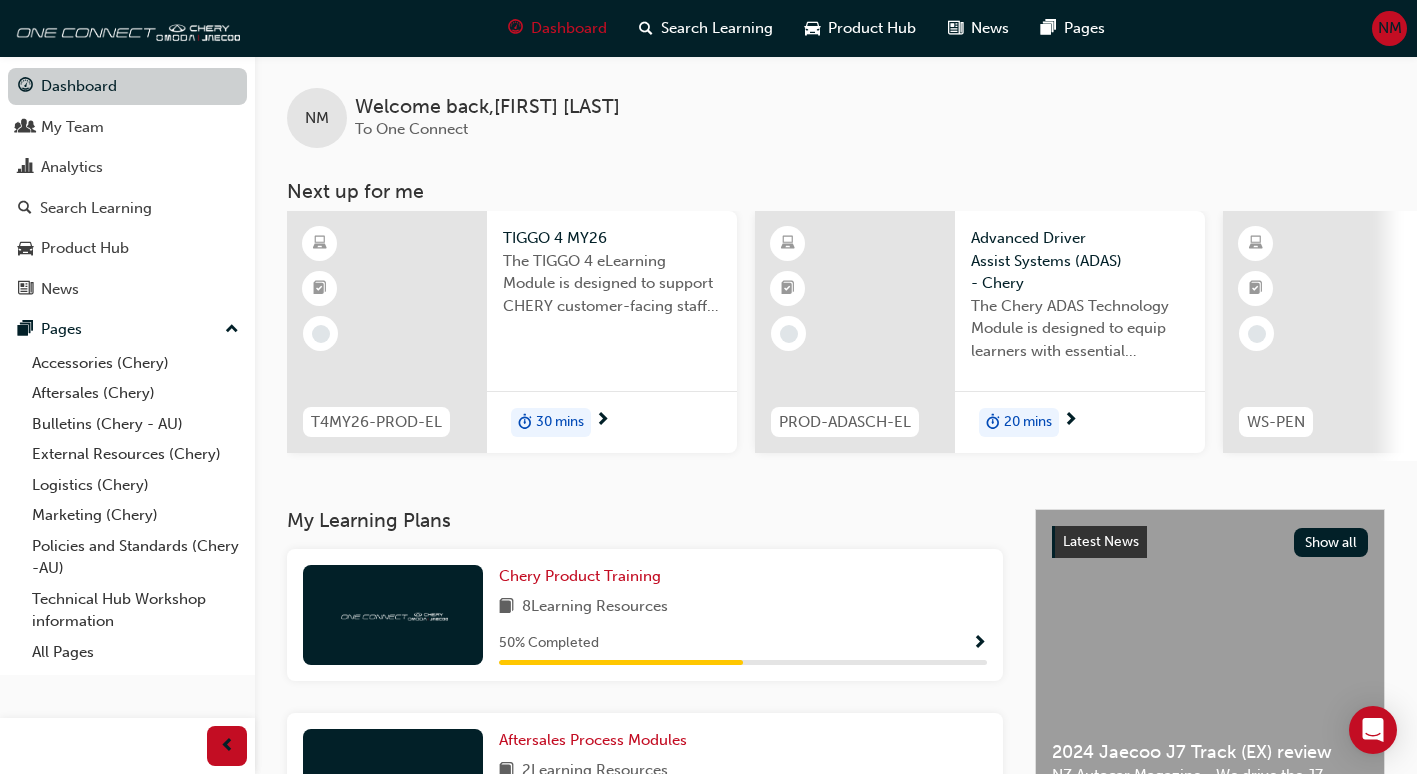 click on "Dashboard" at bounding box center (127, 86) 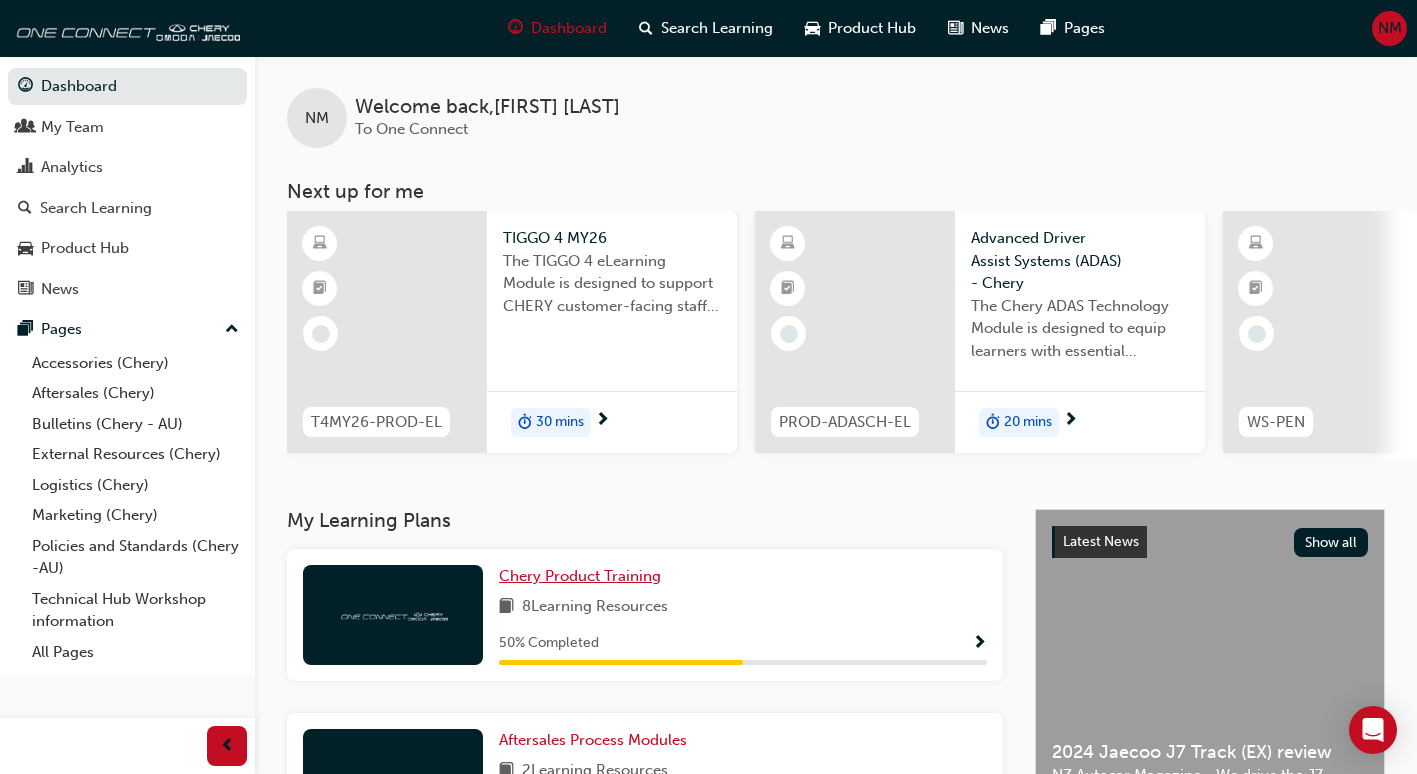 click on "Chery Product Training" at bounding box center [580, 576] 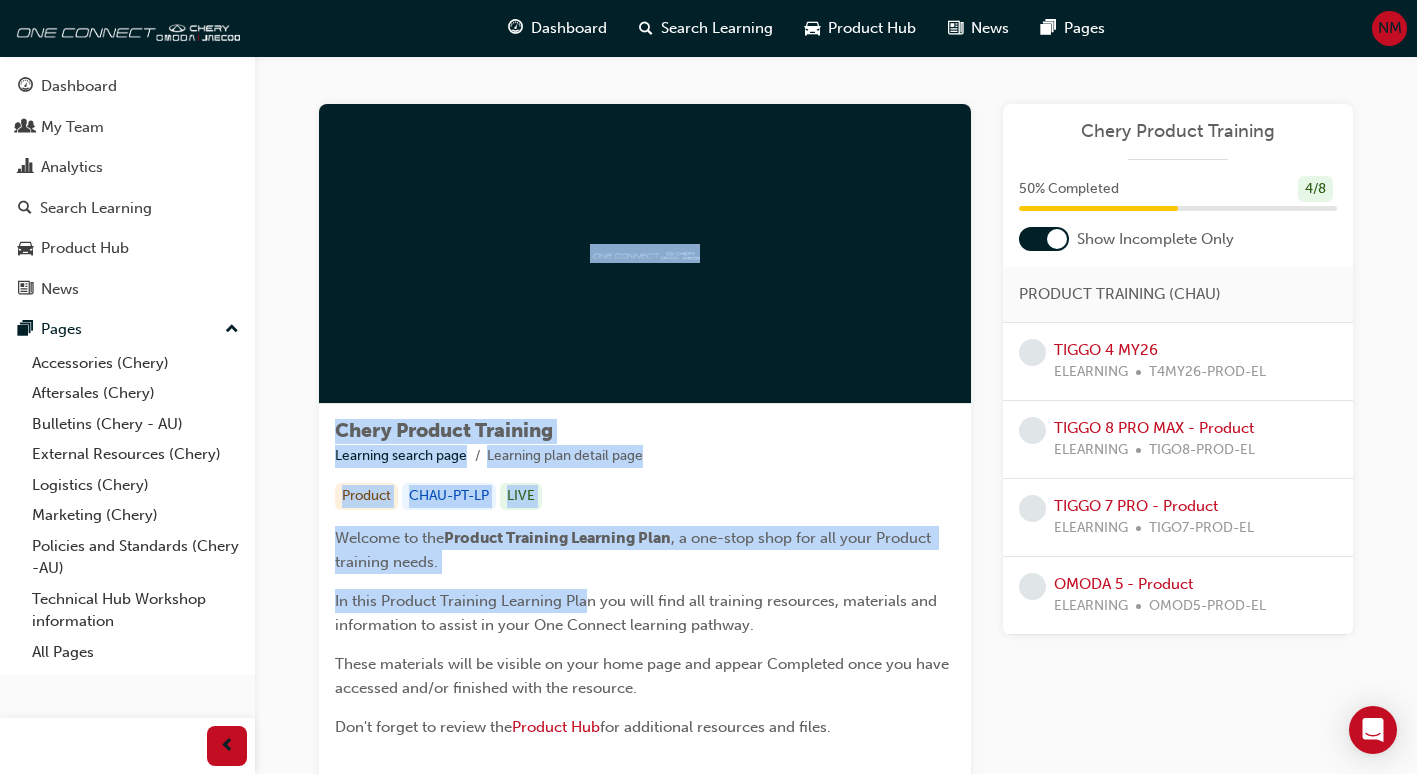 drag, startPoint x: 589, startPoint y: 576, endPoint x: 294, endPoint y: 120, distance: 543.10315 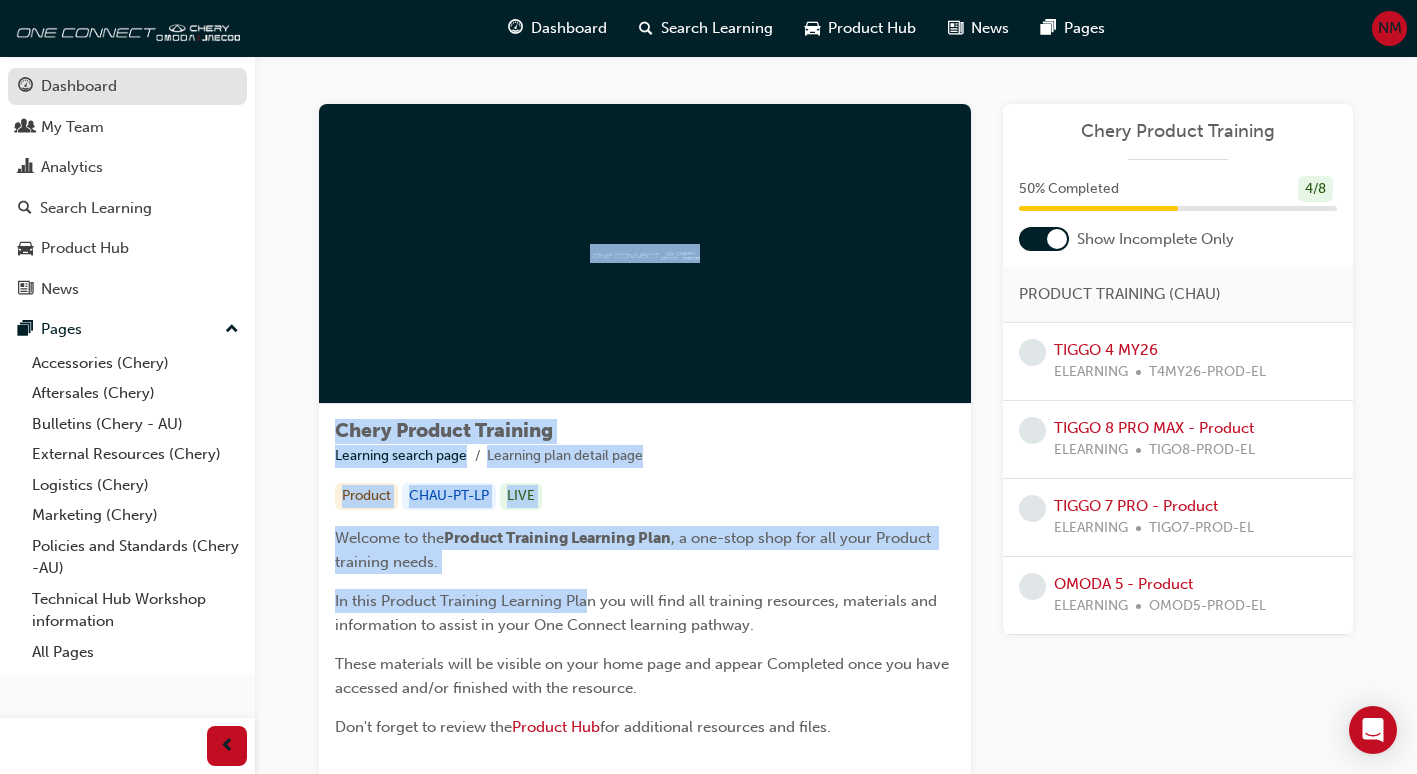 click on "Dashboard" at bounding box center [79, 86] 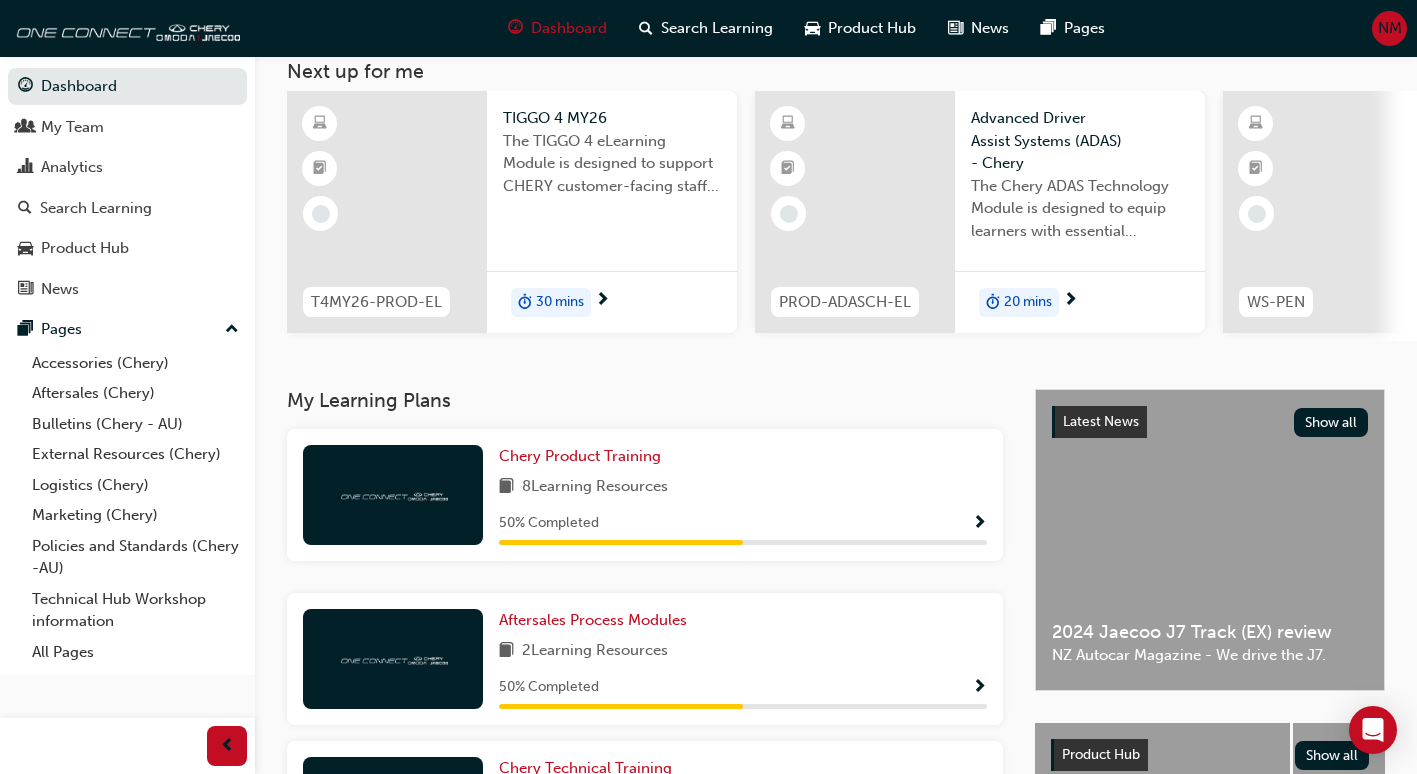 scroll, scrollTop: 160, scrollLeft: 0, axis: vertical 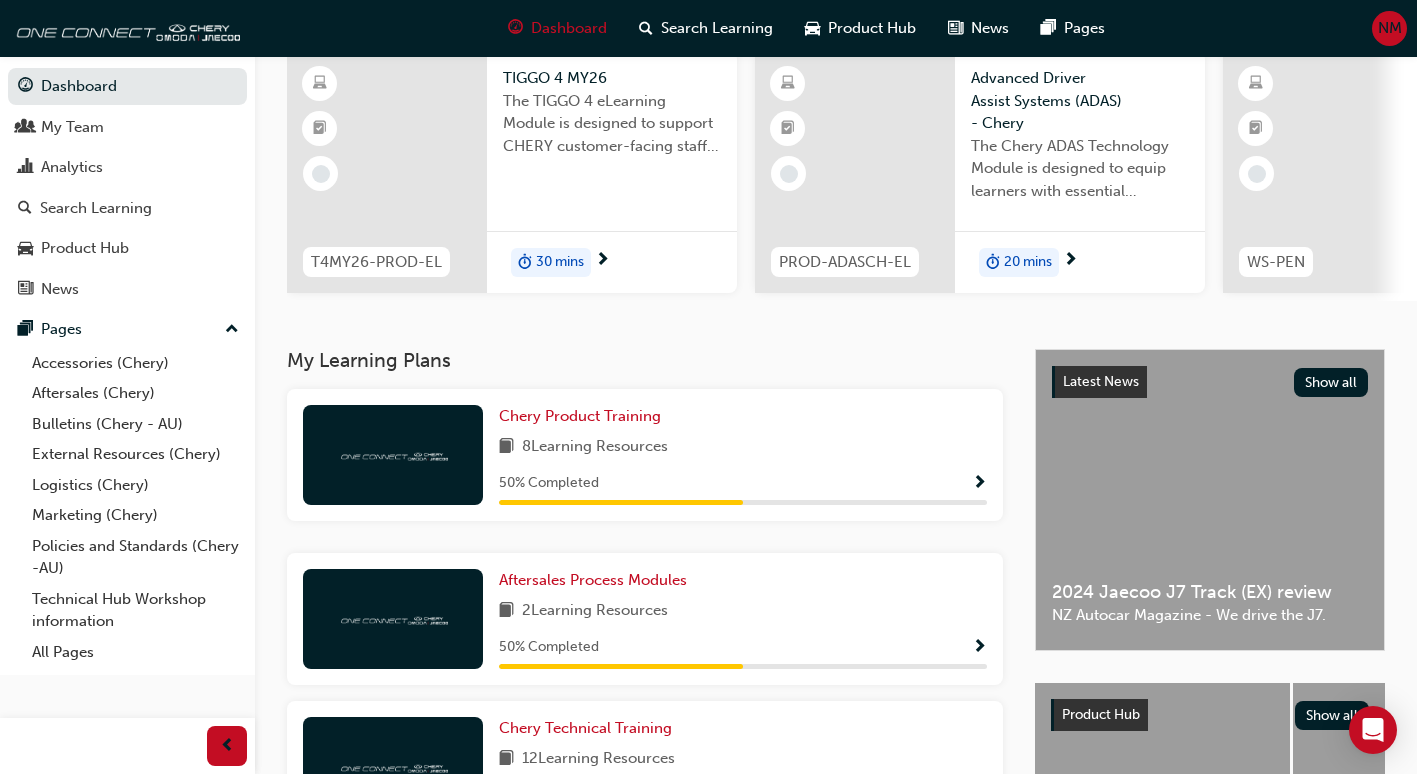 click at bounding box center (979, 484) 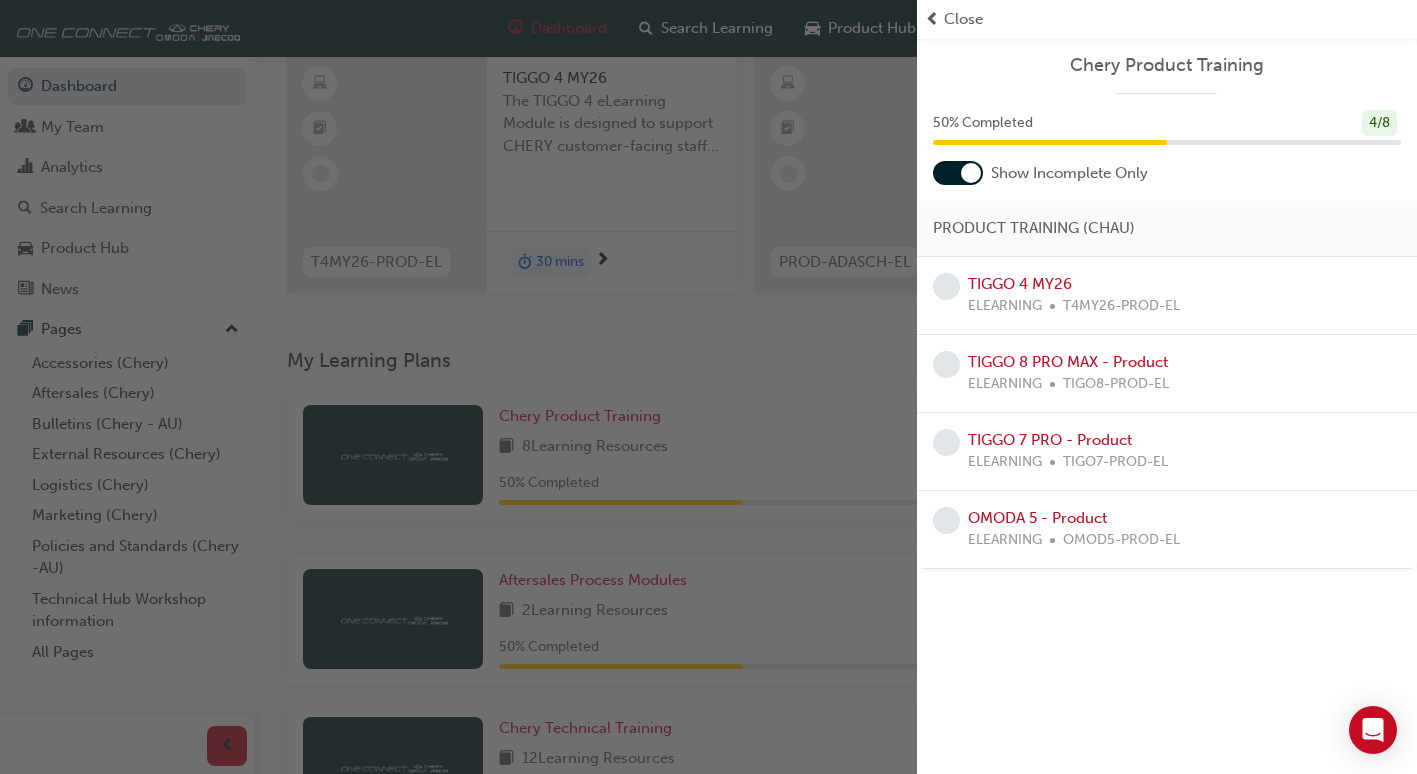 click on "Close" at bounding box center [963, 19] 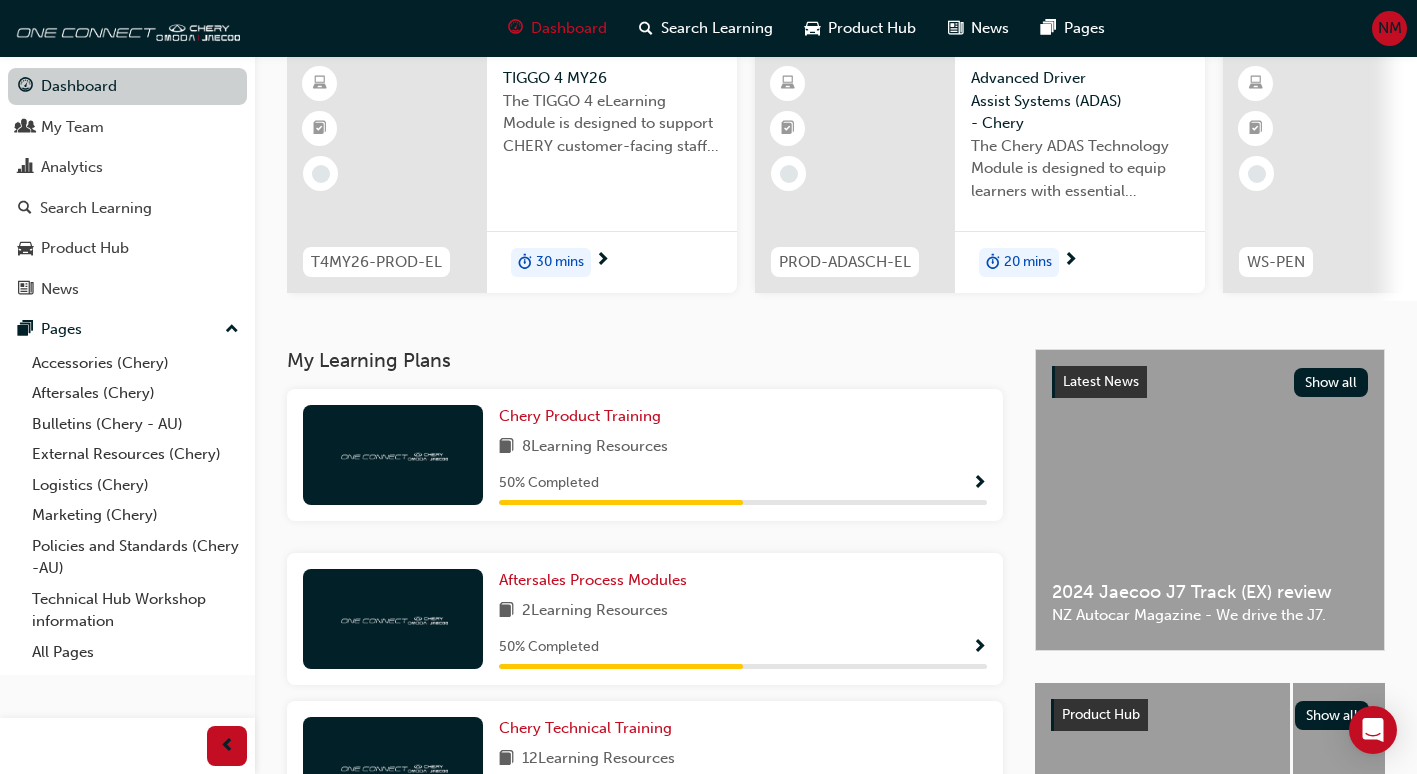 click on "Dashboard" at bounding box center [127, 86] 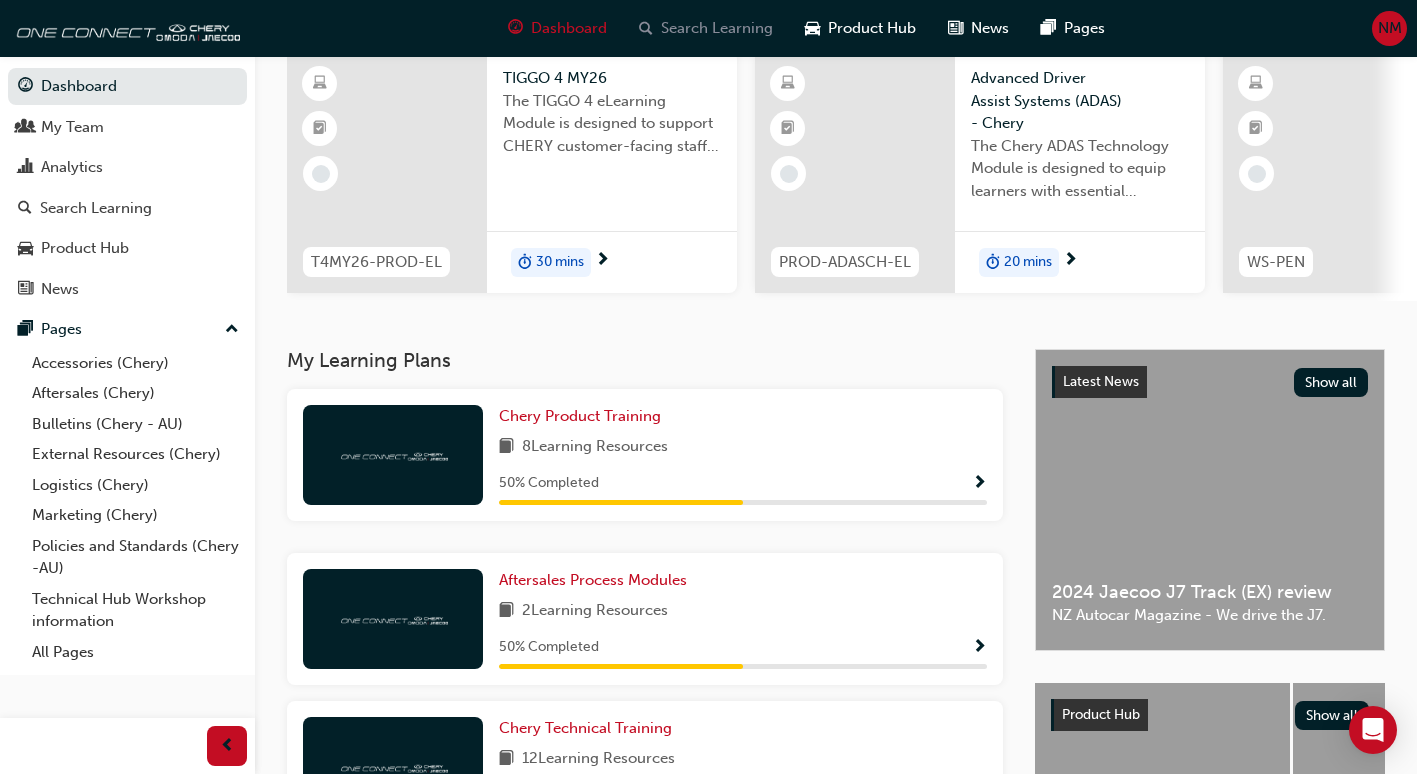 click on "Search Learning" at bounding box center (706, 28) 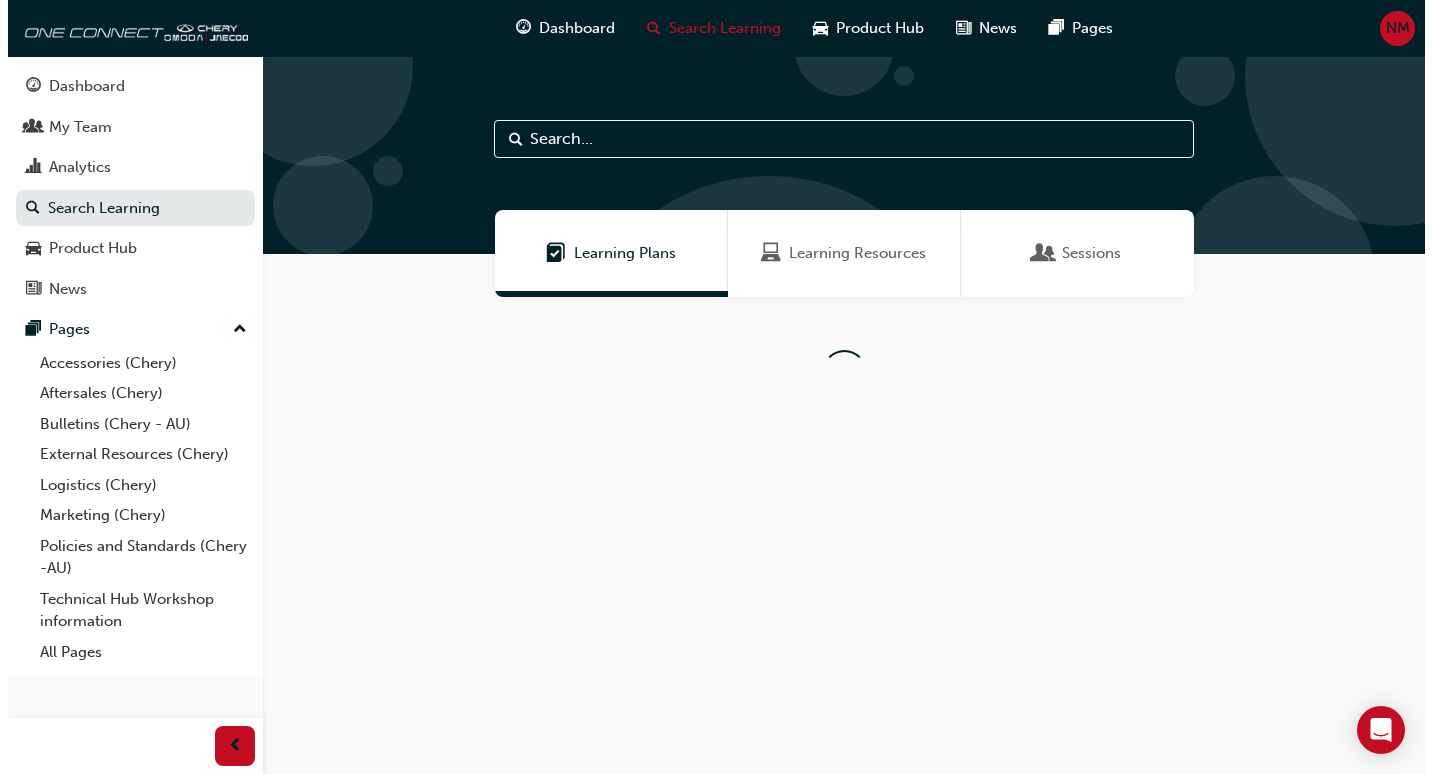 scroll, scrollTop: 0, scrollLeft: 0, axis: both 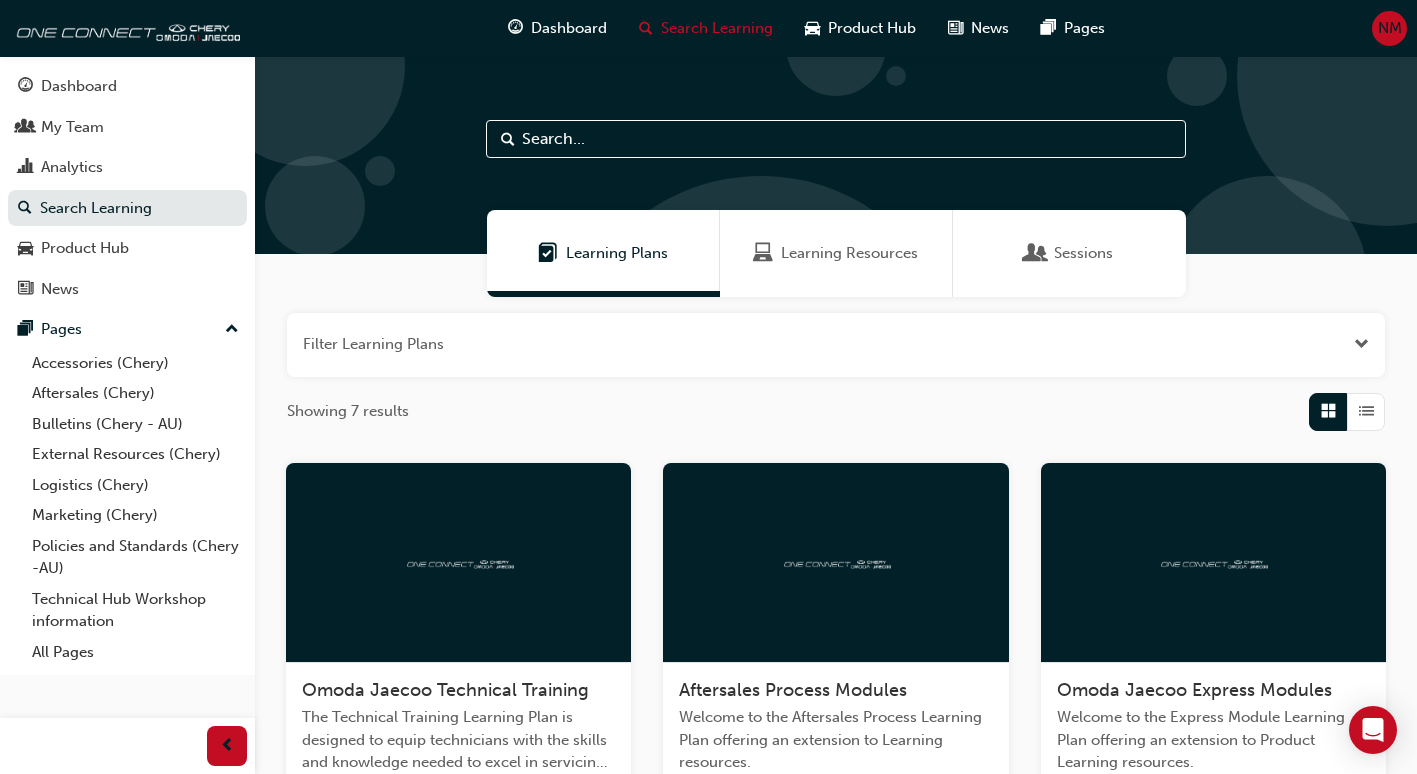 click on "Learning Plans" at bounding box center (603, 253) 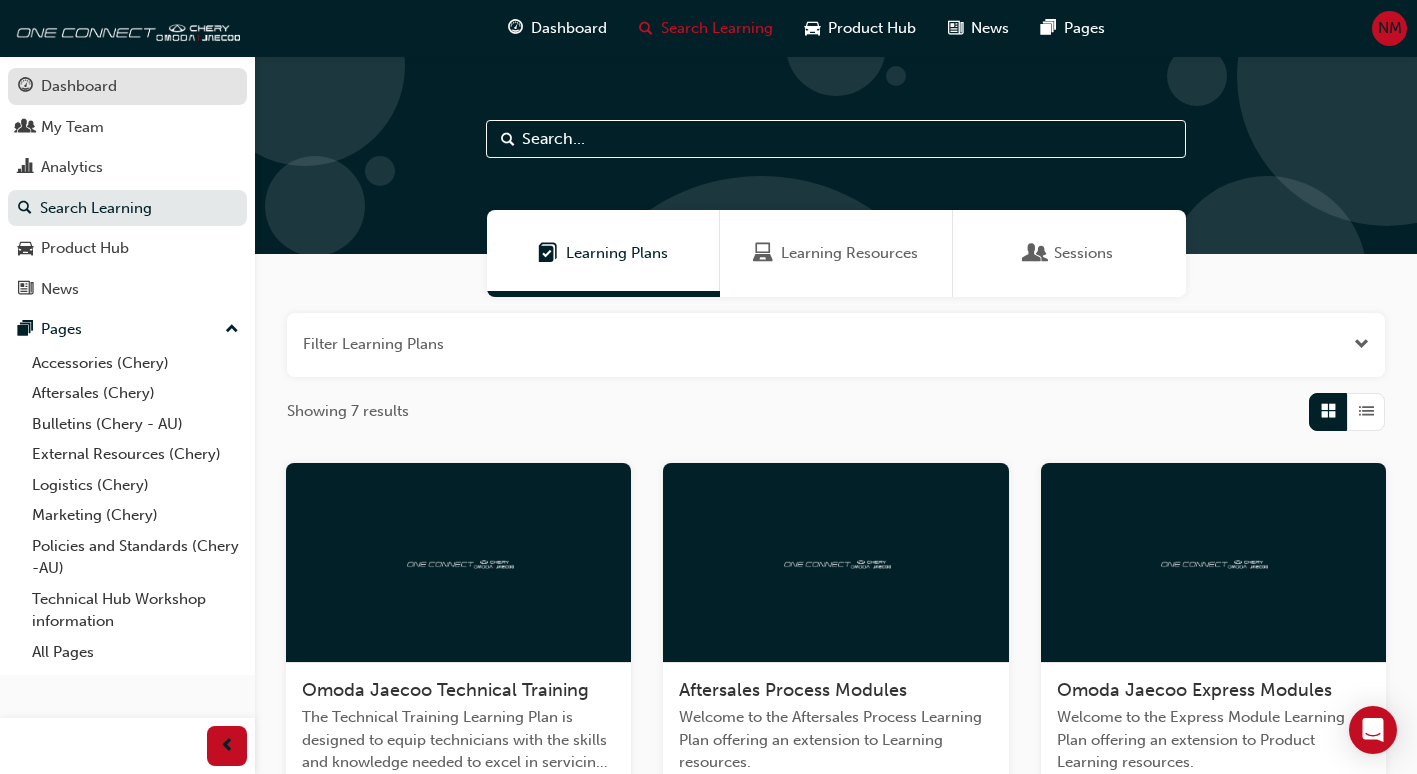 click on "Dashboard" at bounding box center [79, 86] 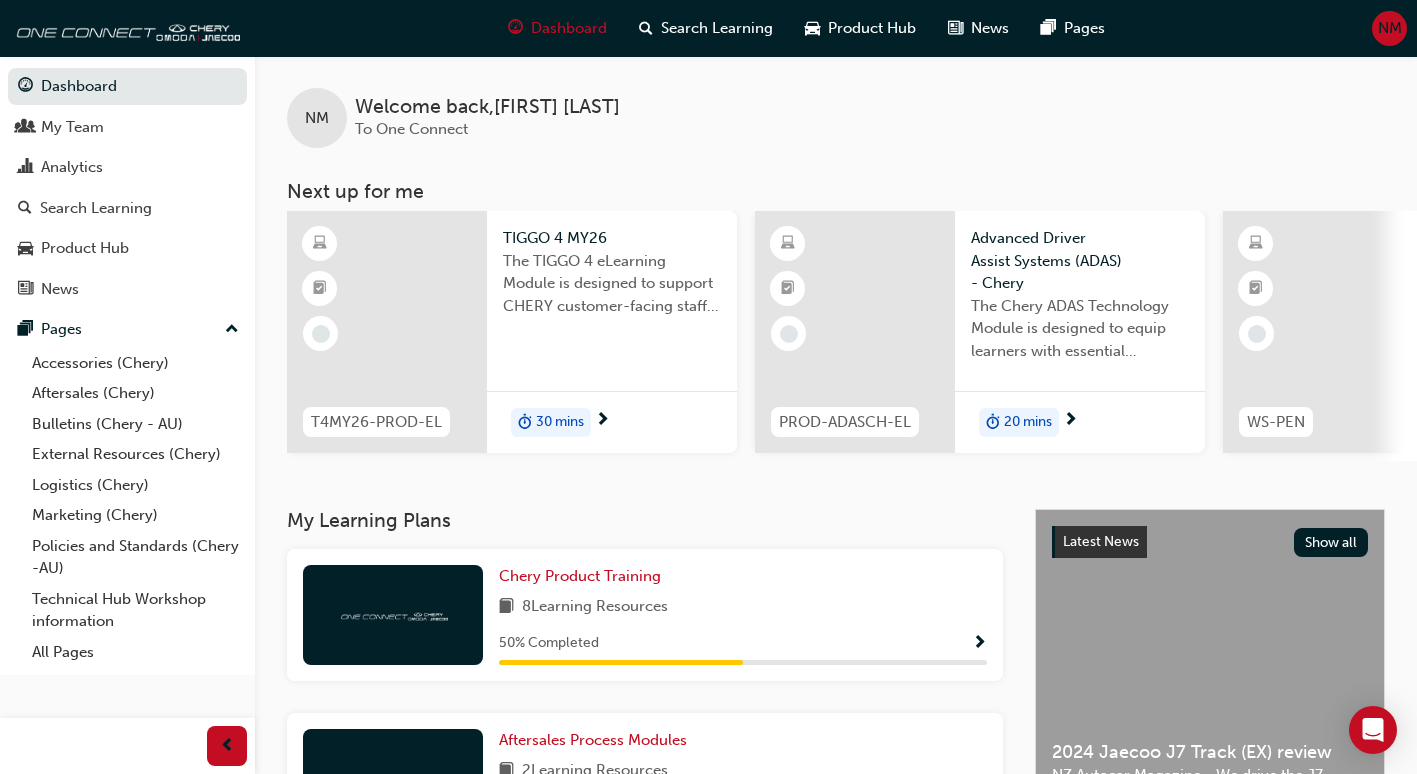 click on "30 mins" at bounding box center [560, 422] 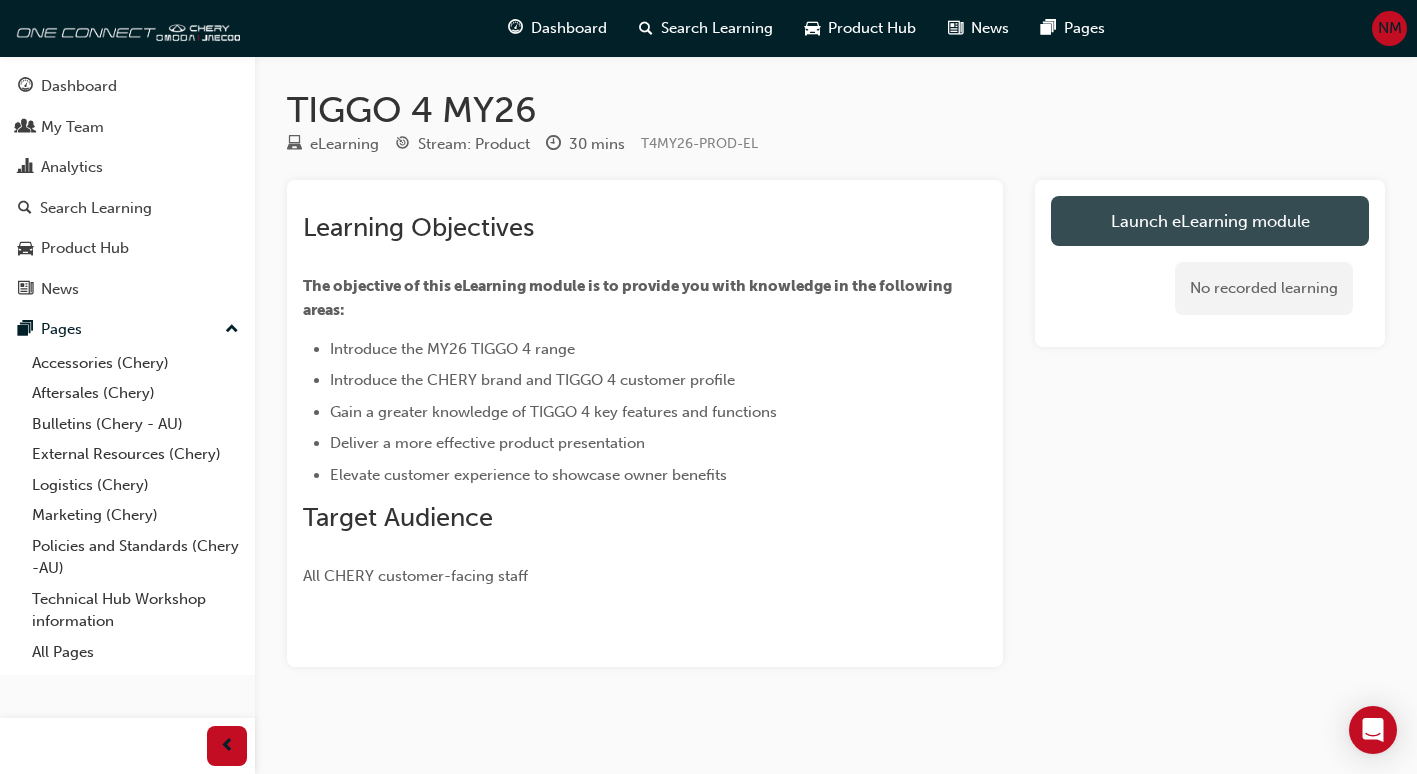 click on "Launch eLearning module" at bounding box center (1210, 221) 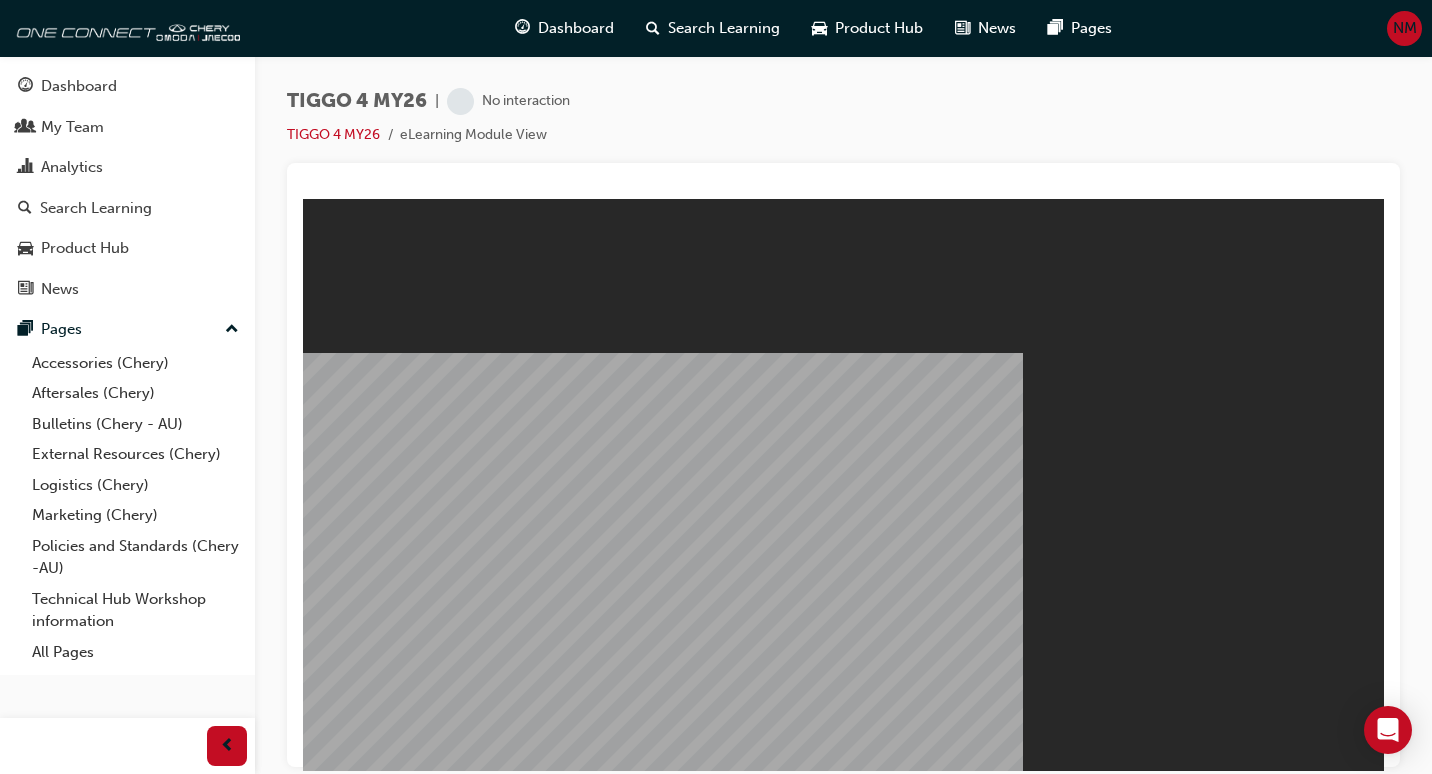 scroll, scrollTop: 0, scrollLeft: 0, axis: both 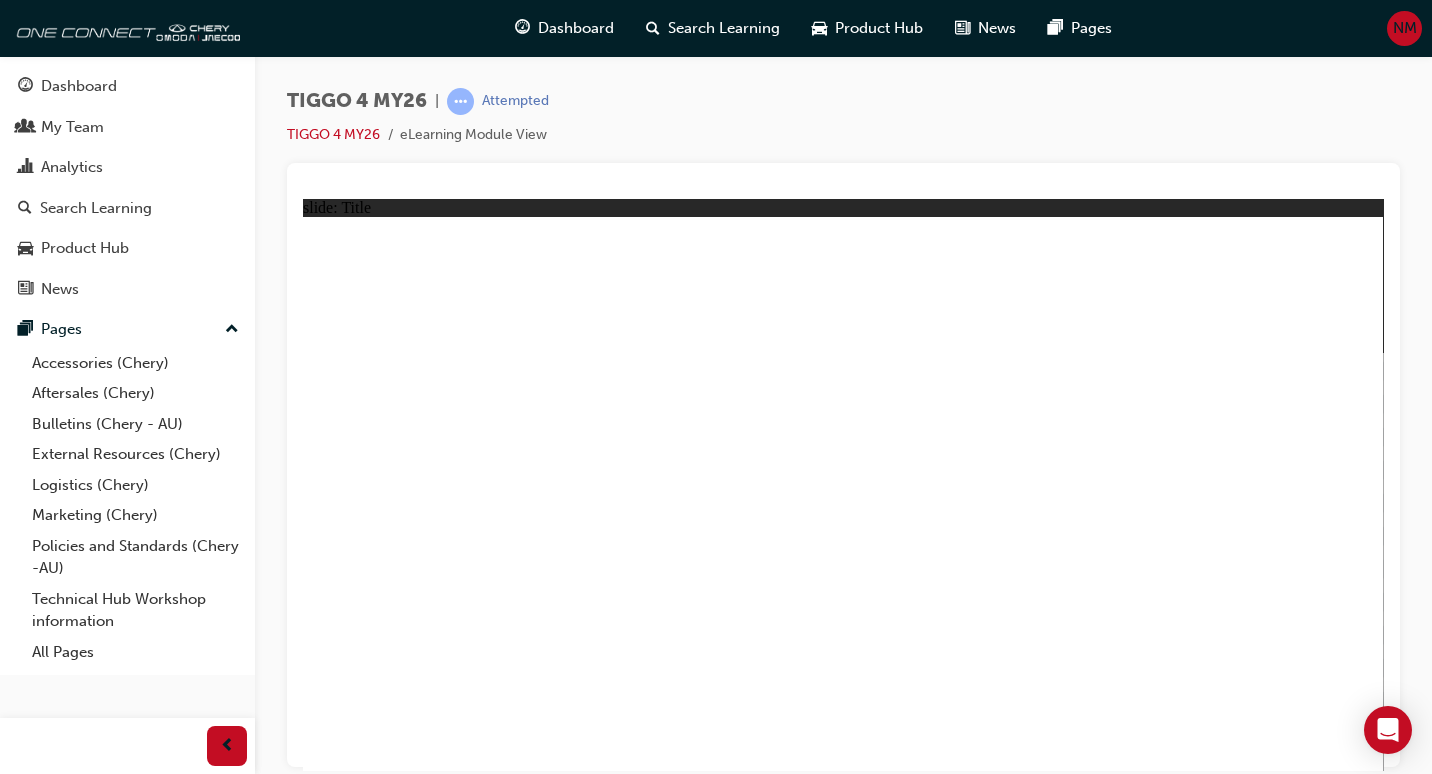 click 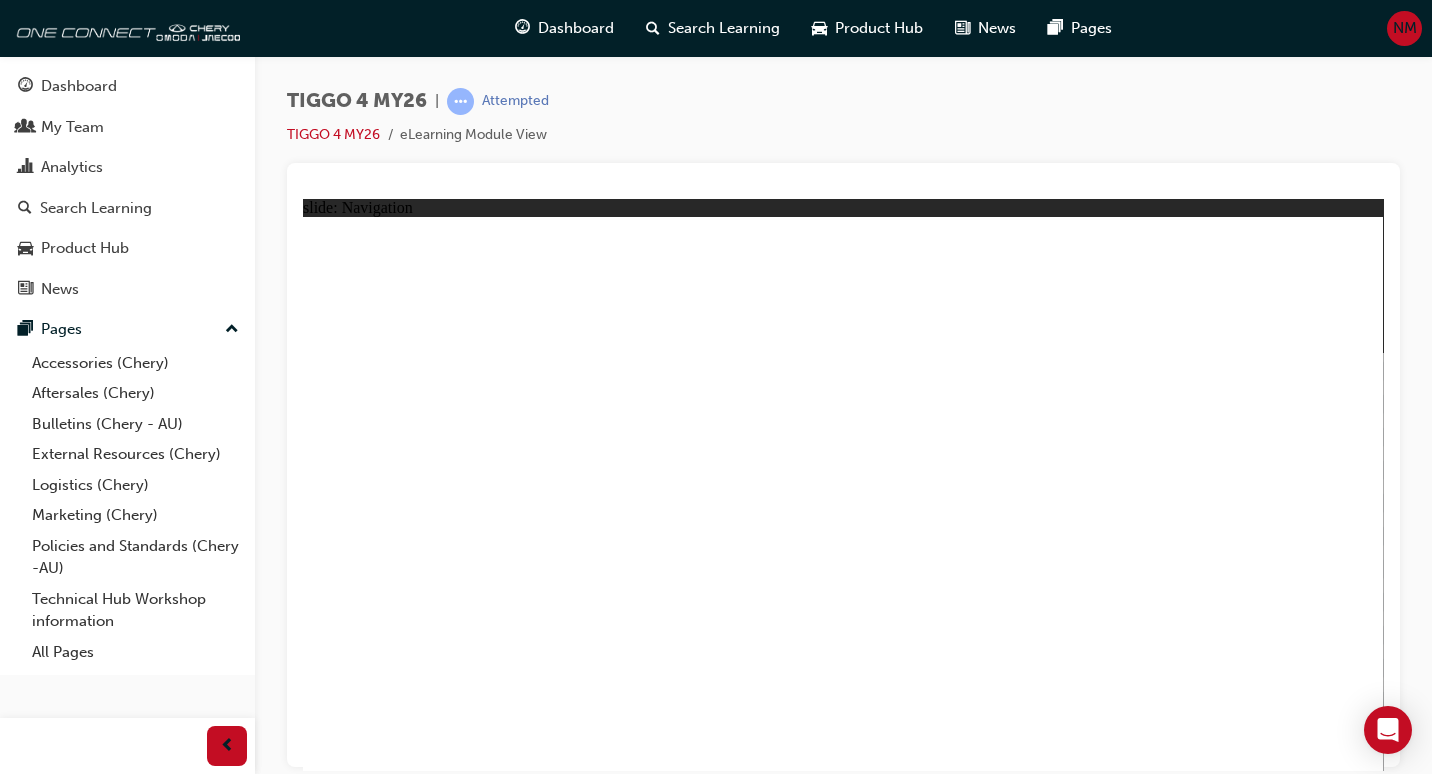 click 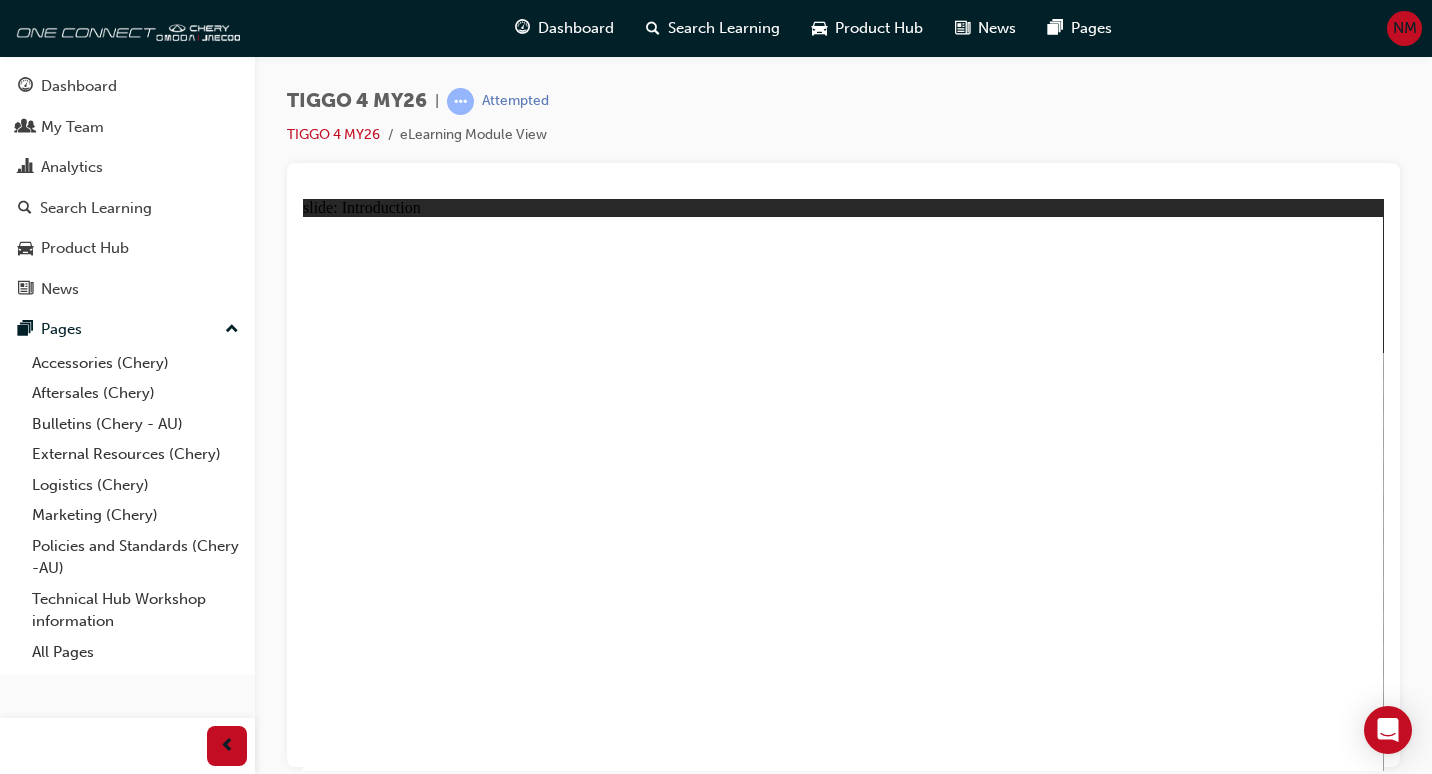 click 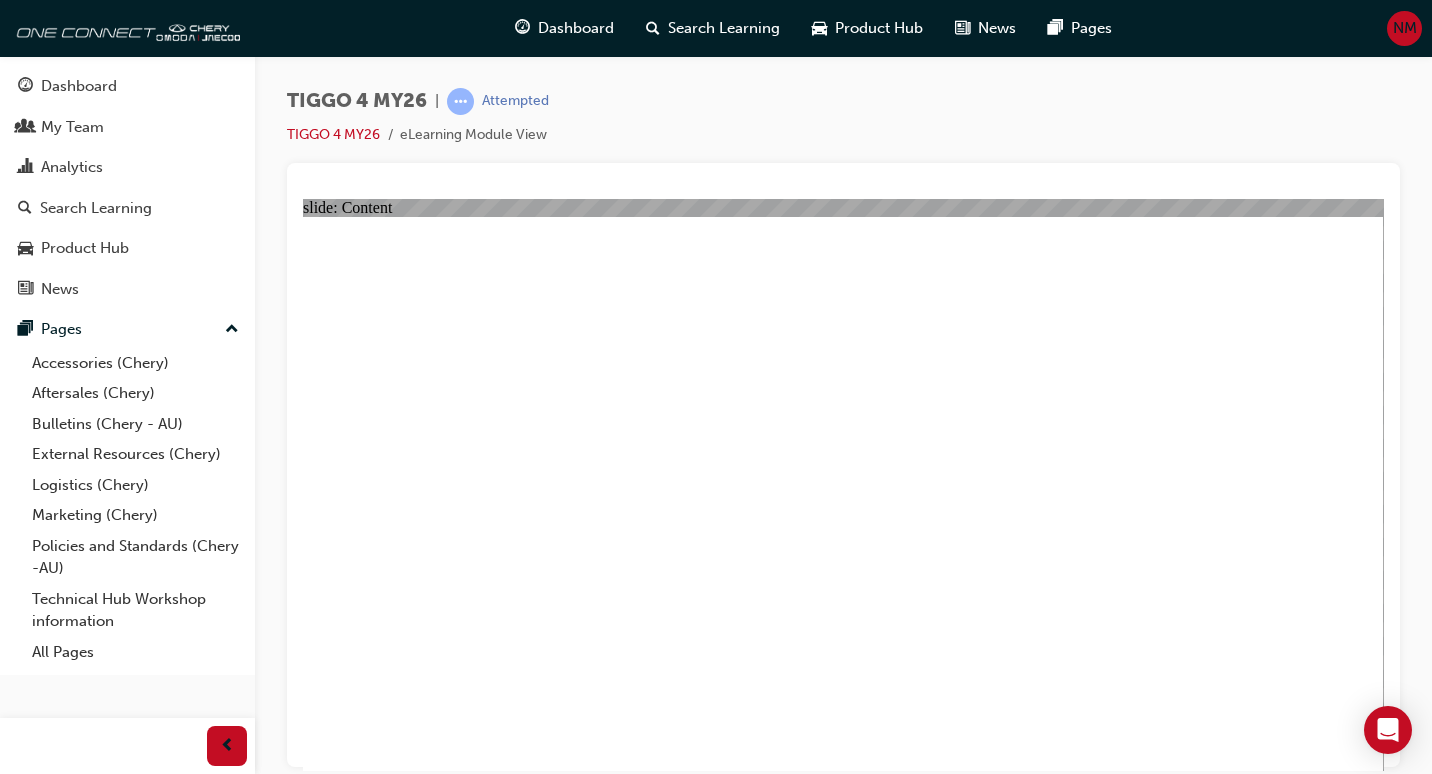 click 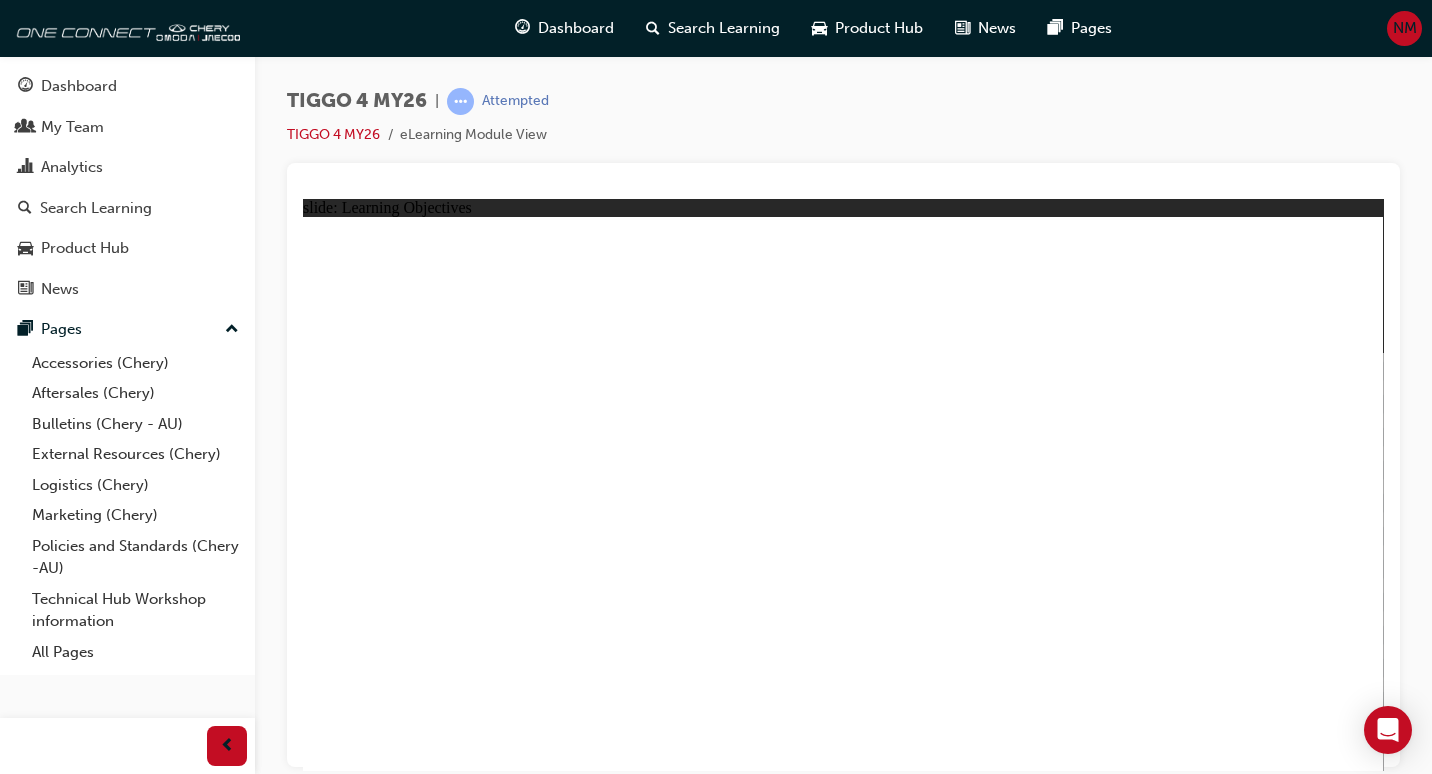 click 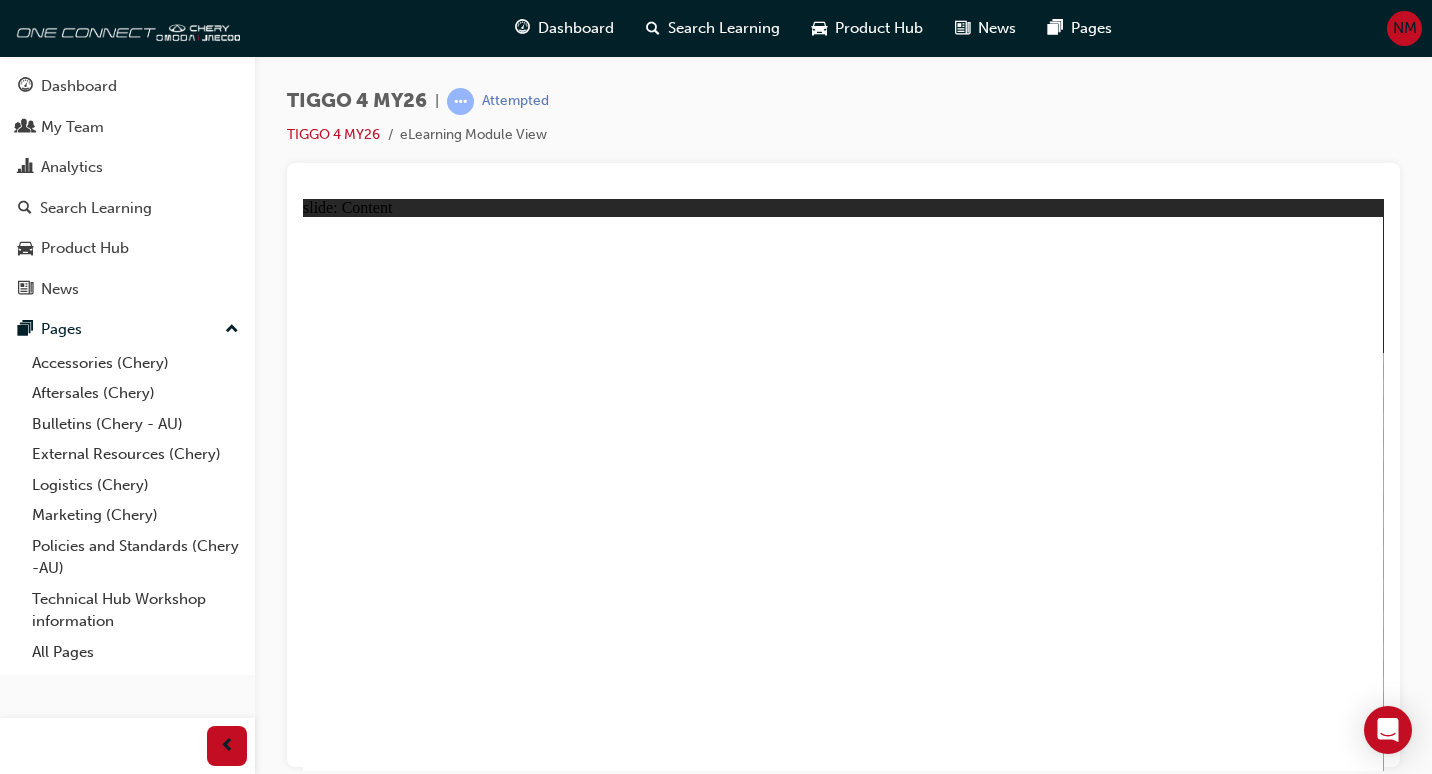 click 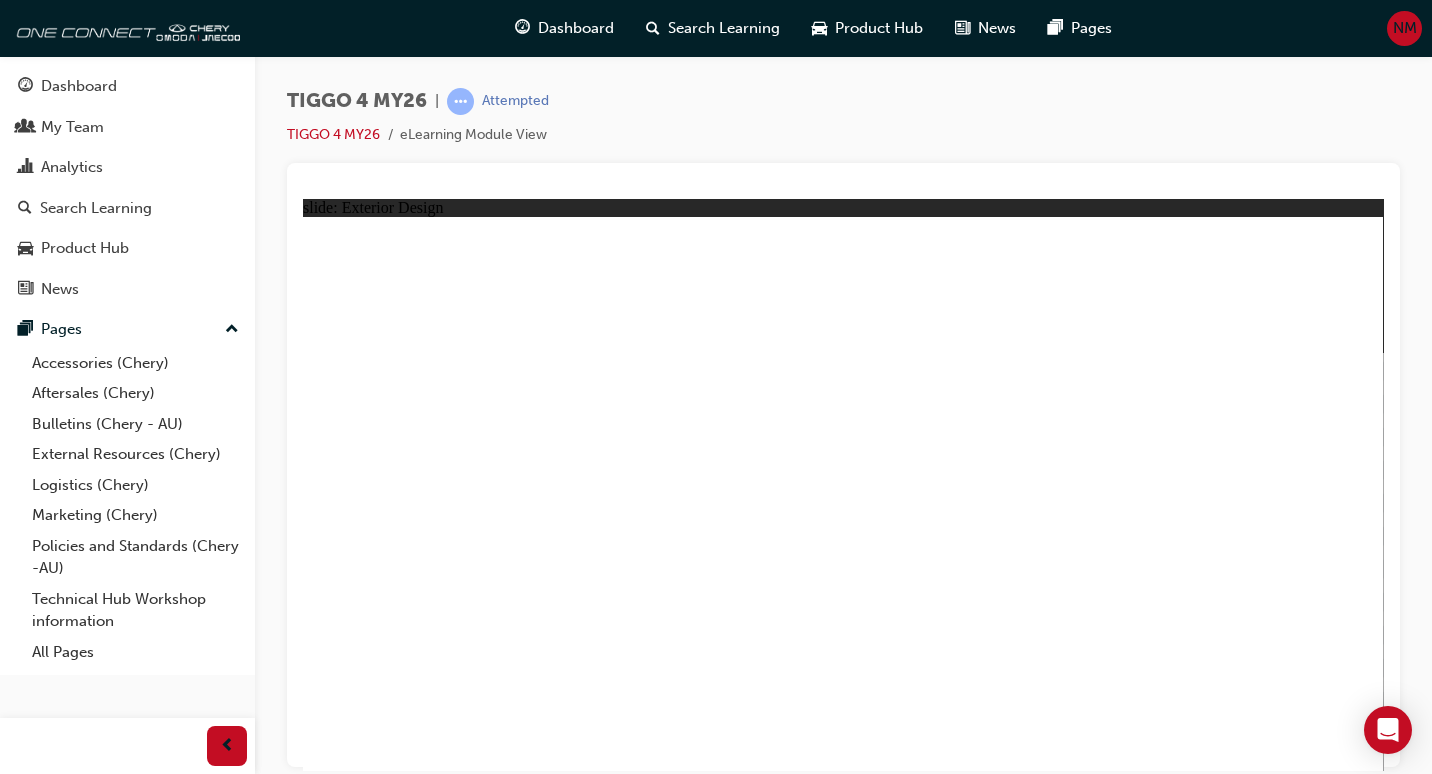 click 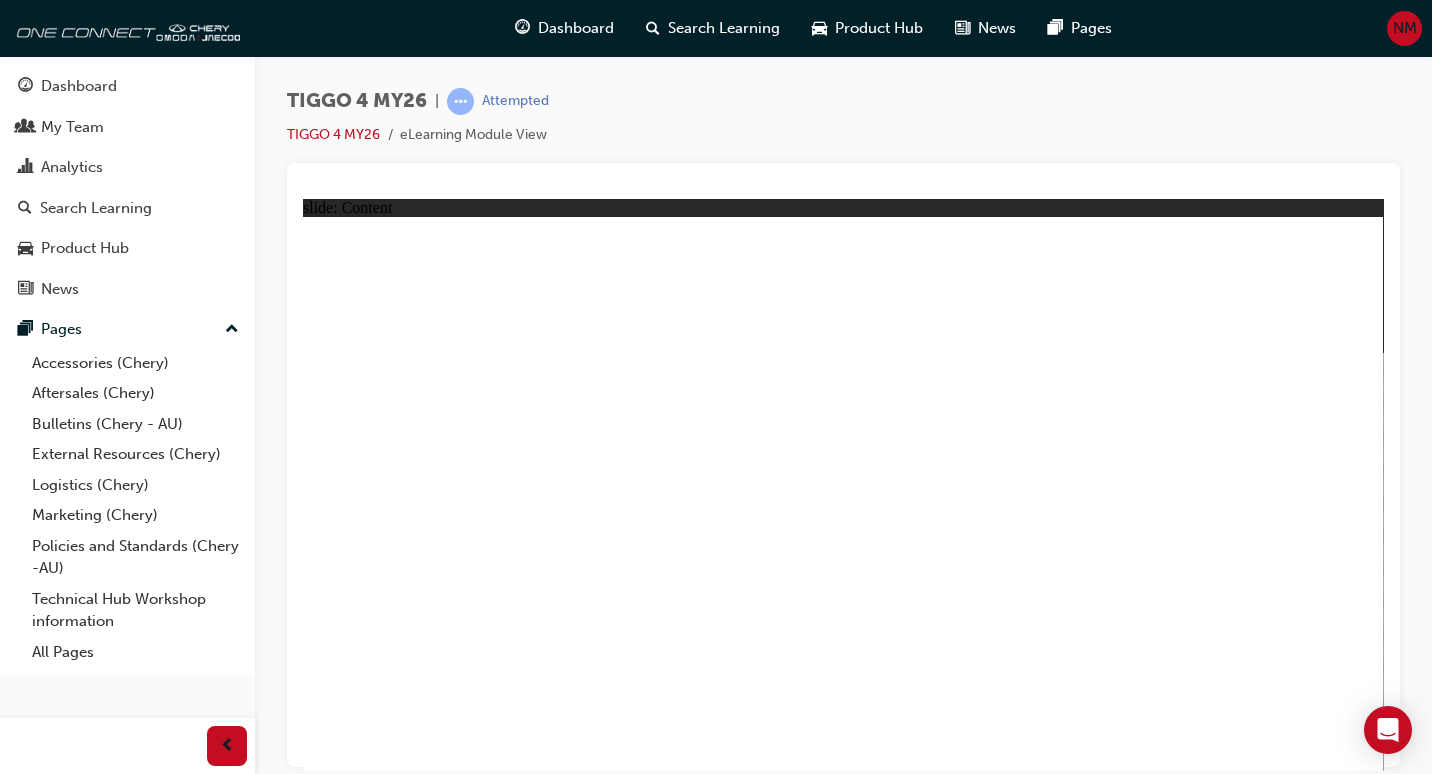 click 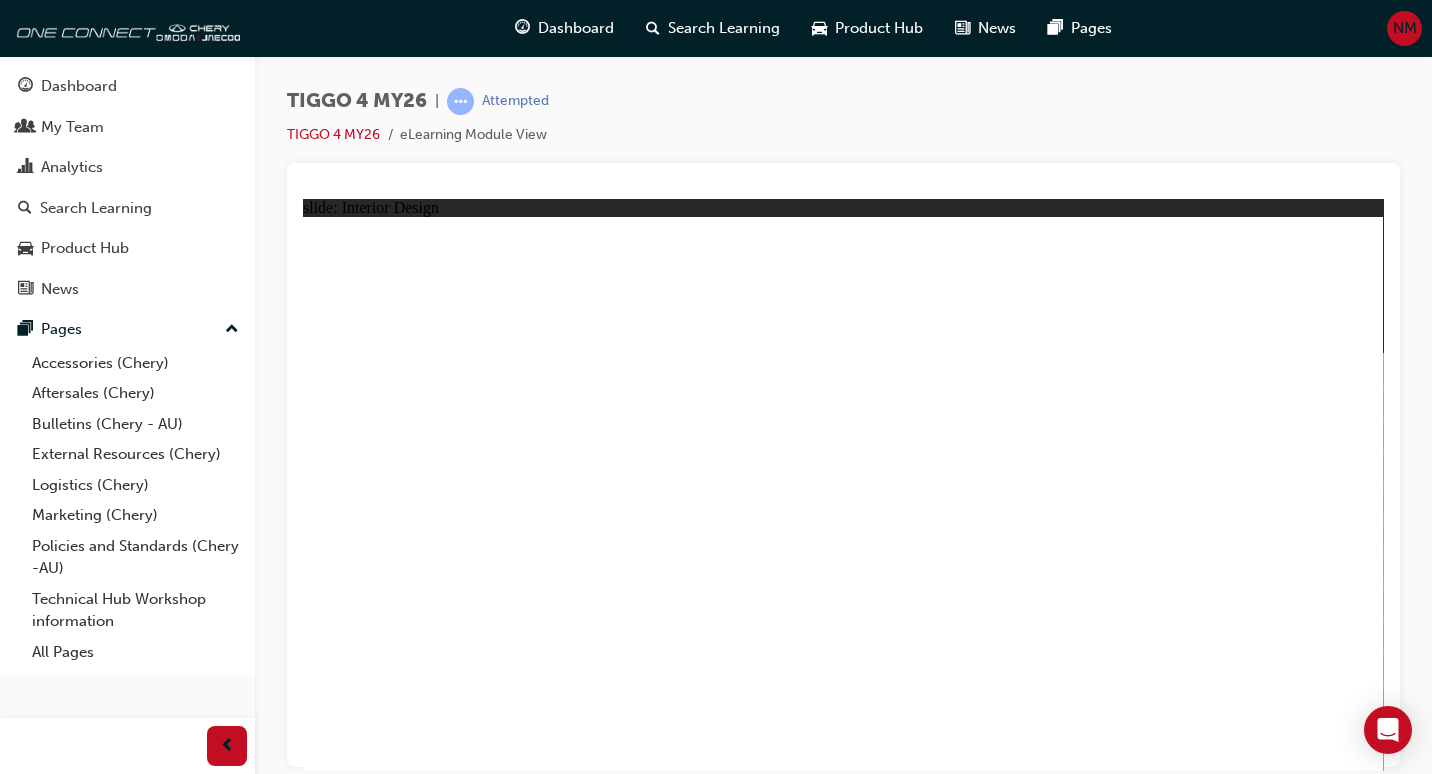 click 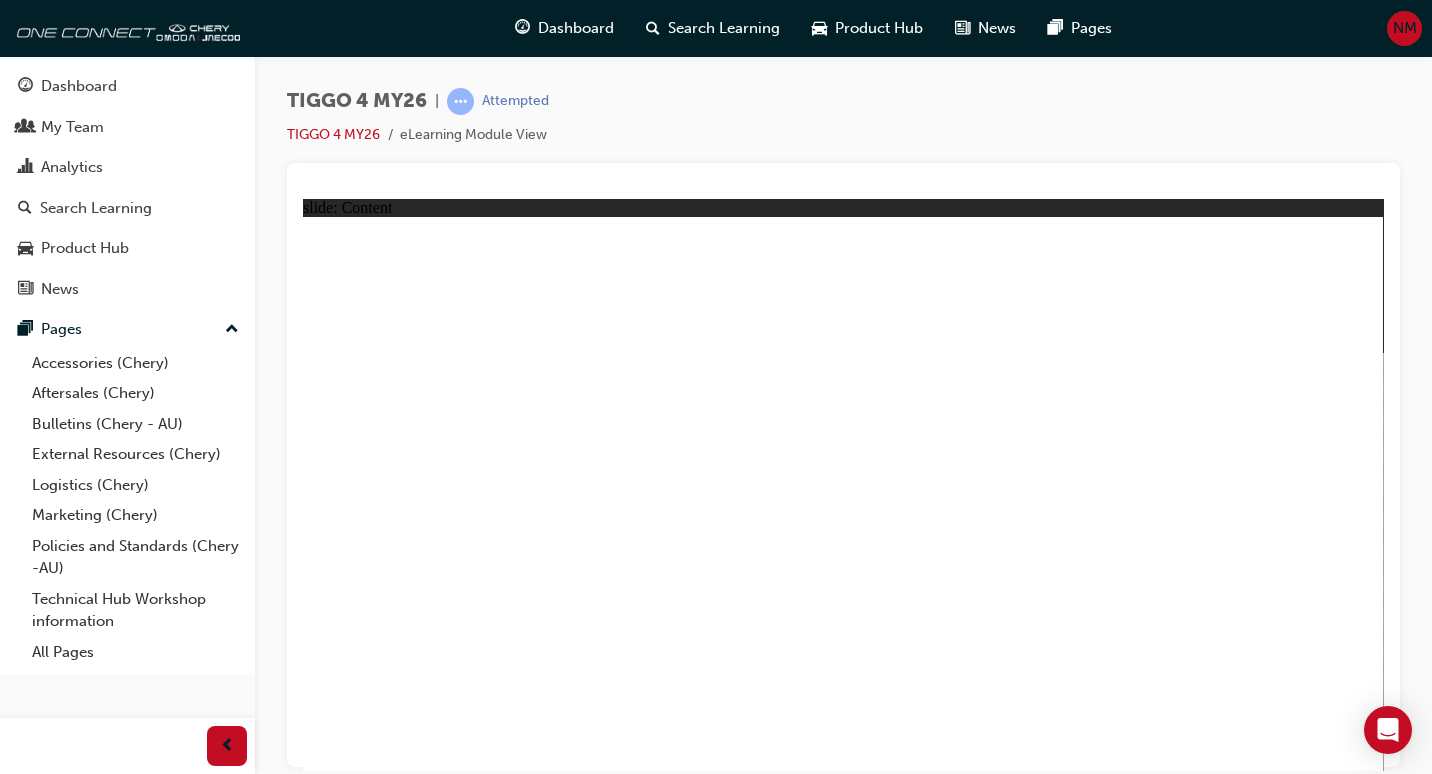 click 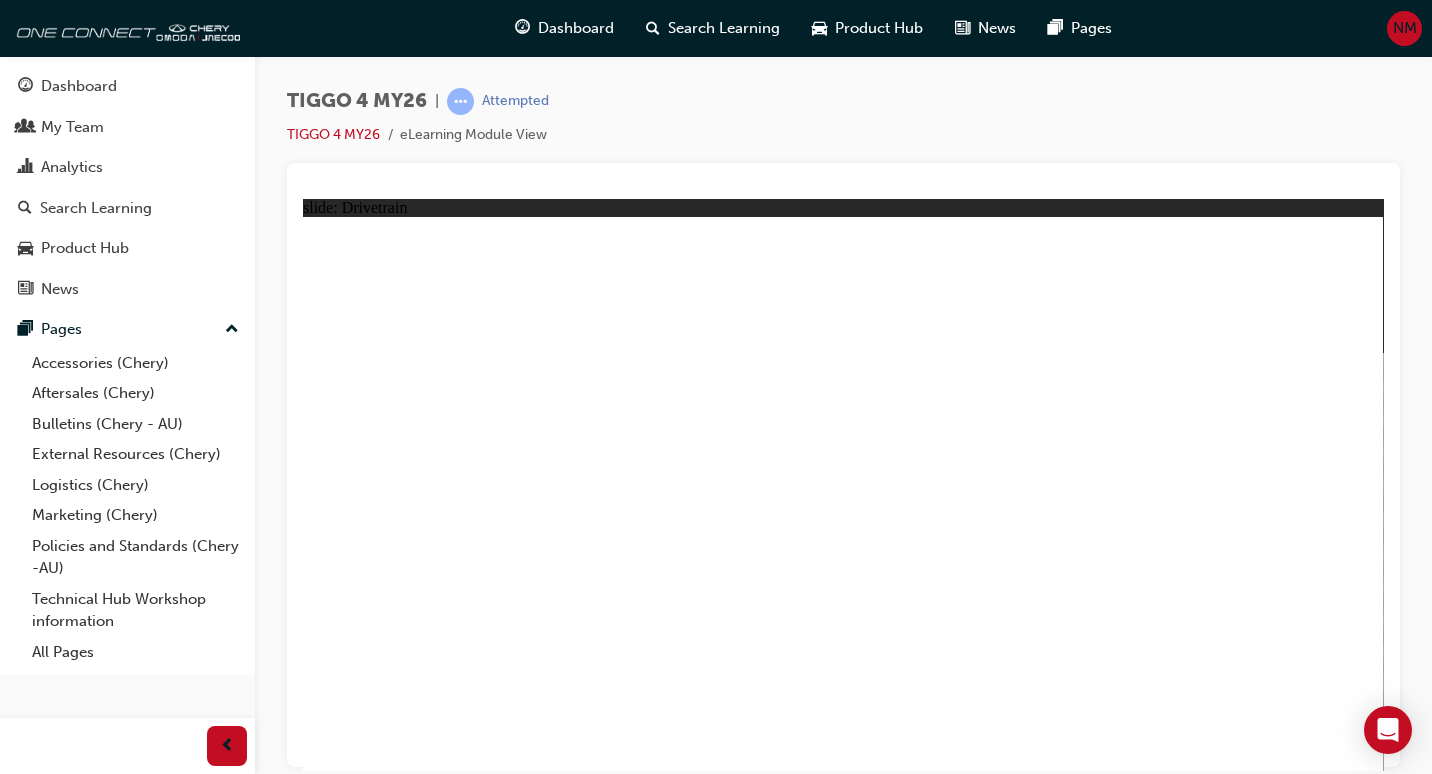 click 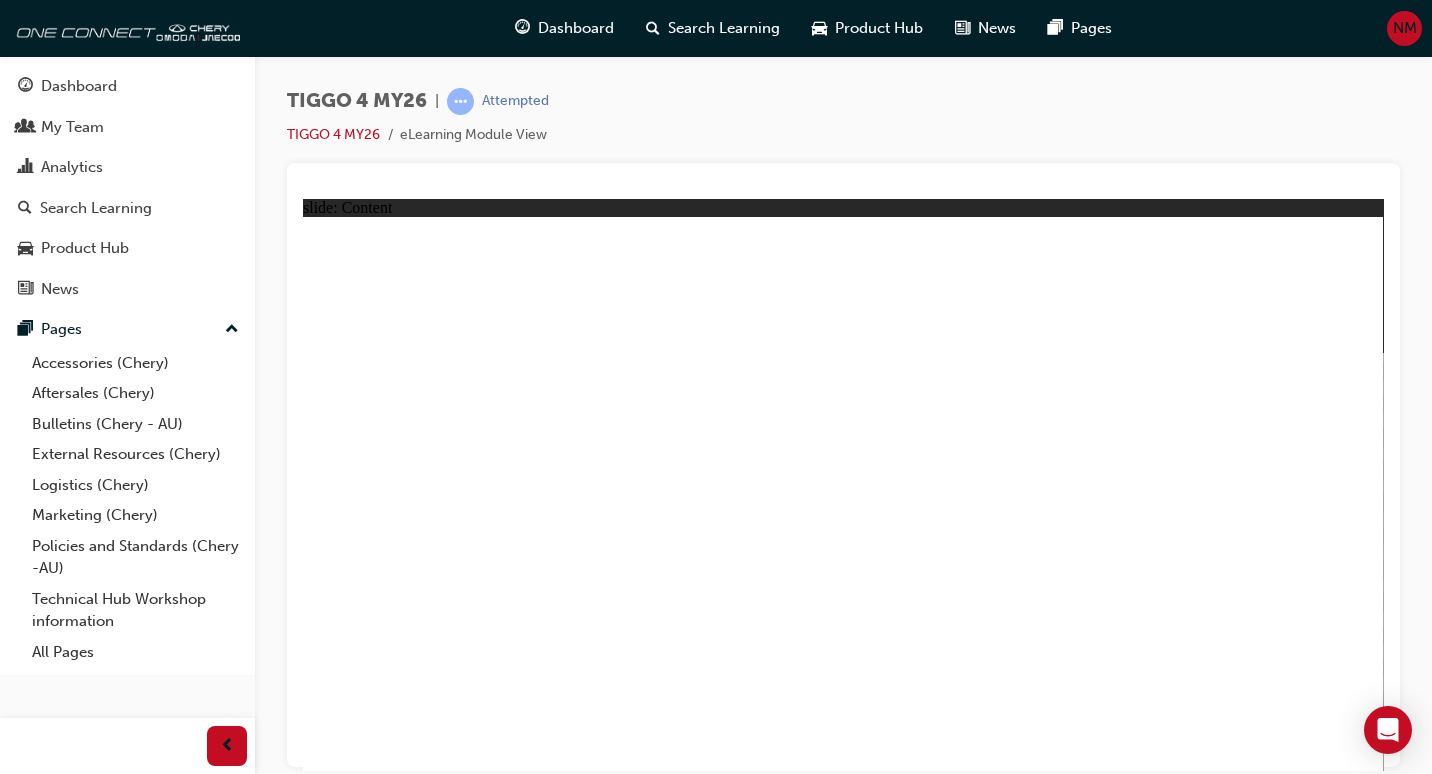 click 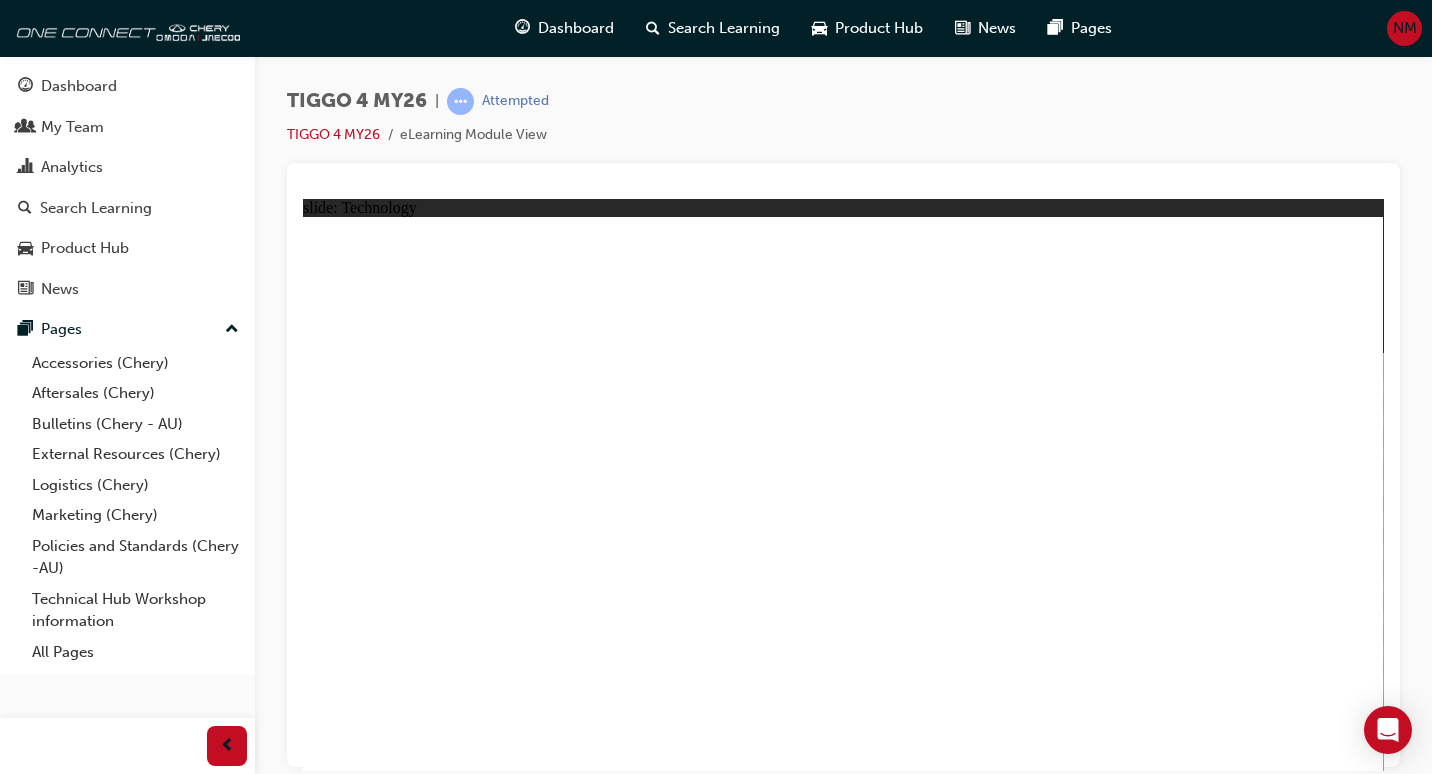 click 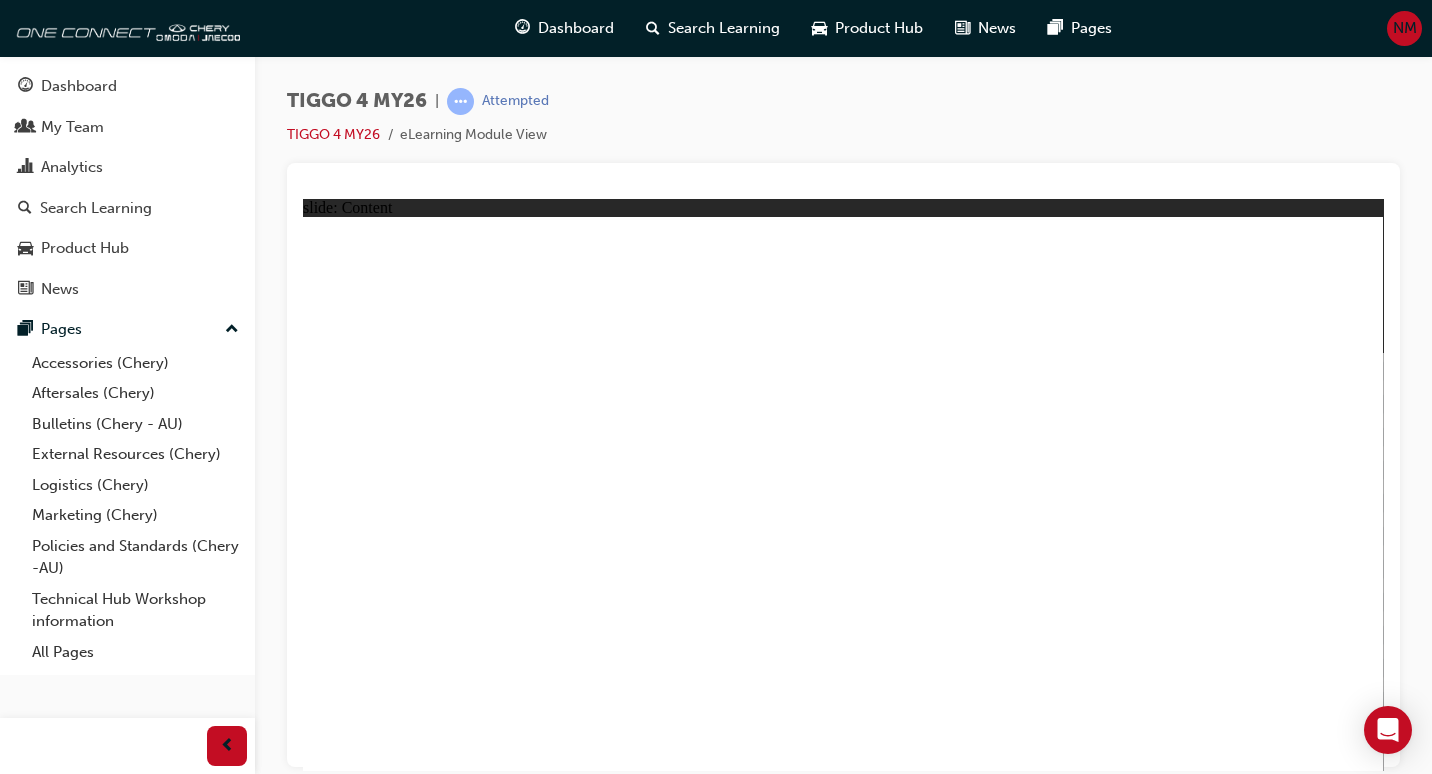 click 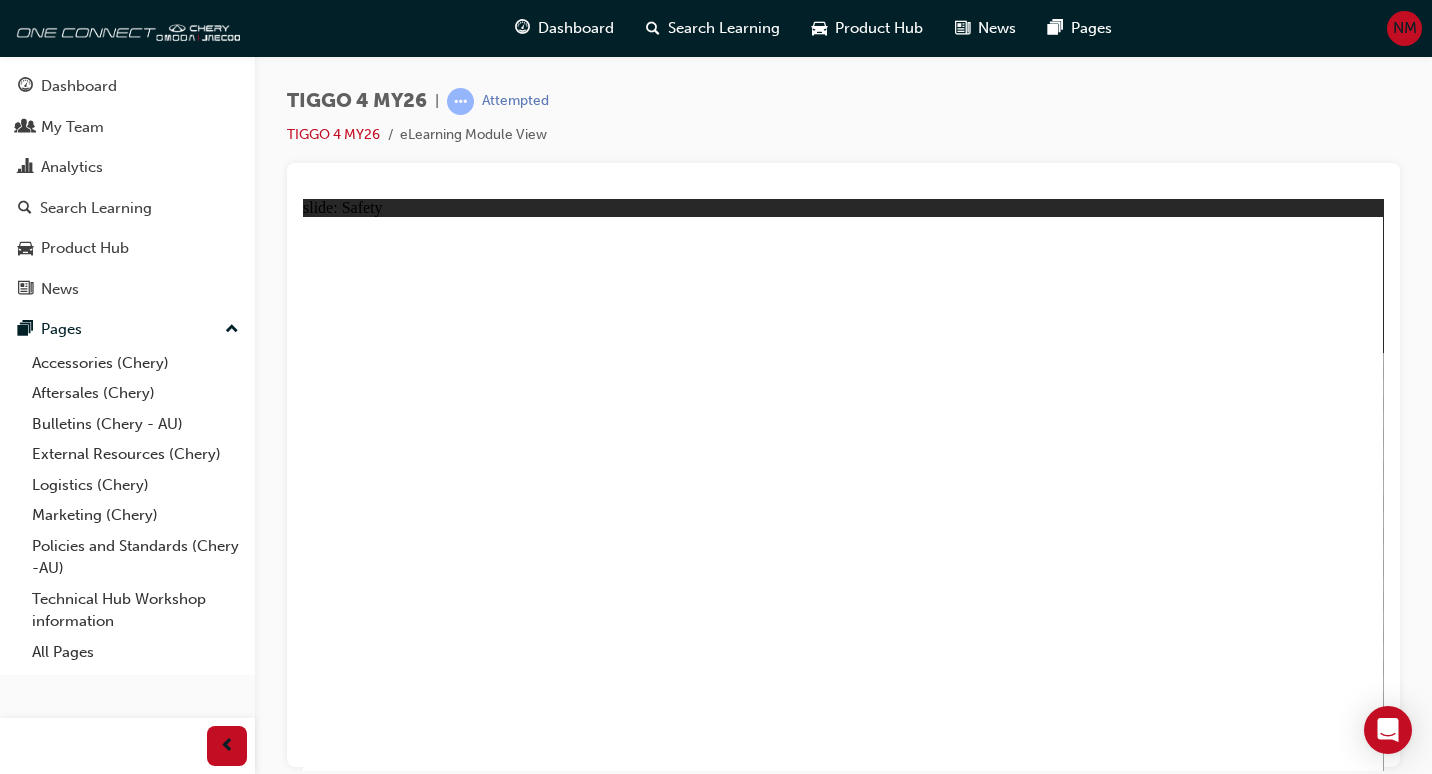 click 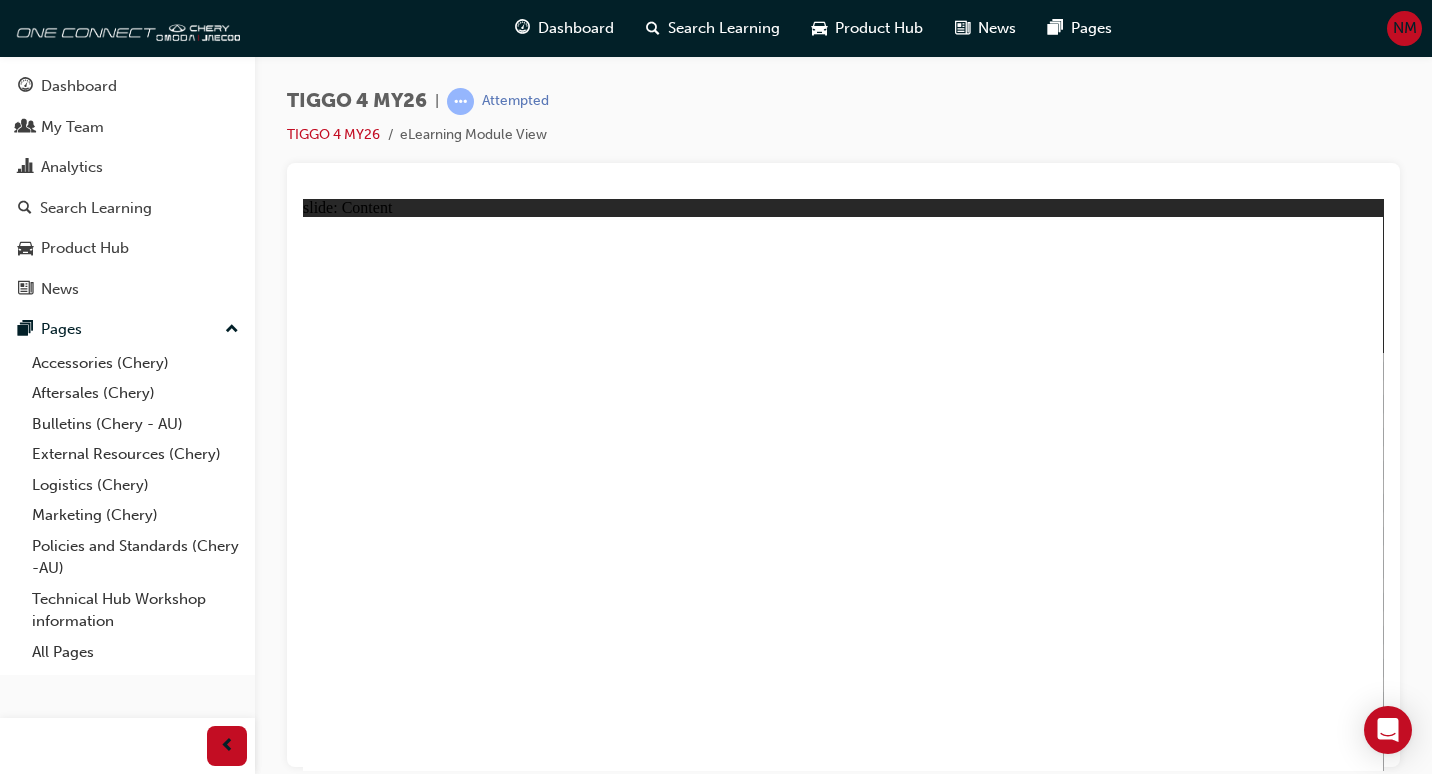 click 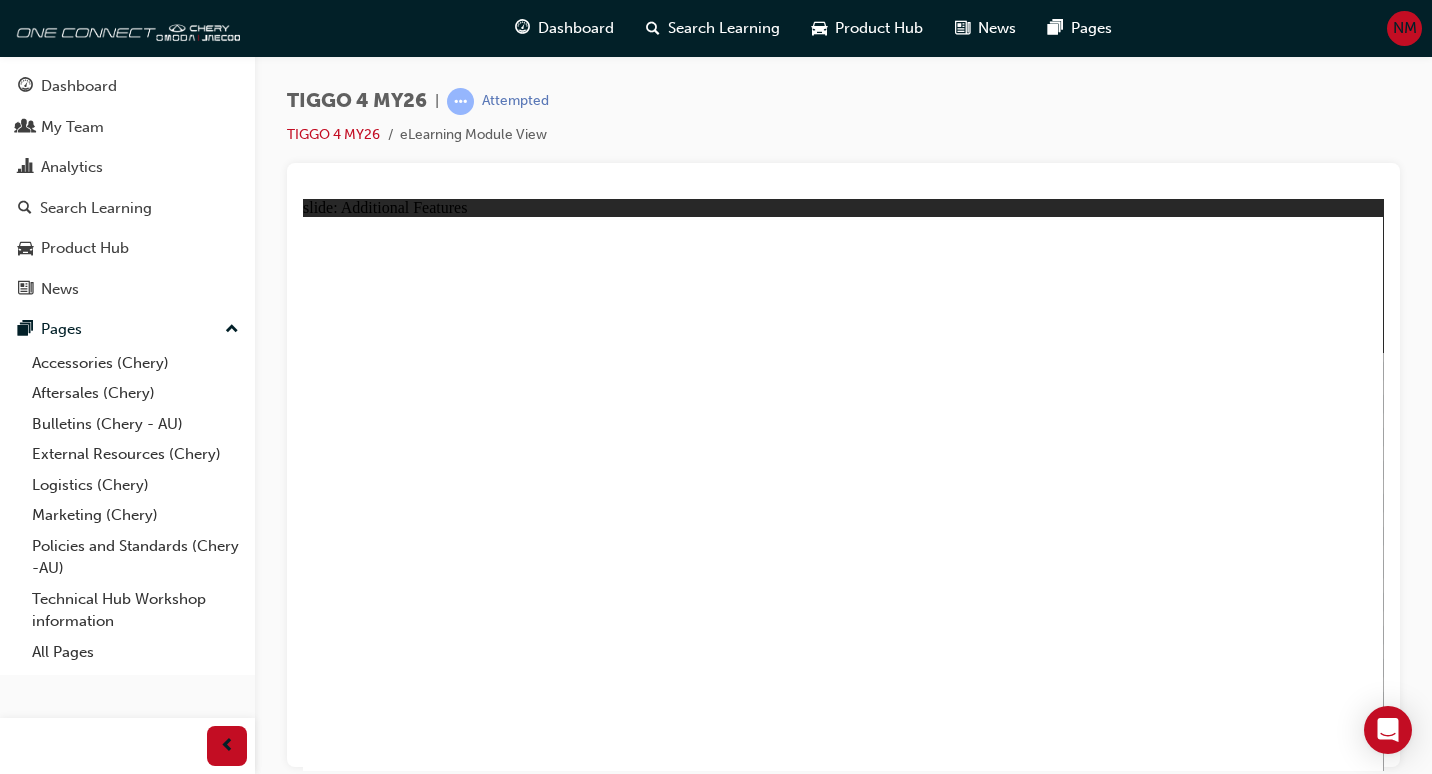 click 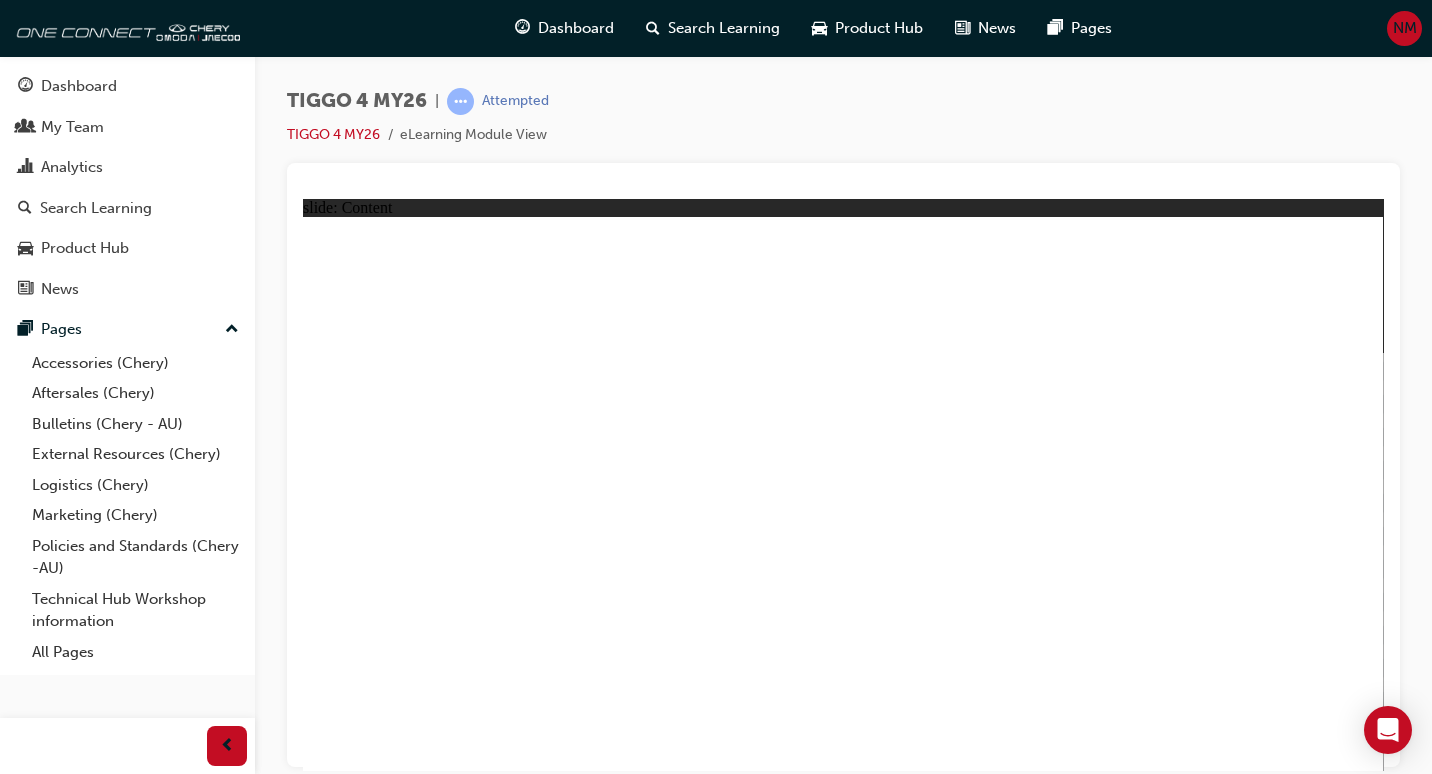 click 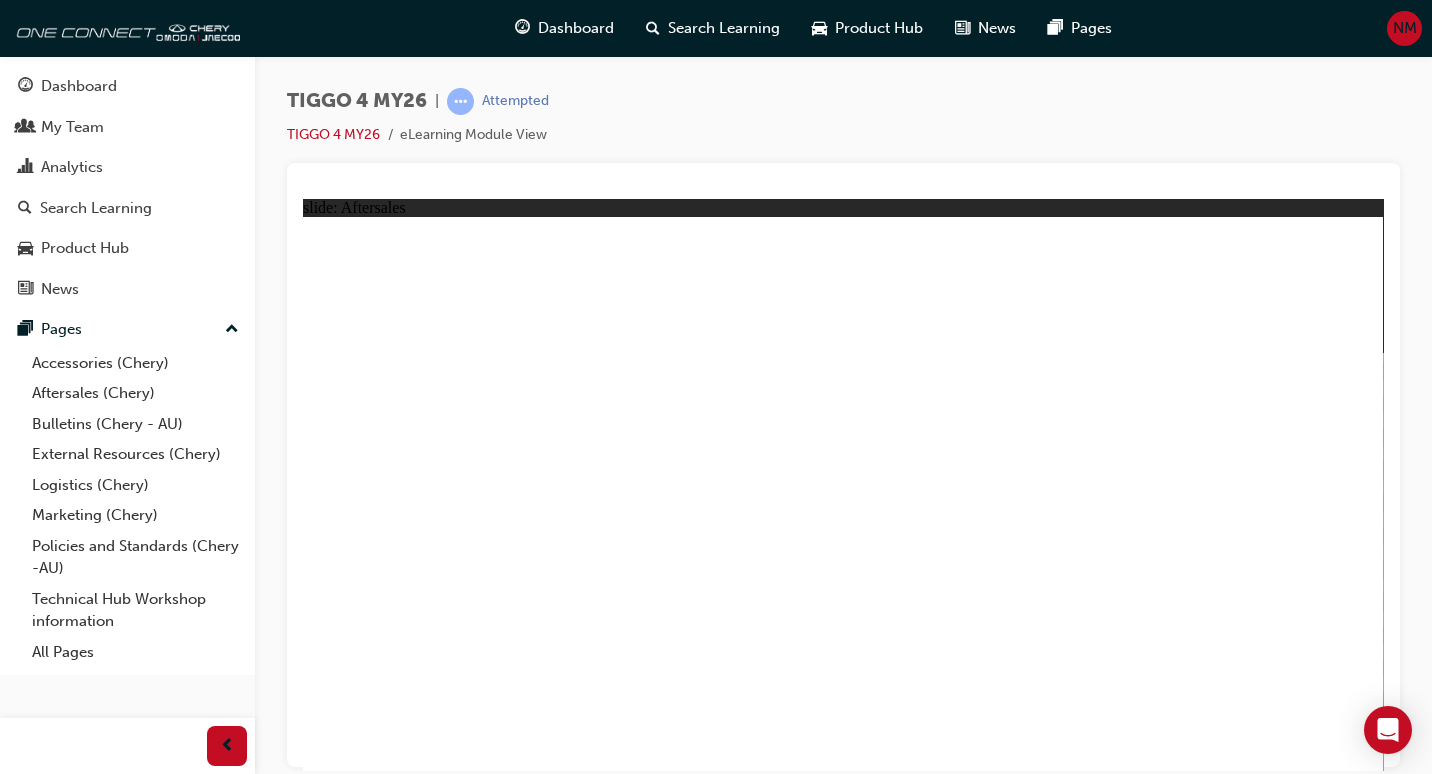 click 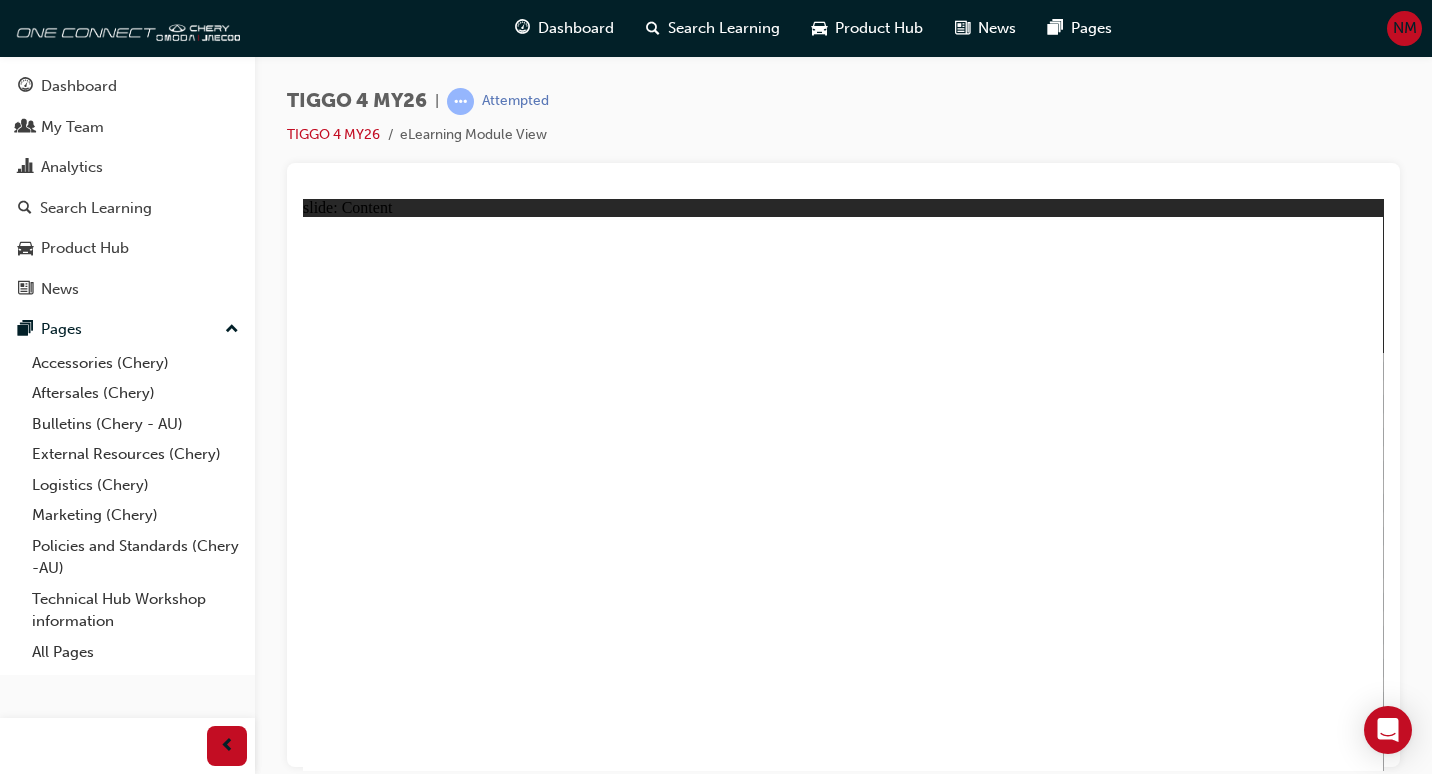 click 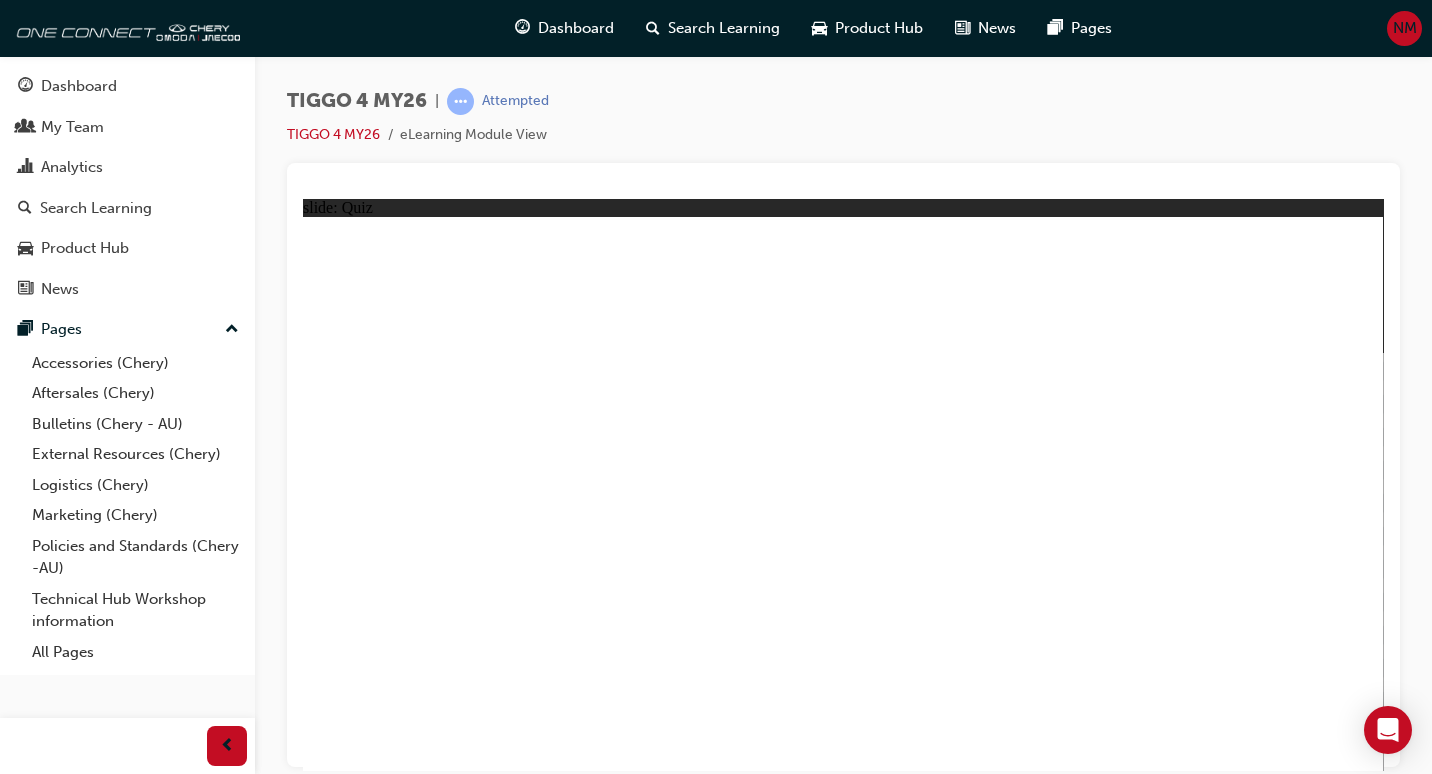 click 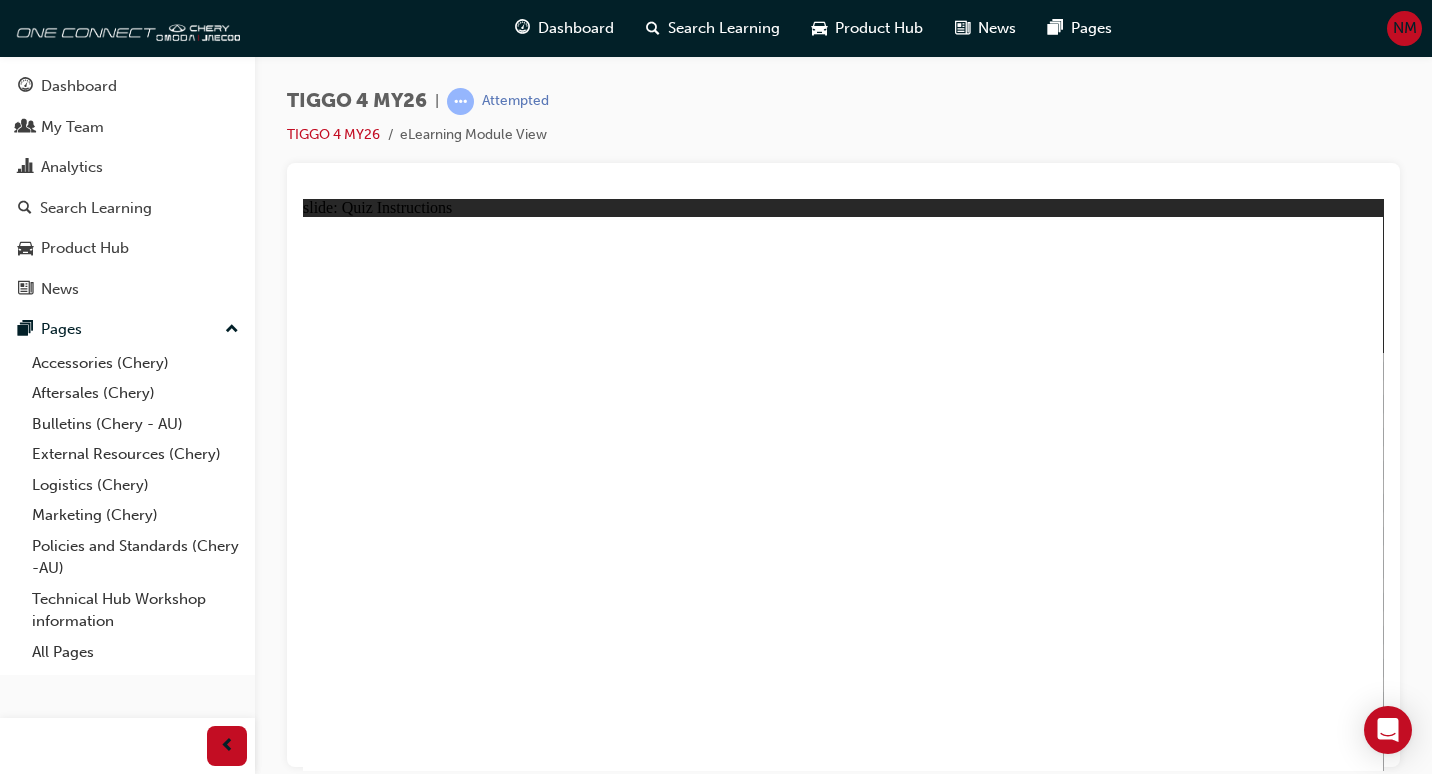 click 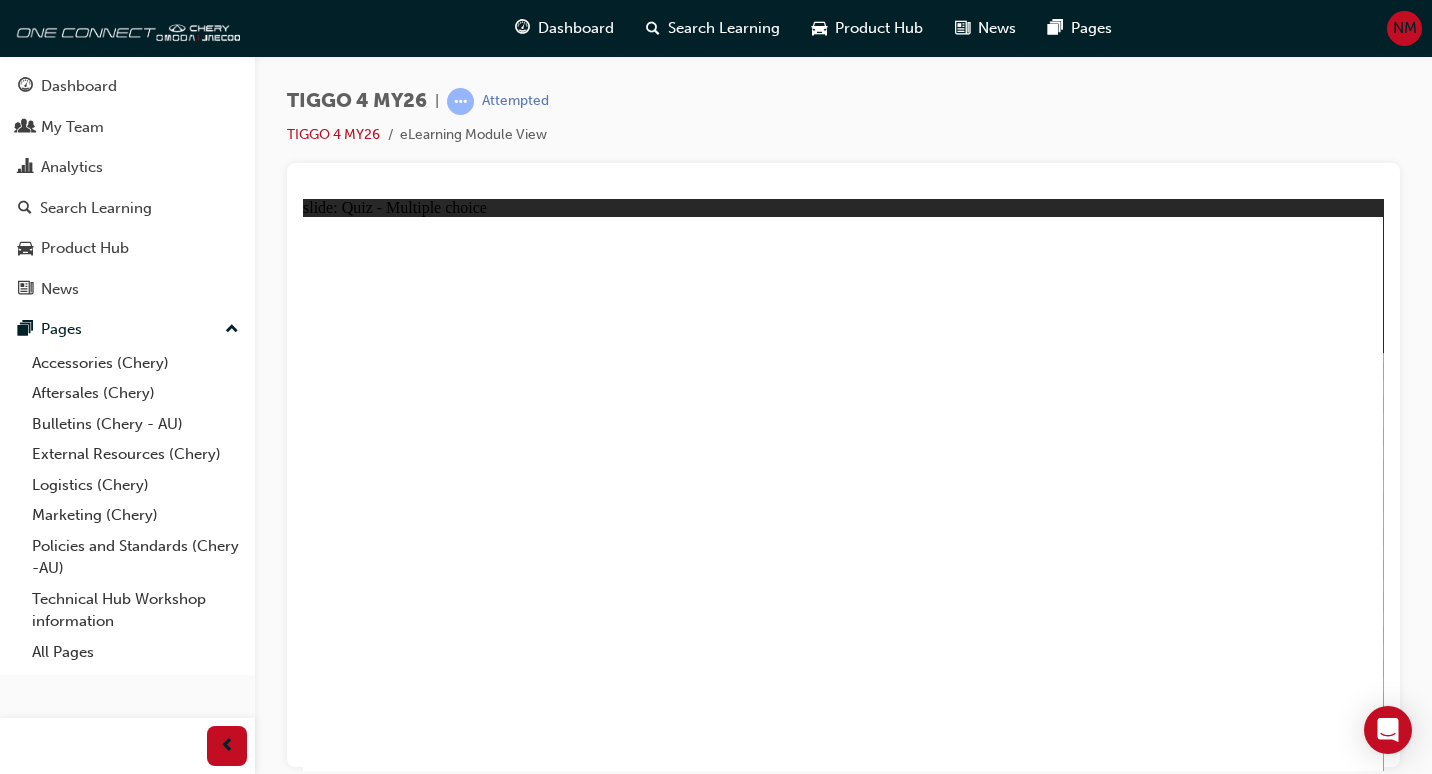 click 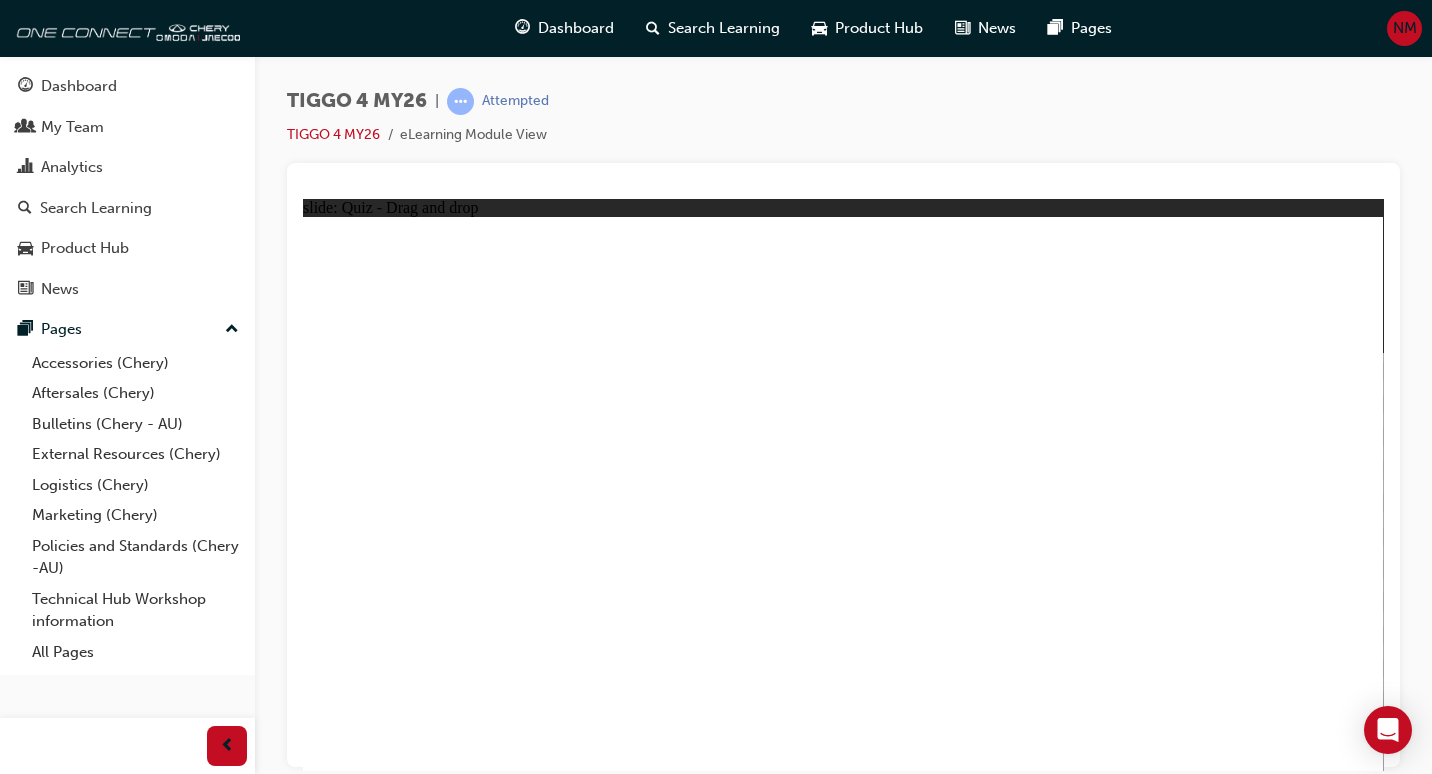 drag, startPoint x: 657, startPoint y: 392, endPoint x: 656, endPoint y: 611, distance: 219.00229 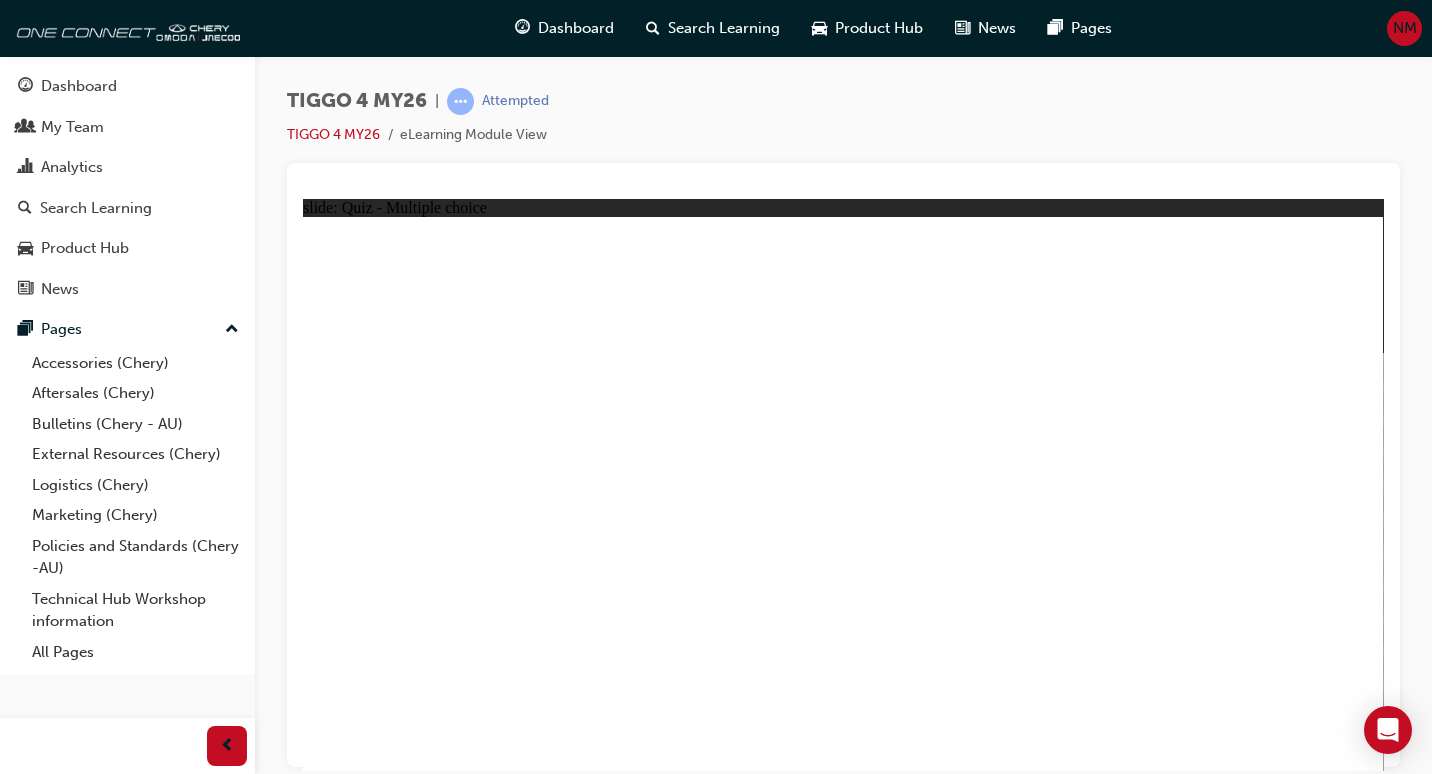click 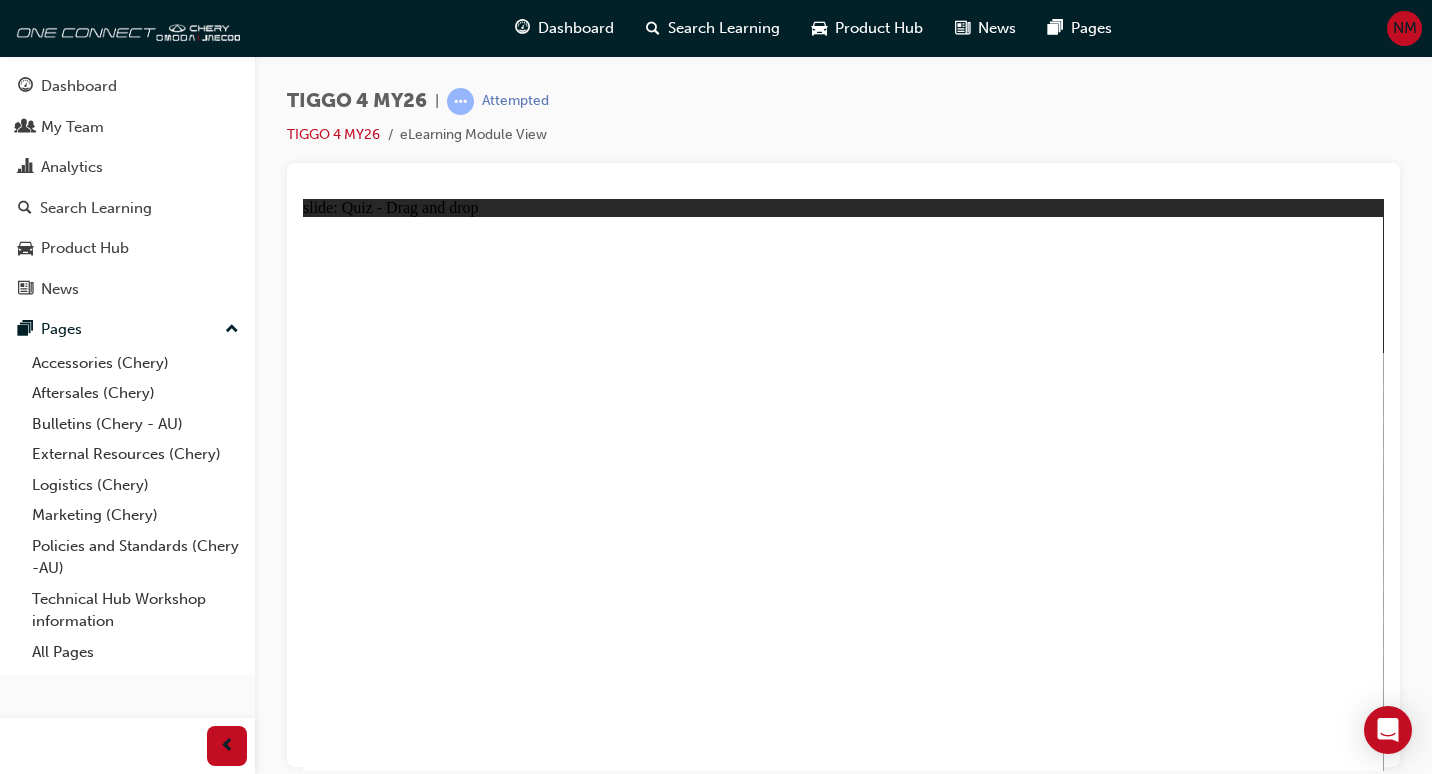 drag, startPoint x: 646, startPoint y: 488, endPoint x: 1082, endPoint y: 345, distance: 458.85184 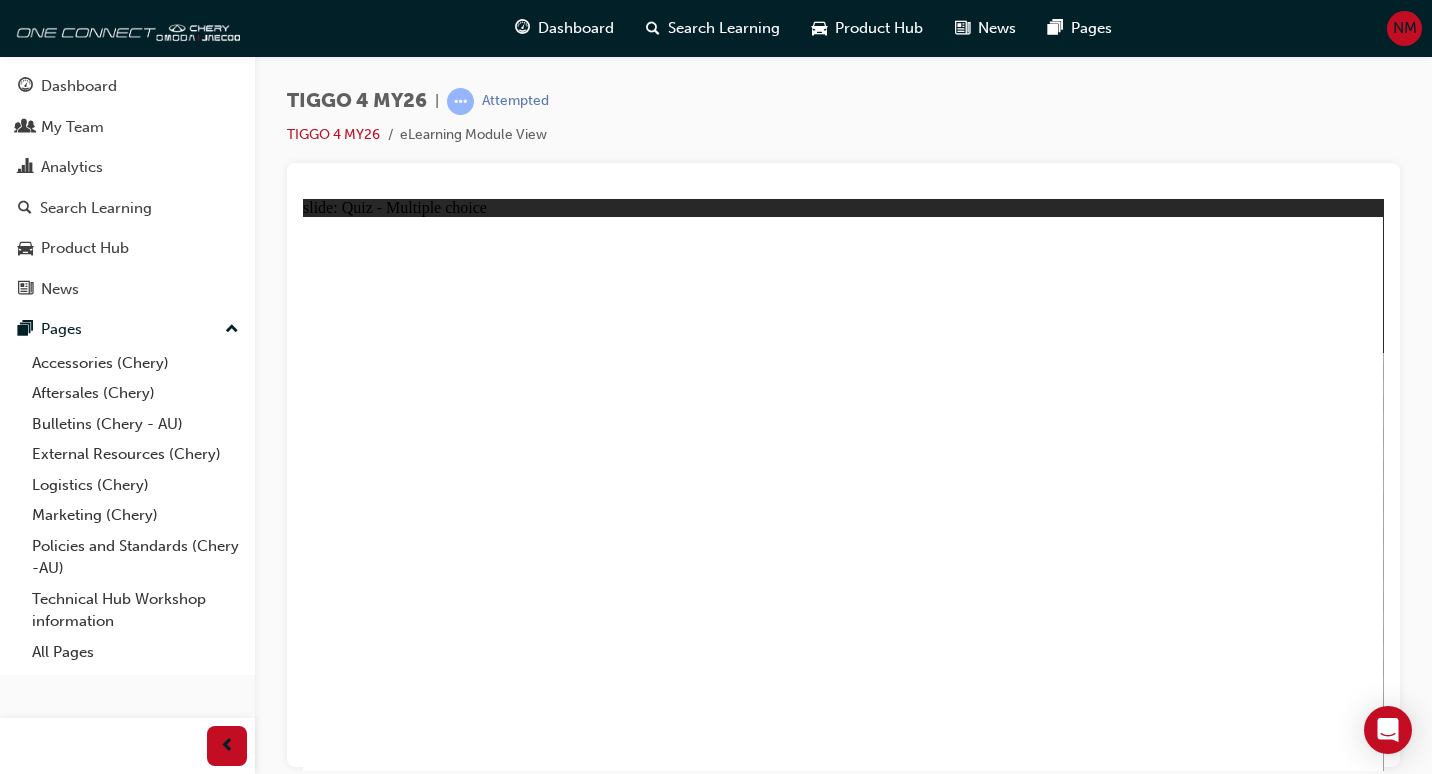 click 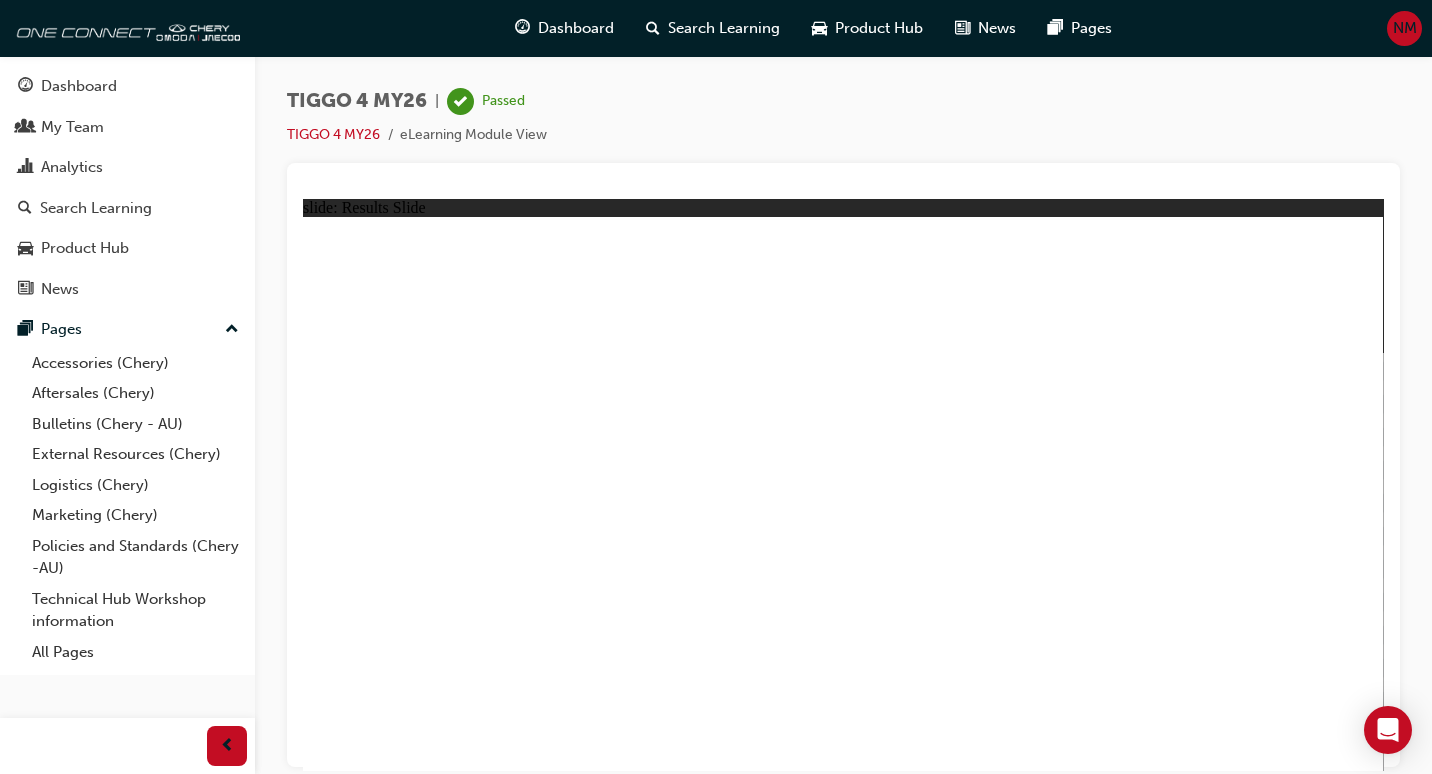 click 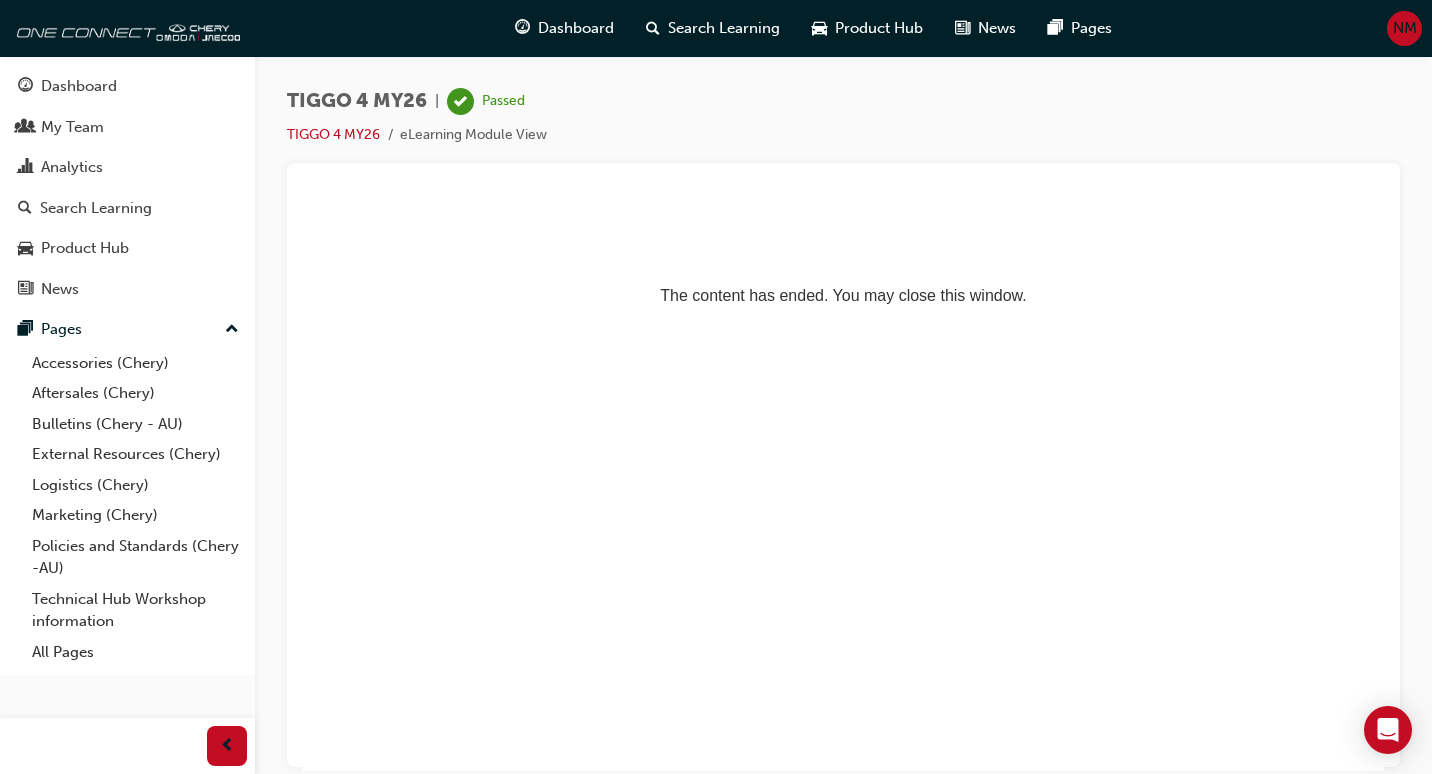 scroll, scrollTop: 0, scrollLeft: 0, axis: both 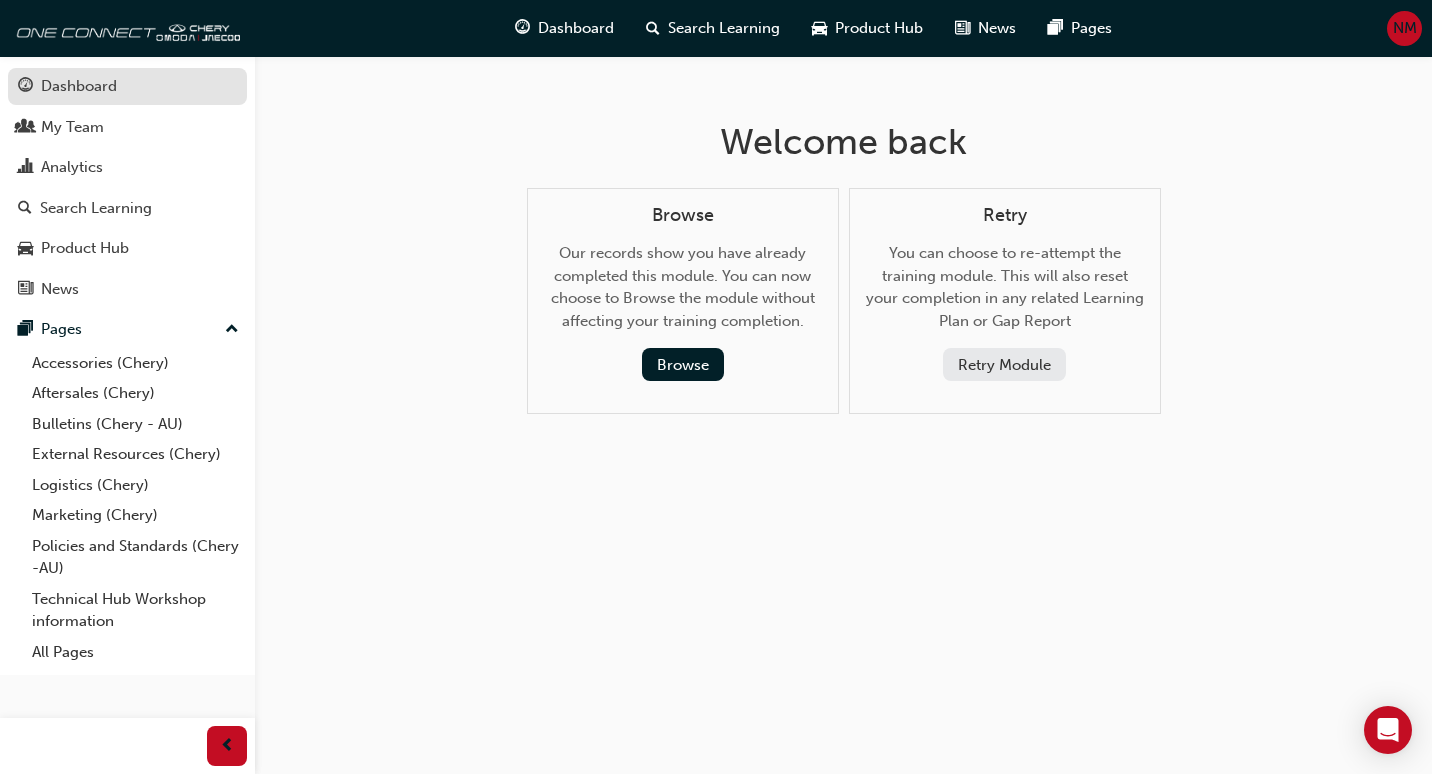 click on "Dashboard" at bounding box center (79, 86) 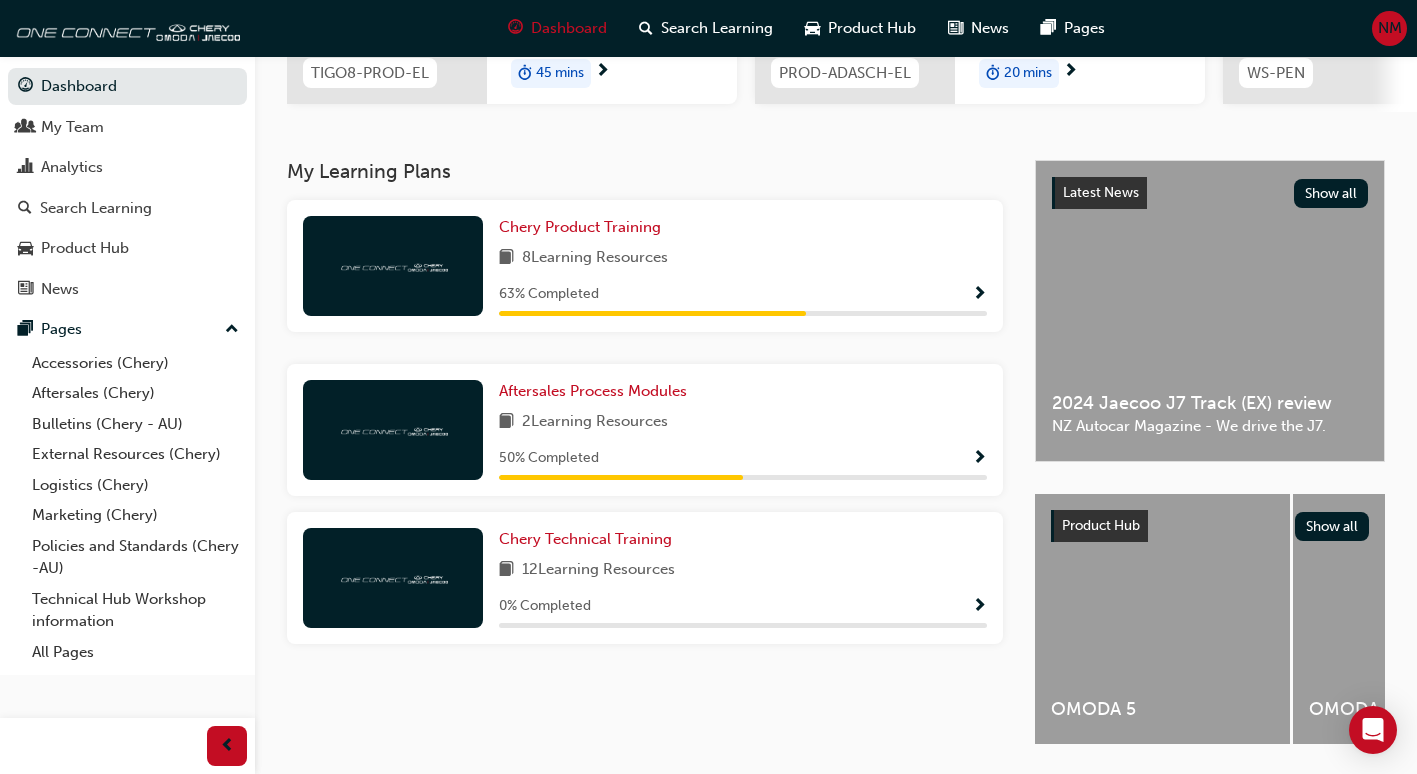 scroll, scrollTop: 360, scrollLeft: 0, axis: vertical 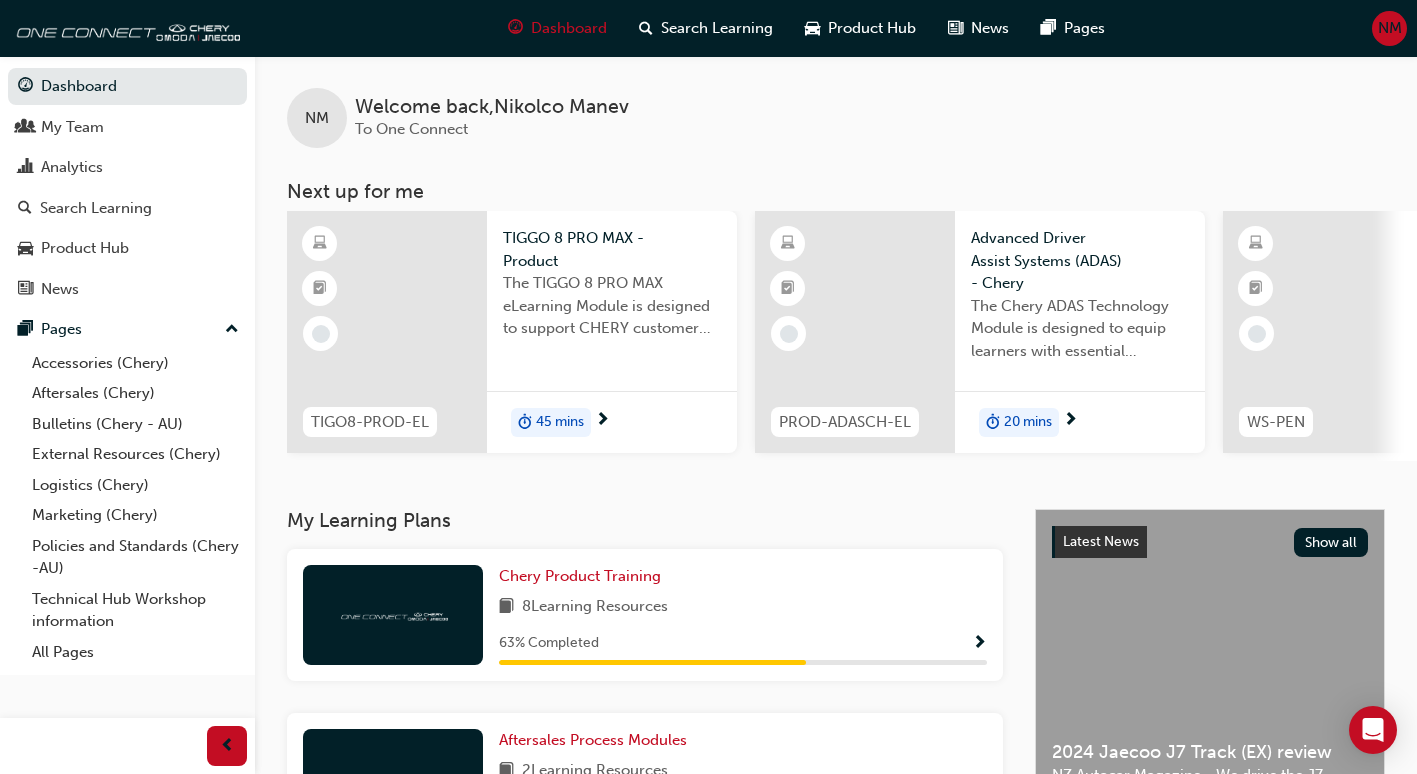 click on "45 mins" at bounding box center (560, 422) 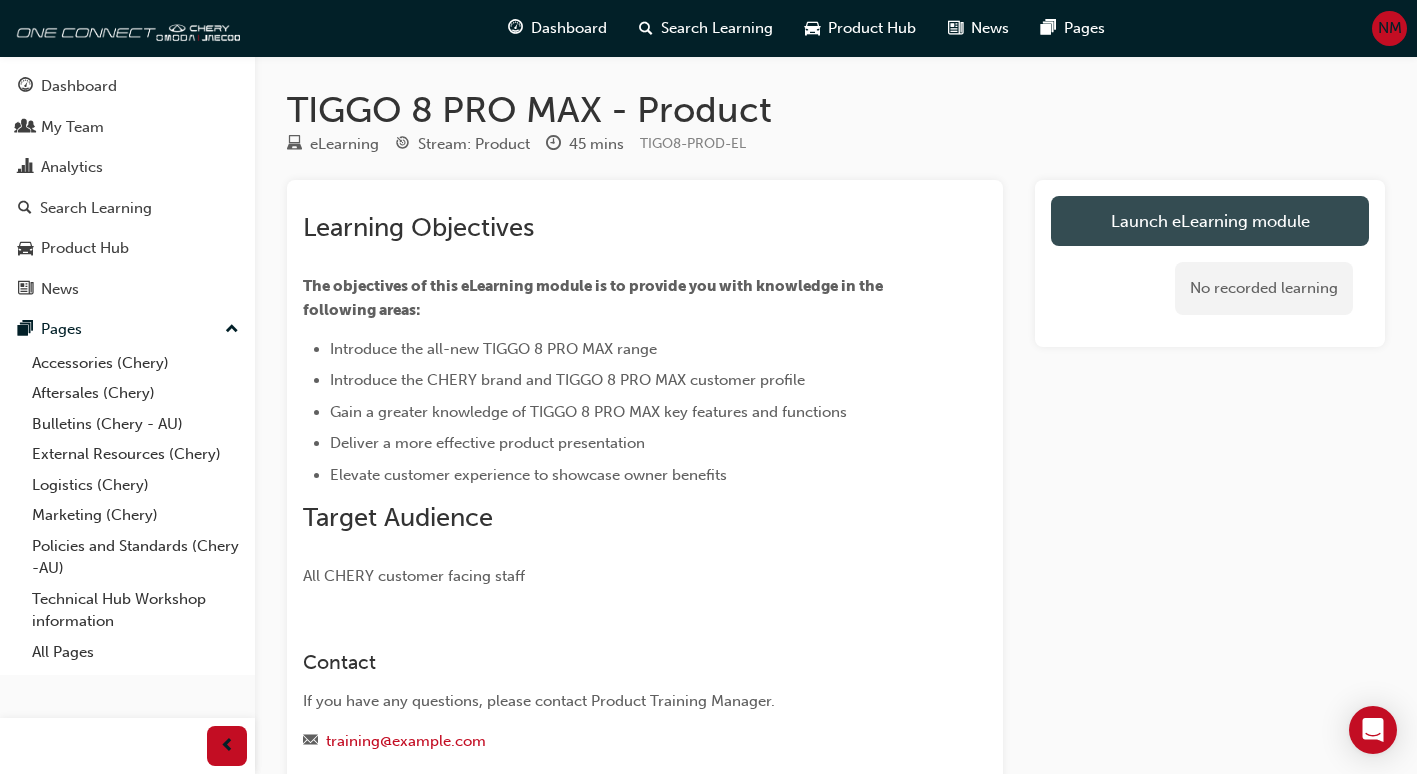 click on "Launch eLearning module" at bounding box center [1210, 221] 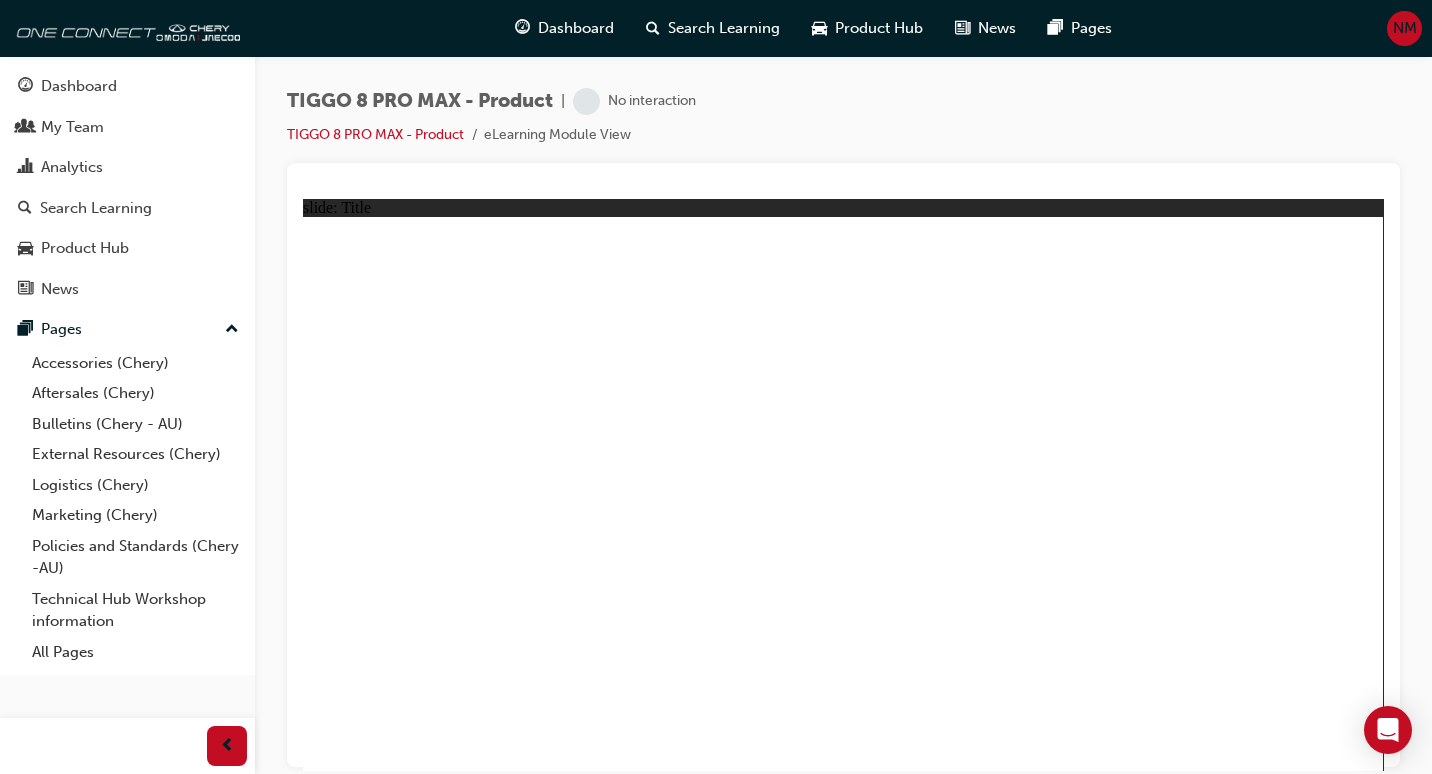 scroll, scrollTop: 0, scrollLeft: 0, axis: both 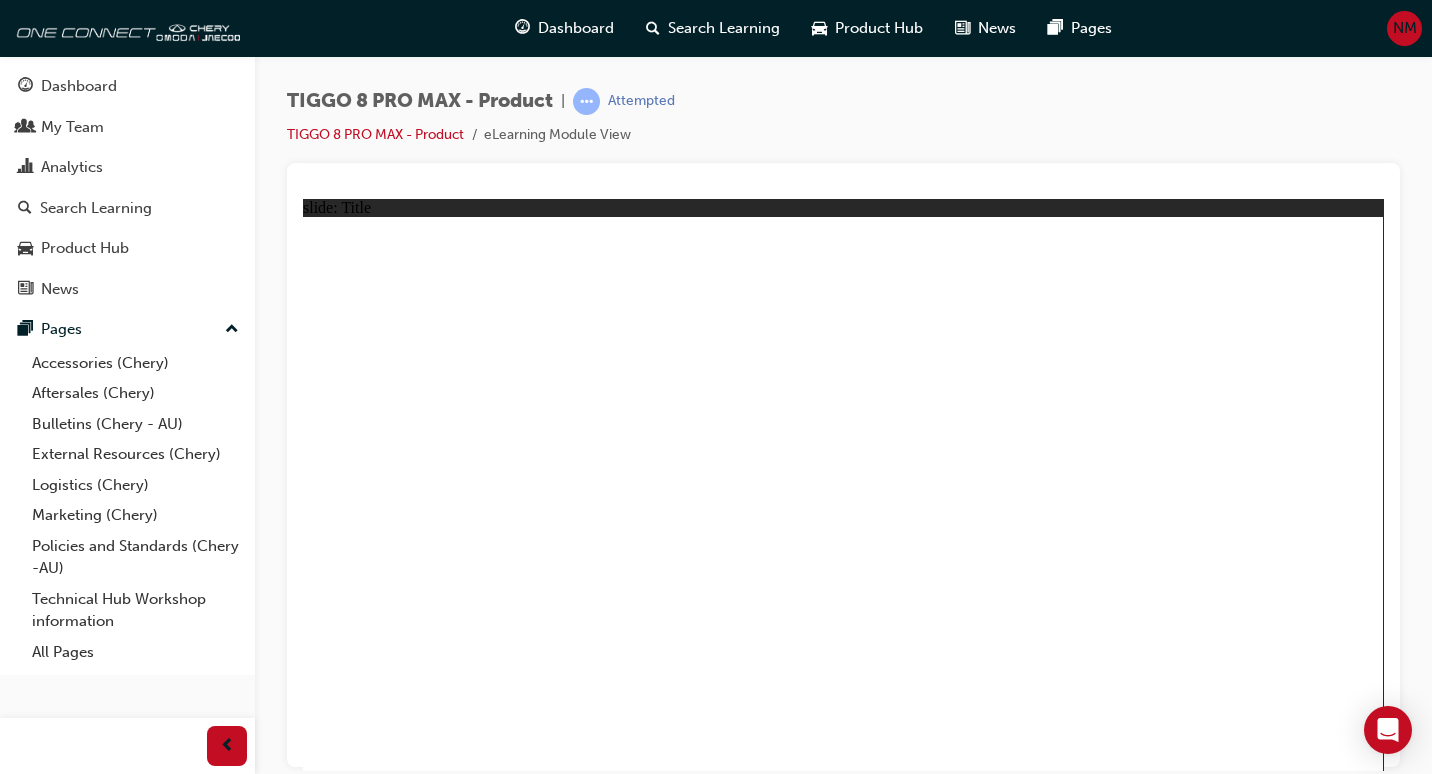 click 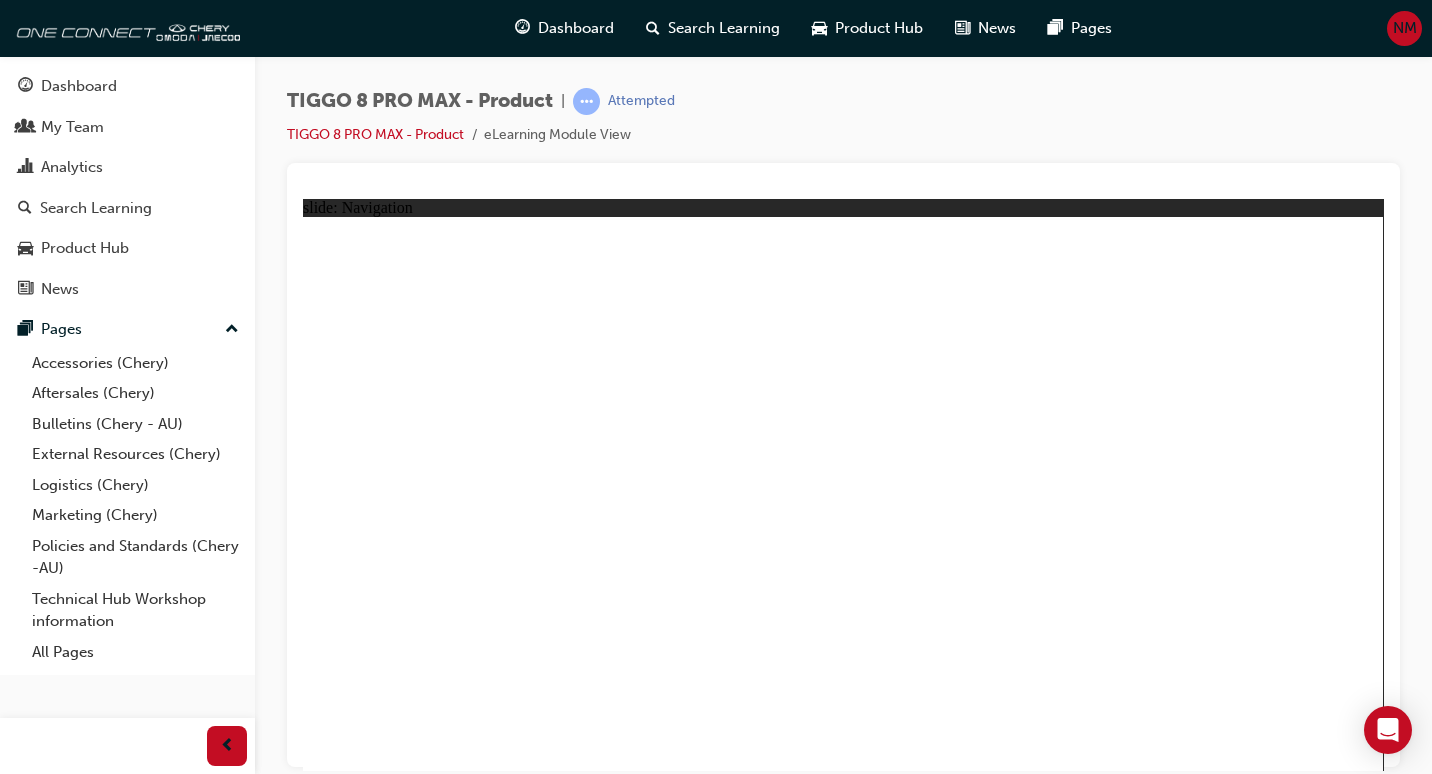 click 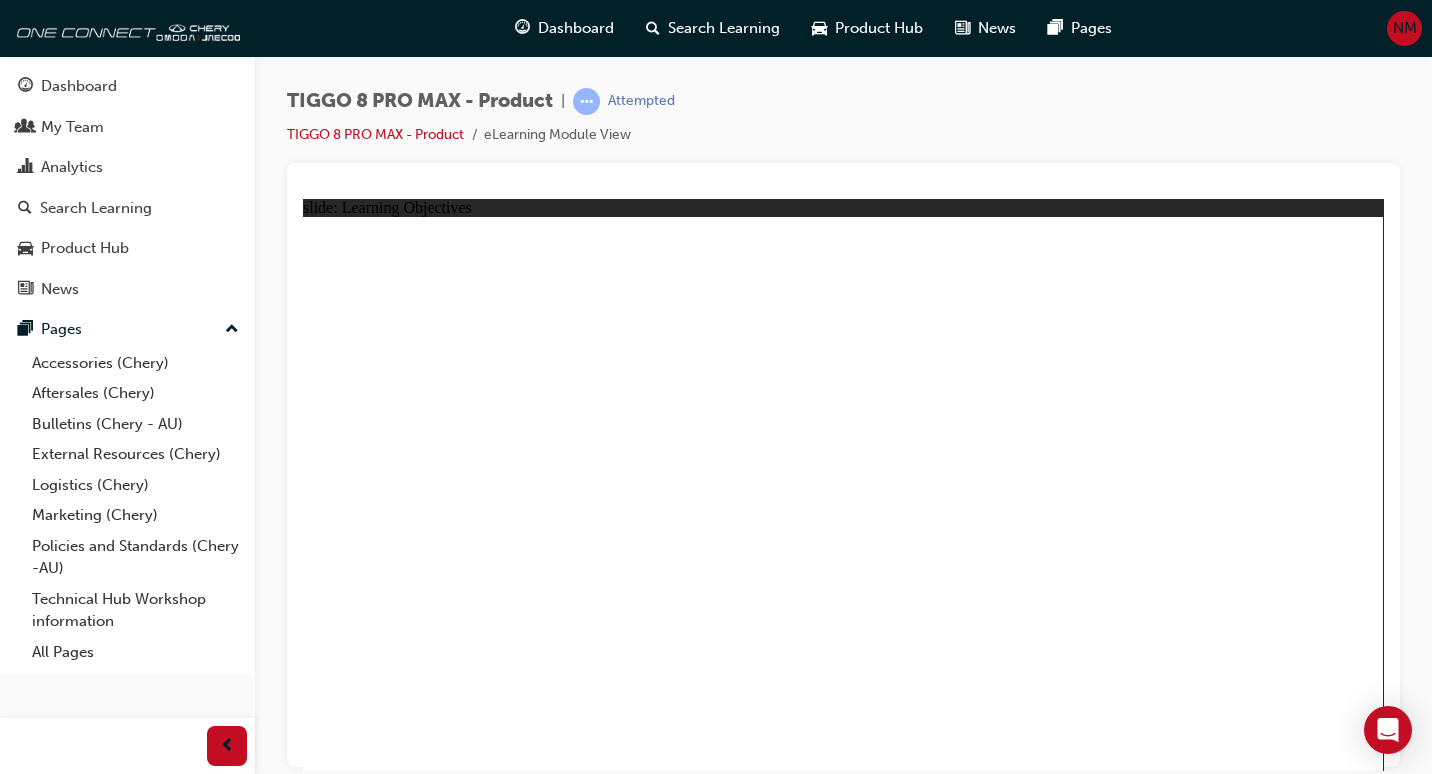 click 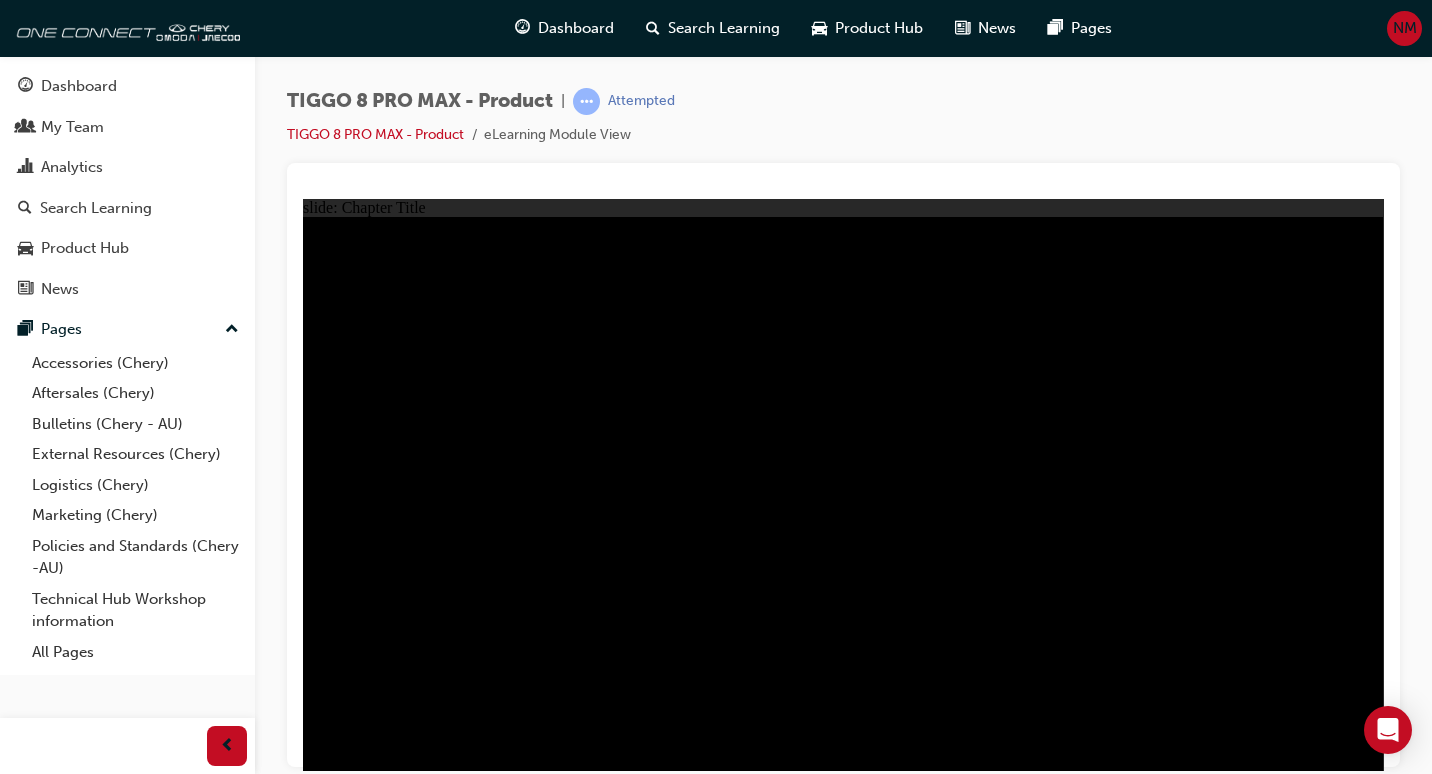 click 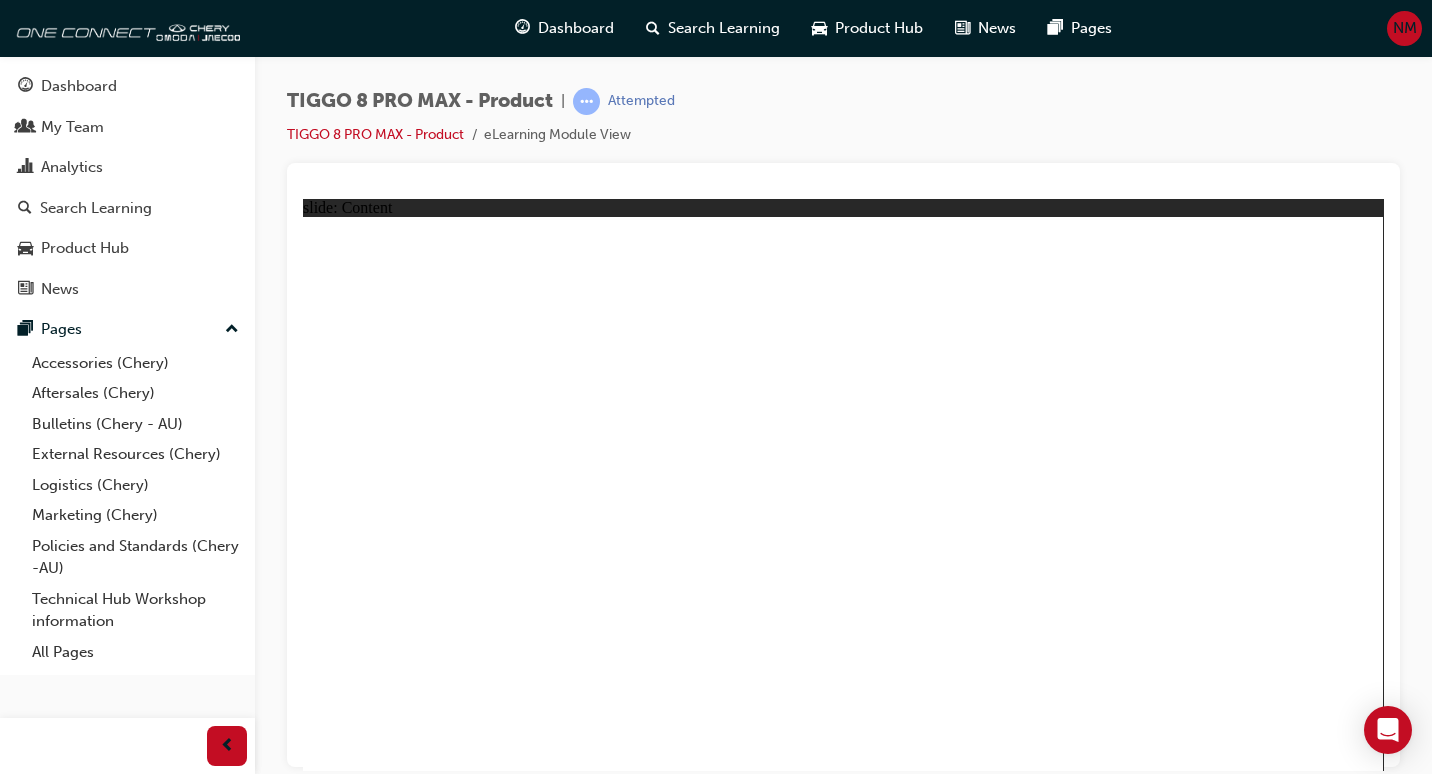 click 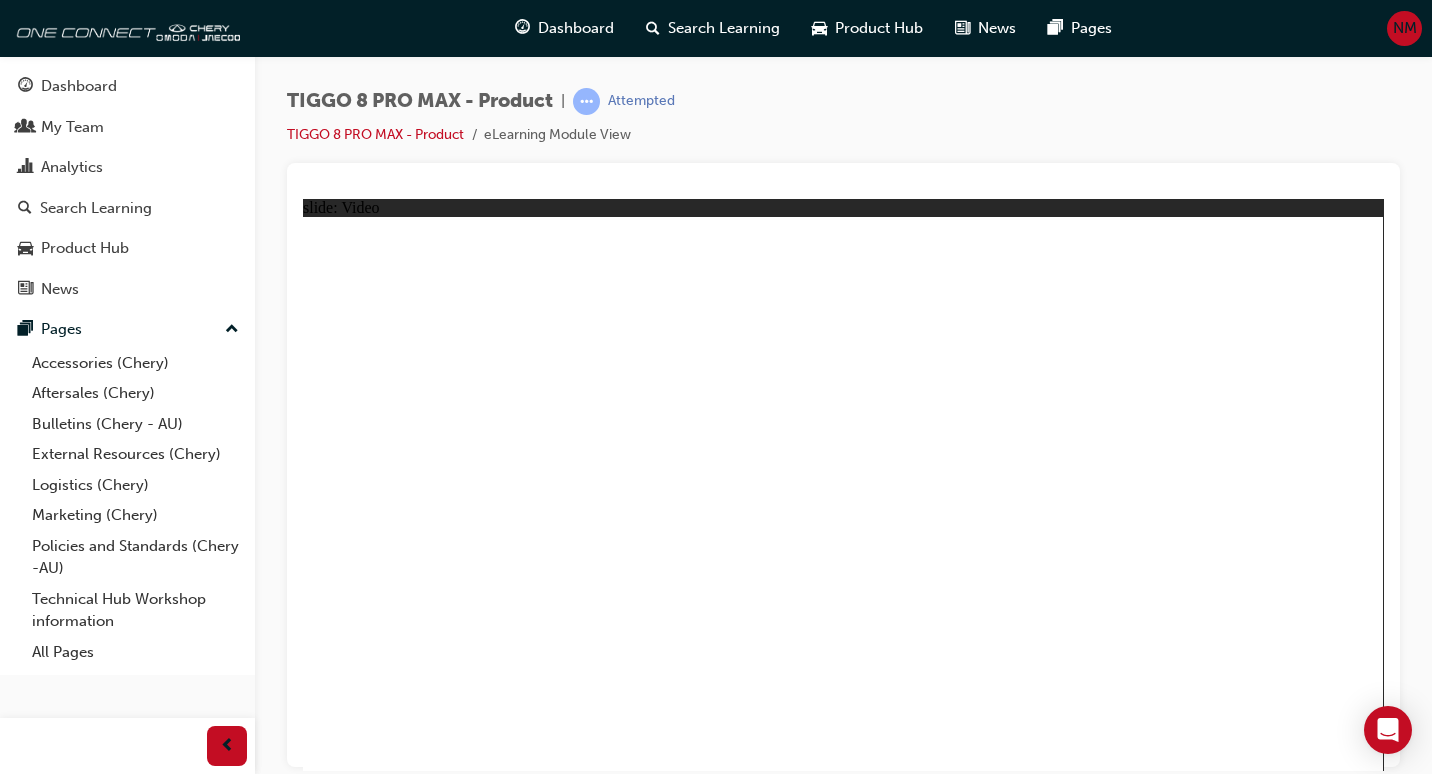 click 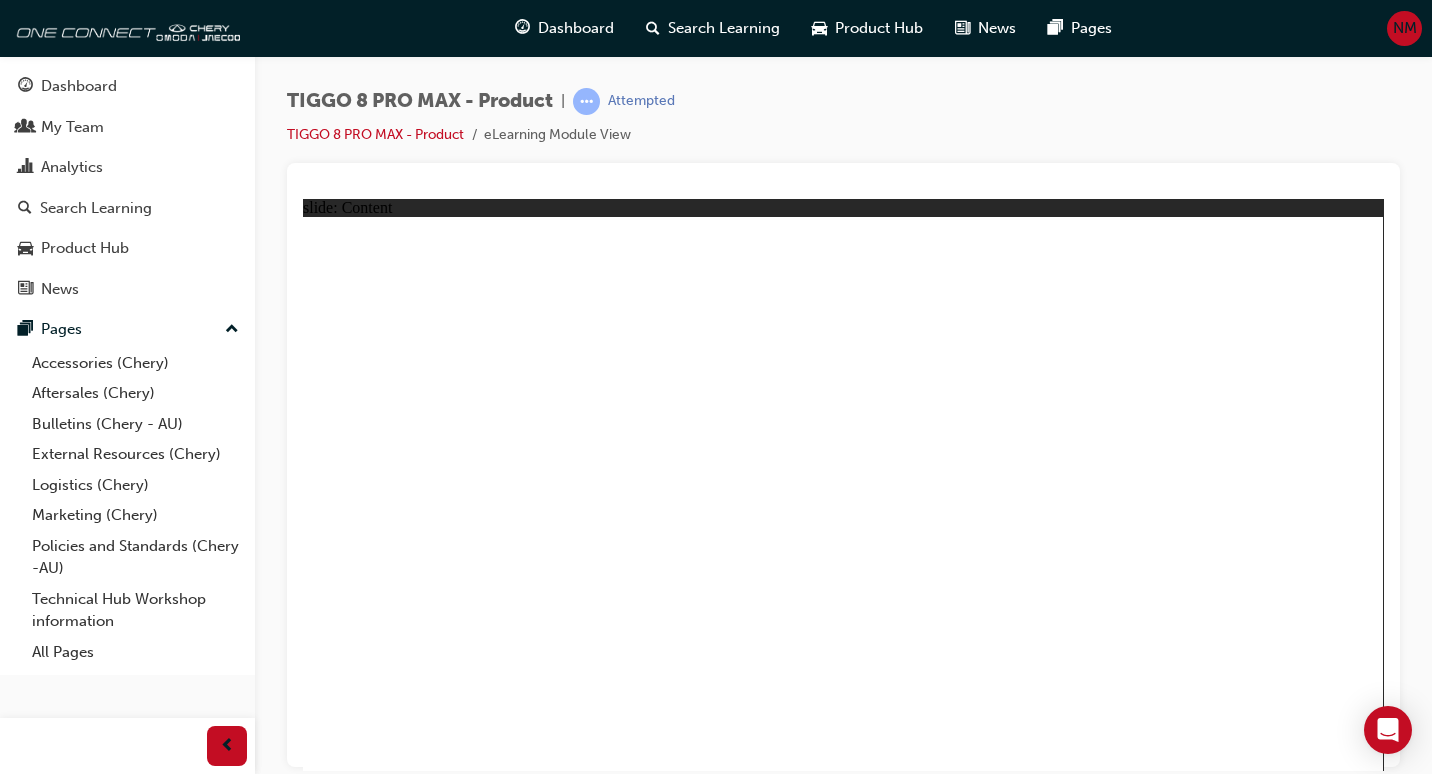 click 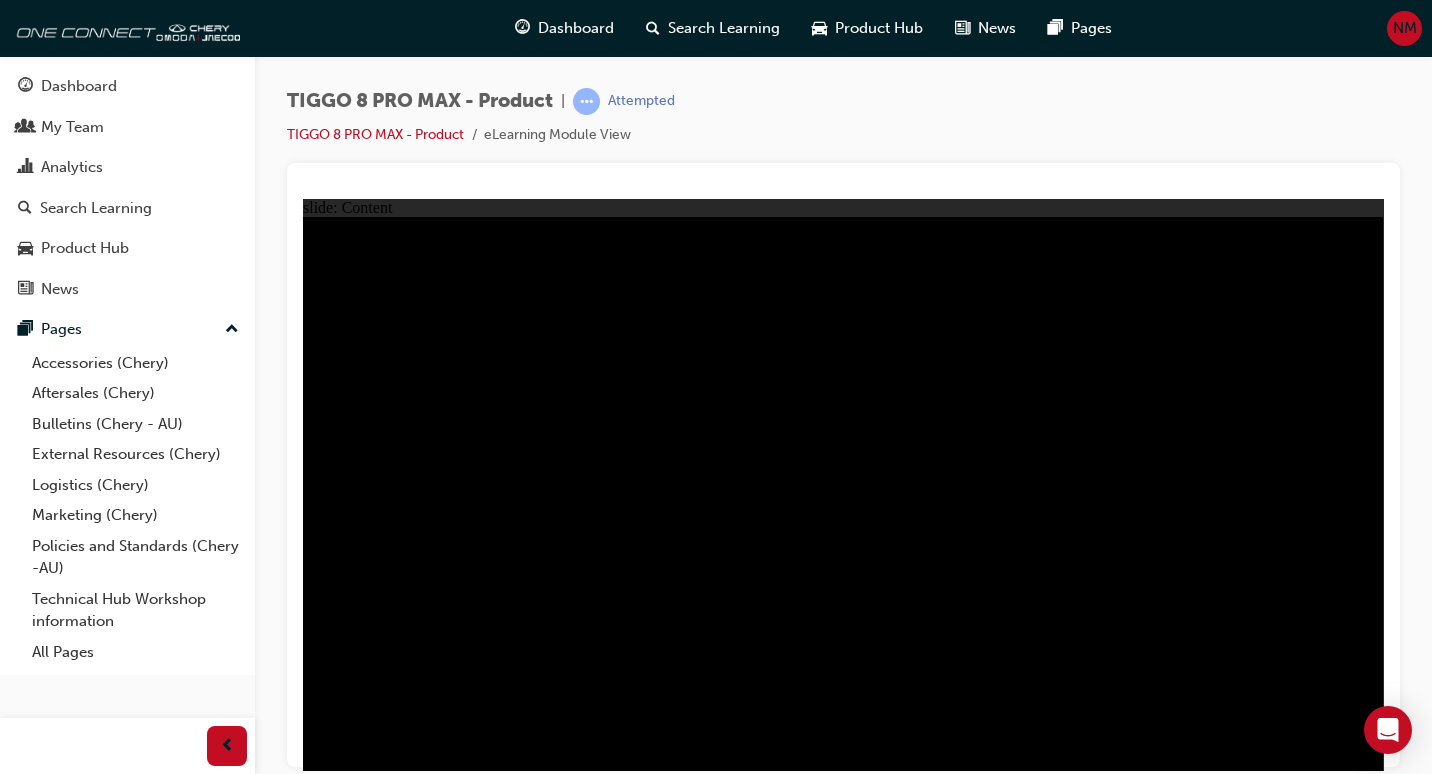 click 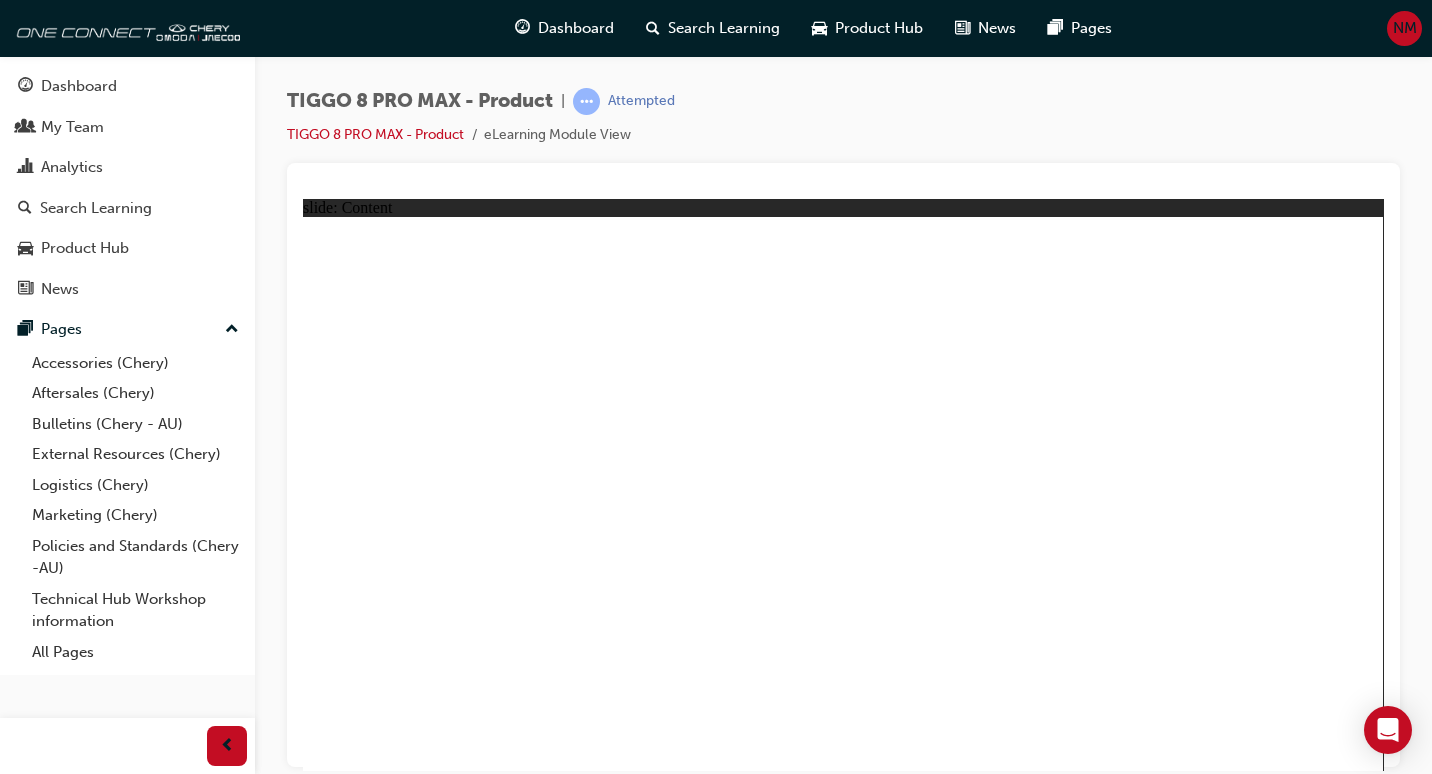 click 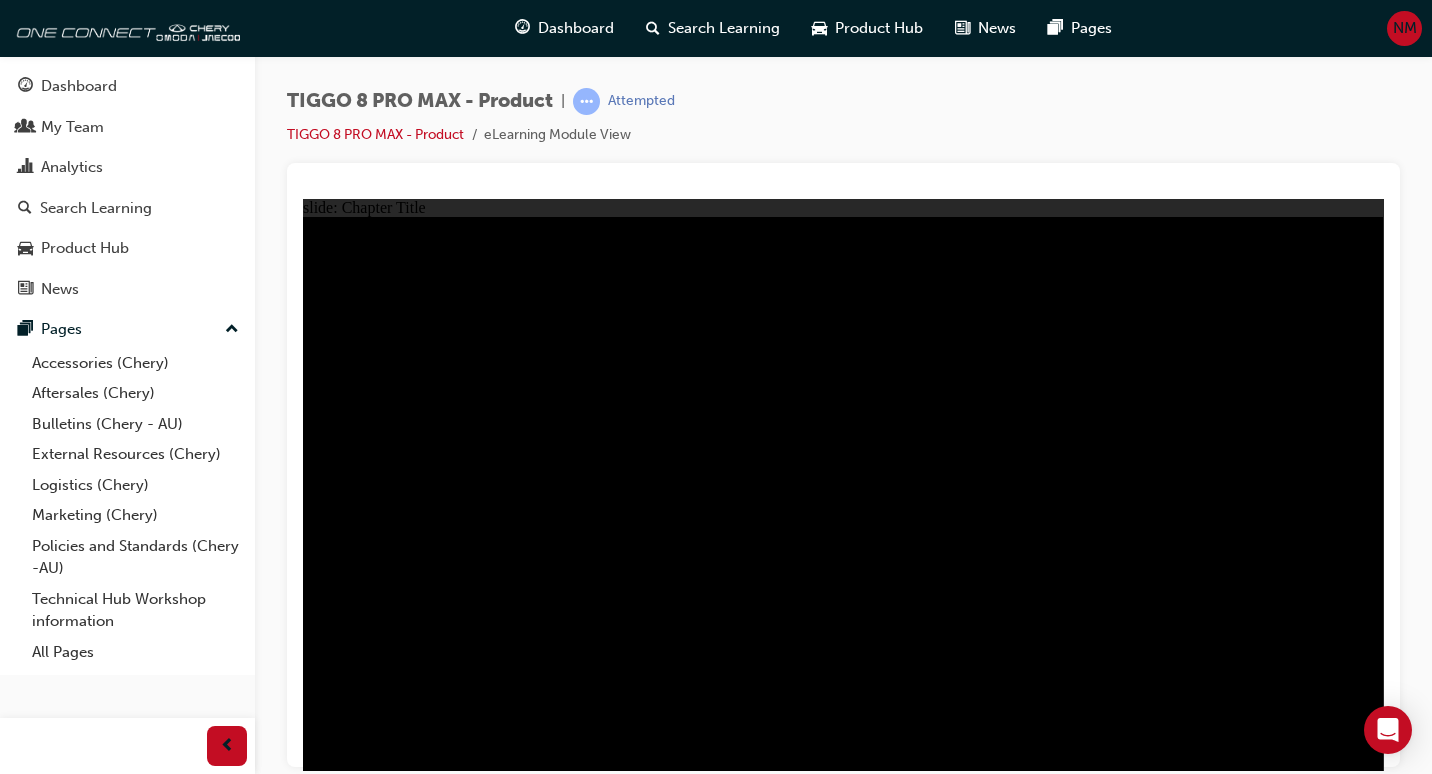 click 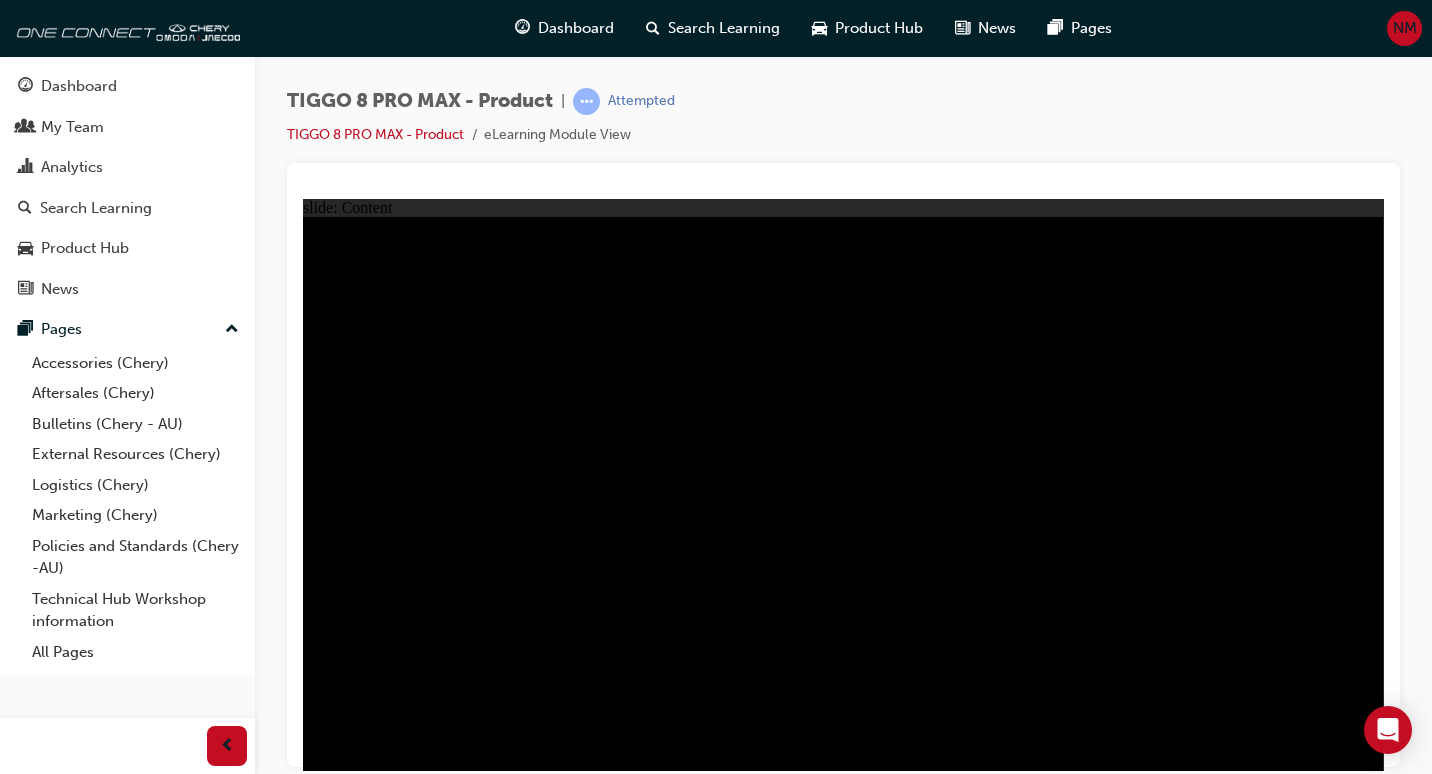 click 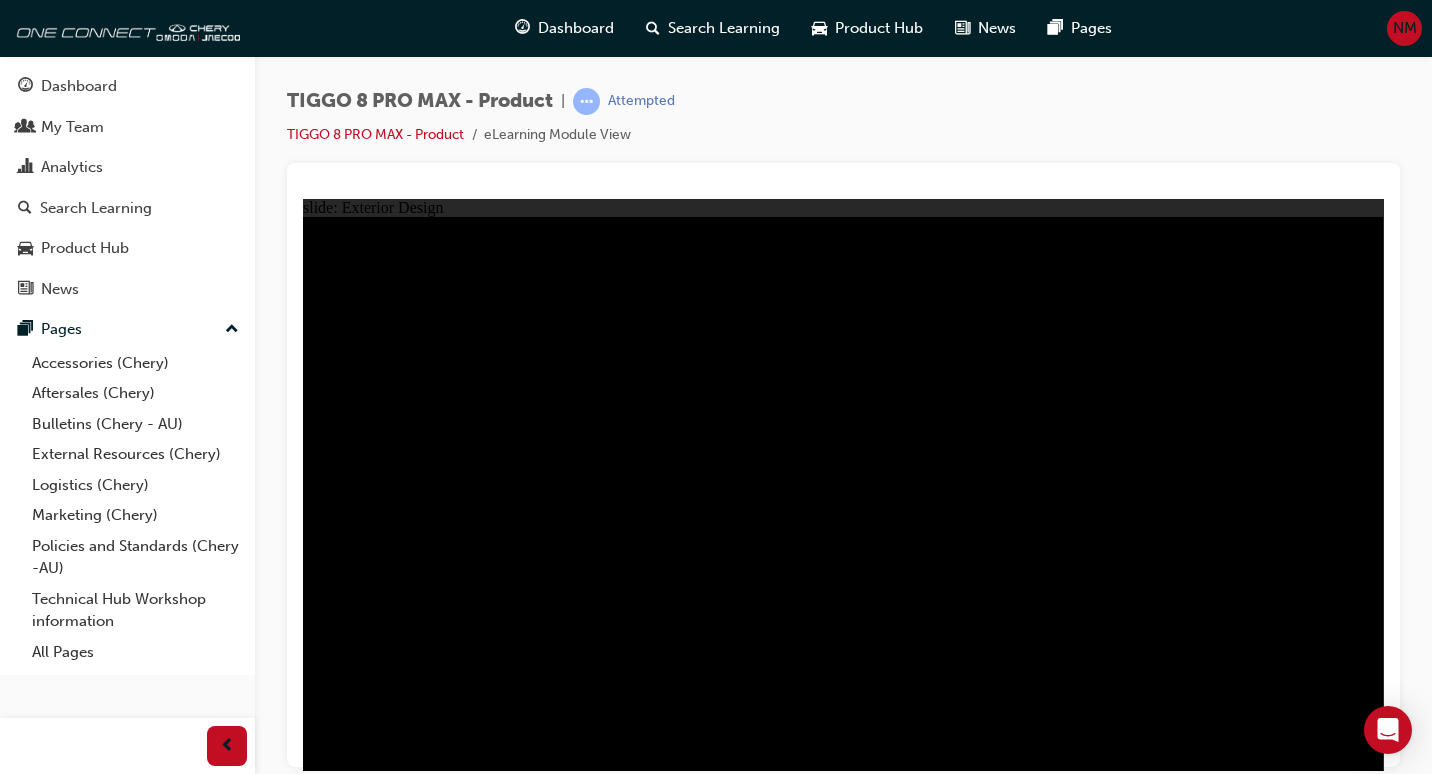 click 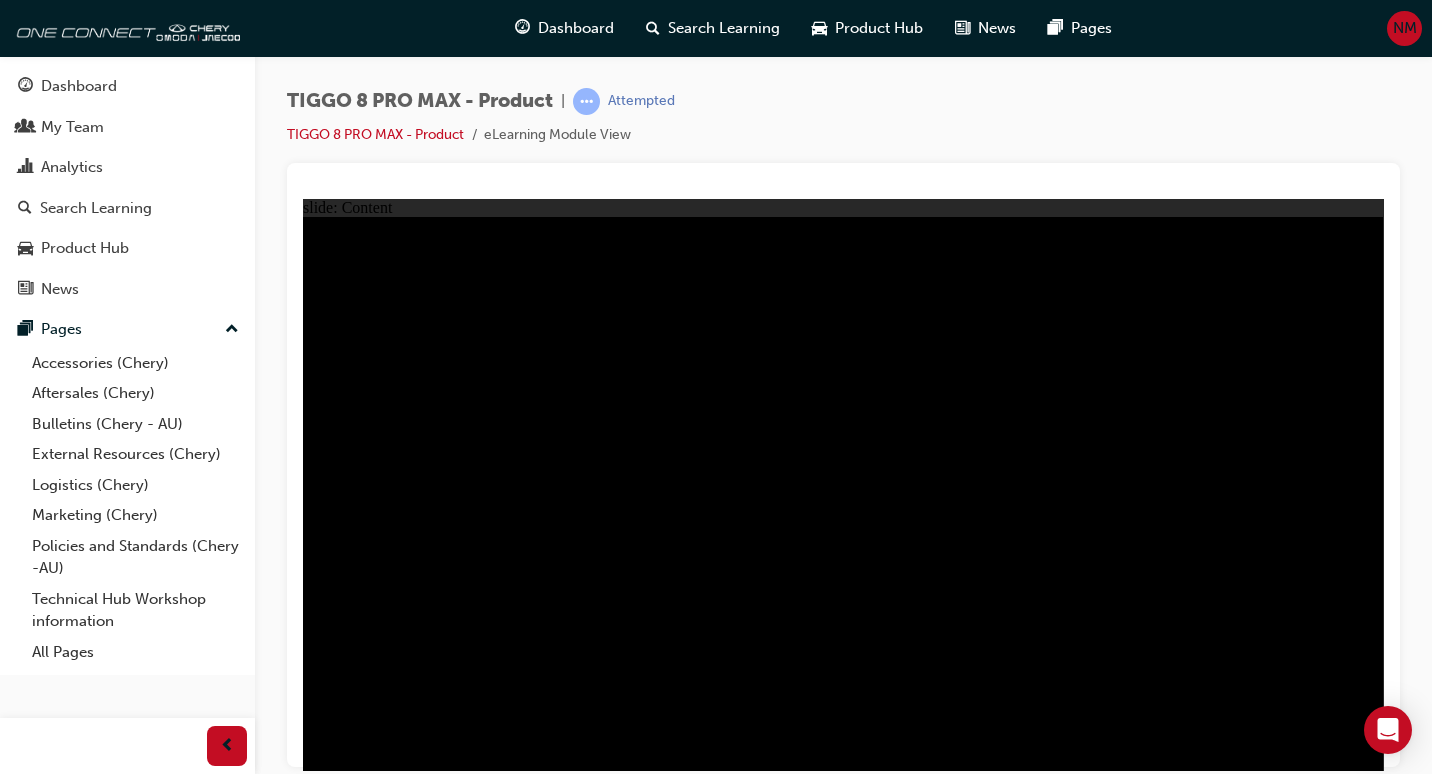 click 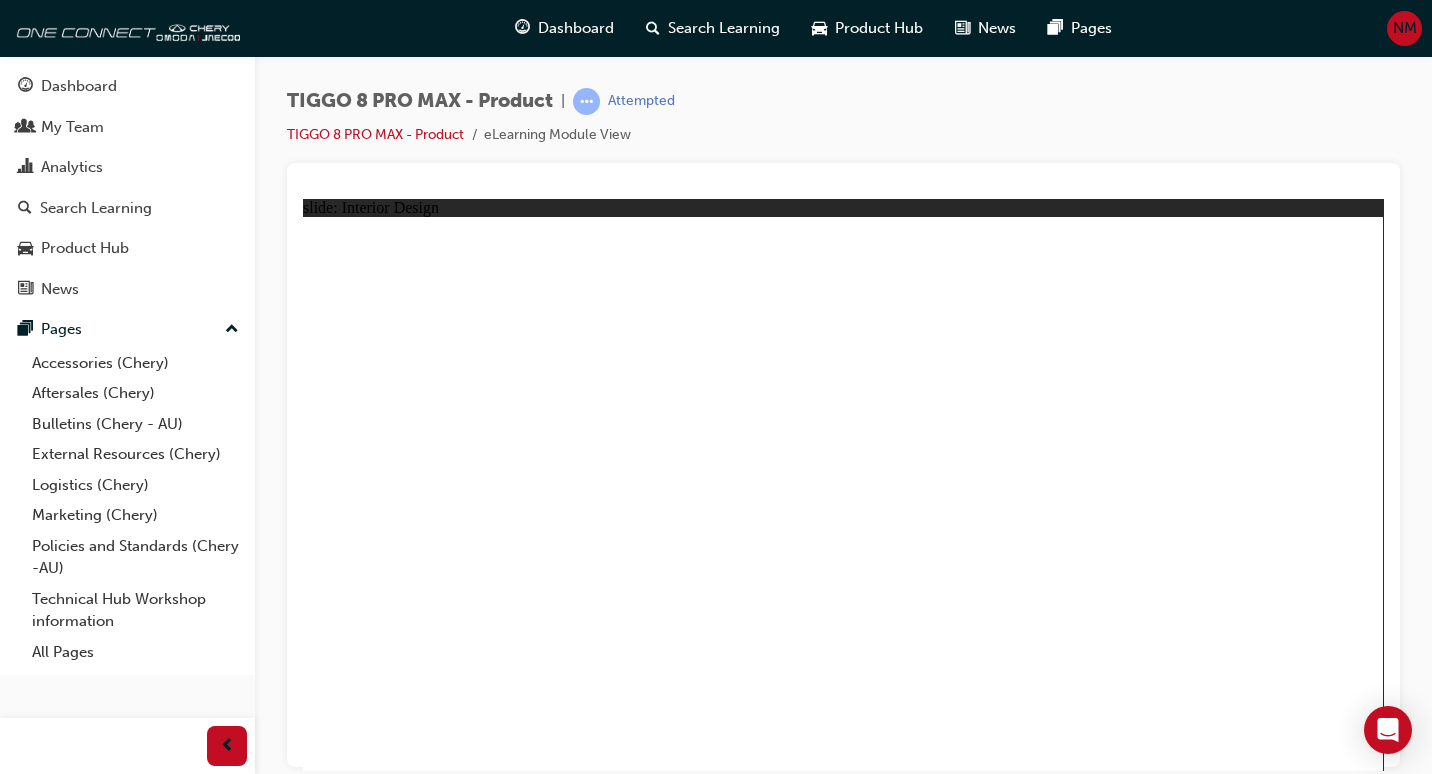 click 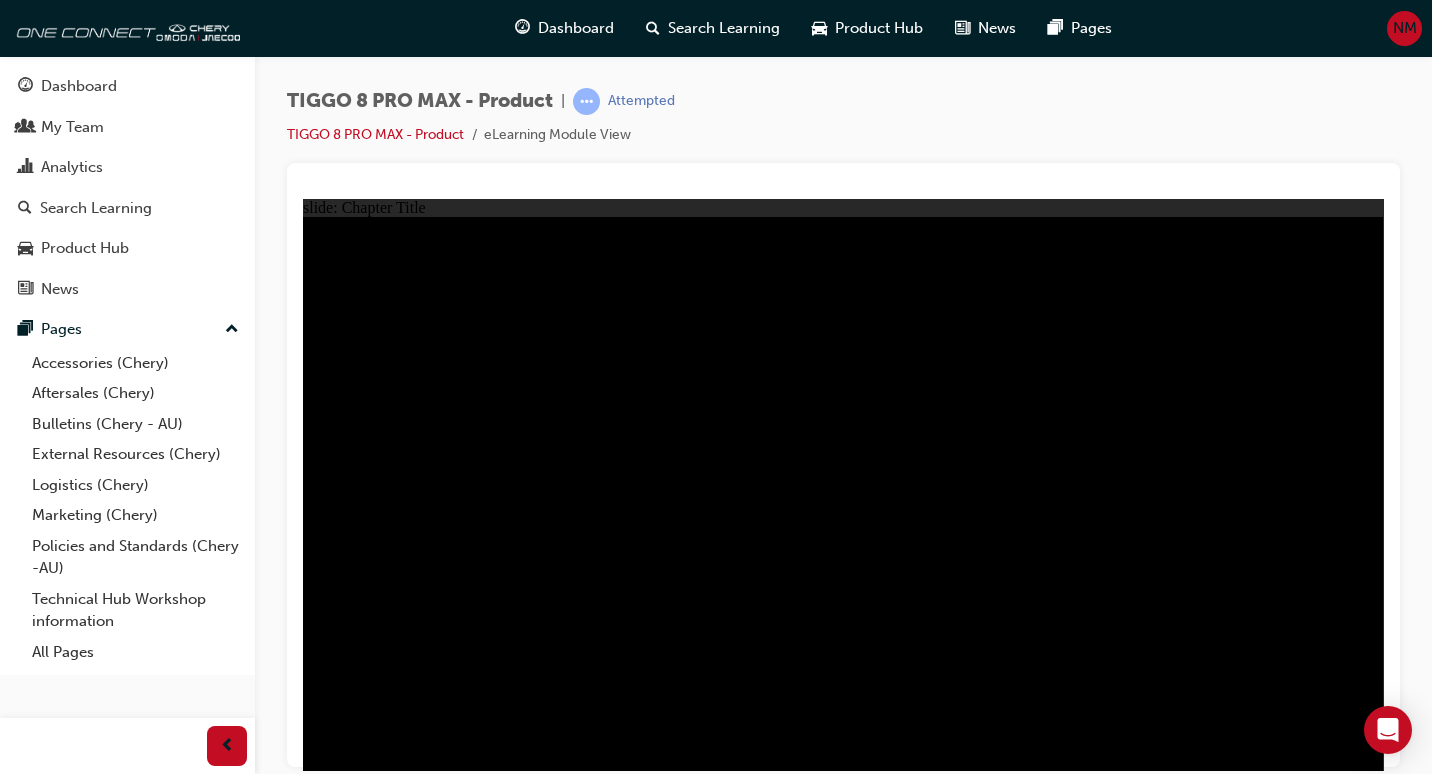 click 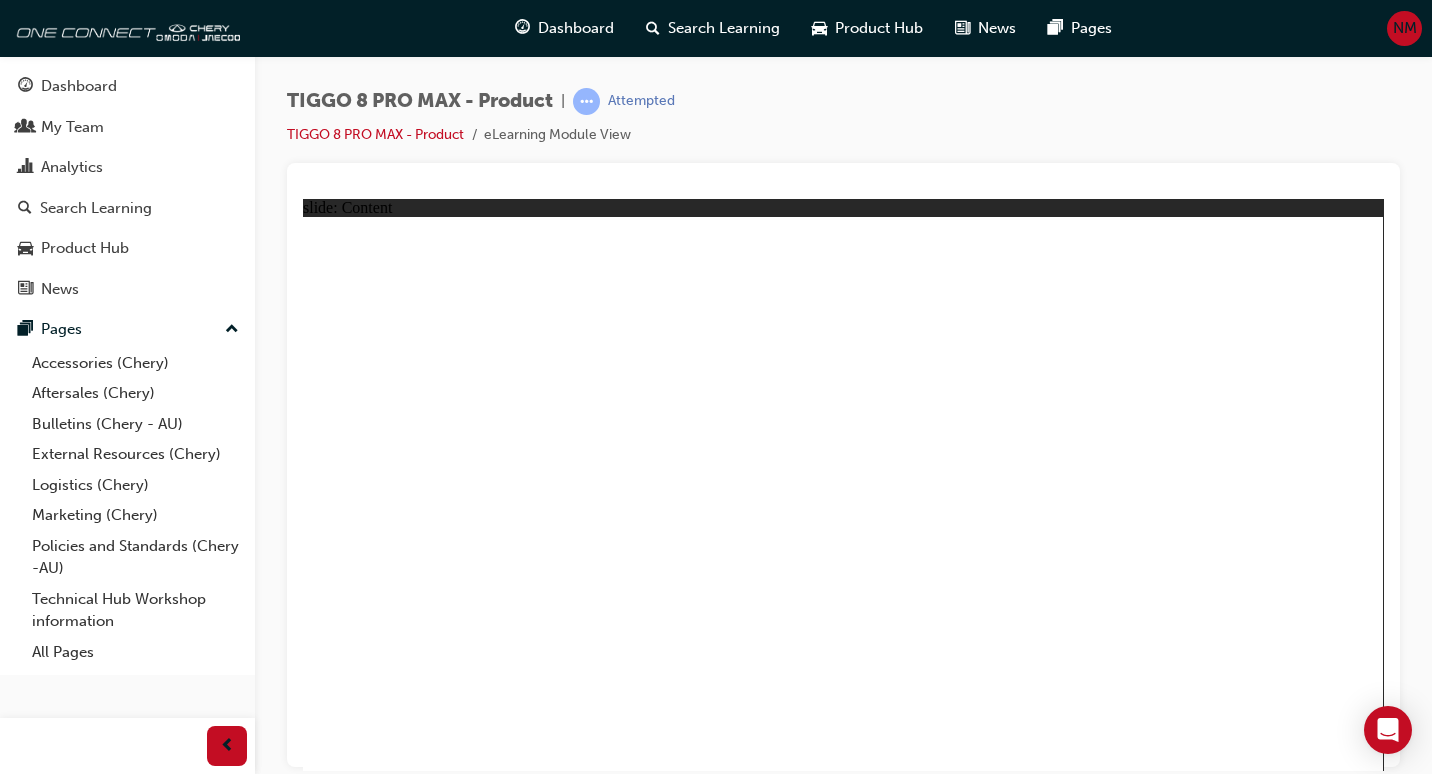 click 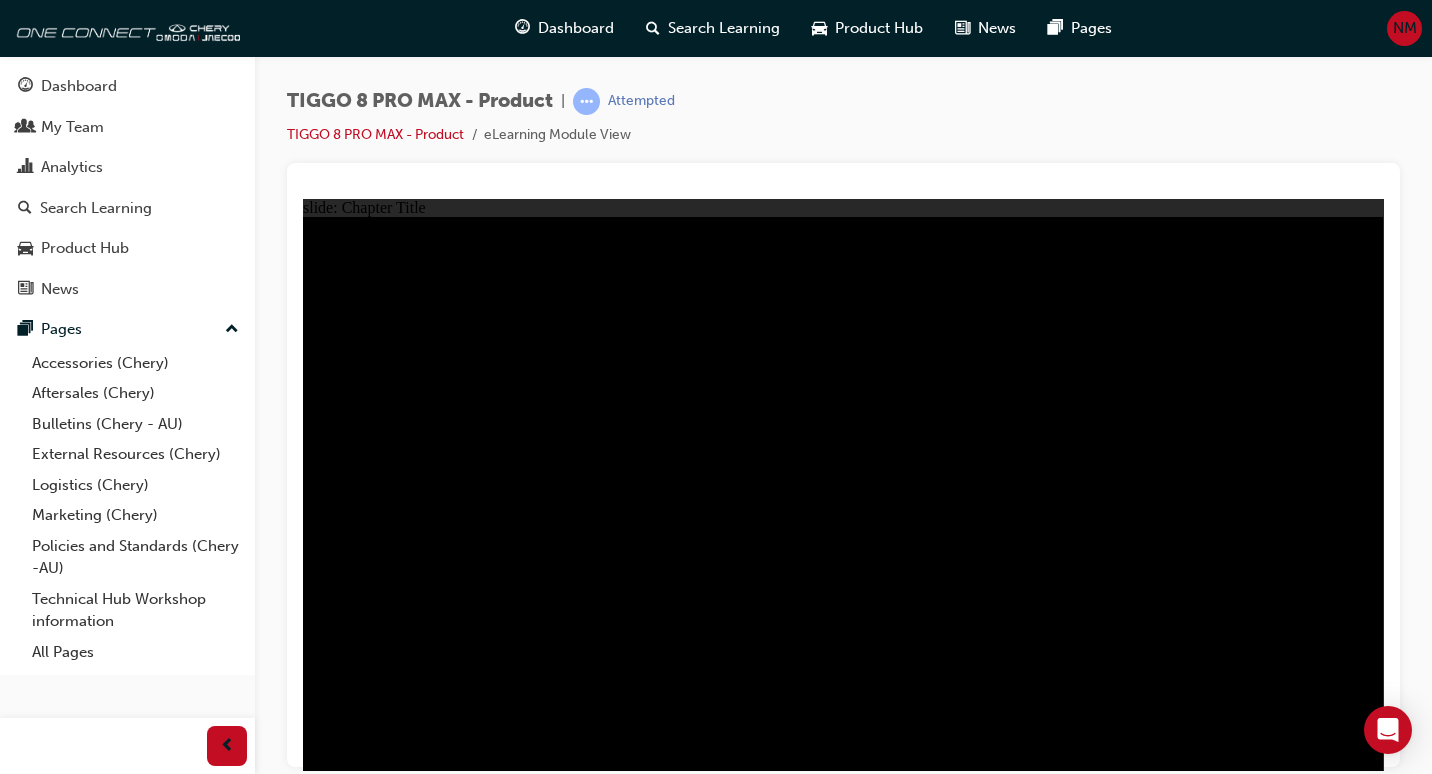 click 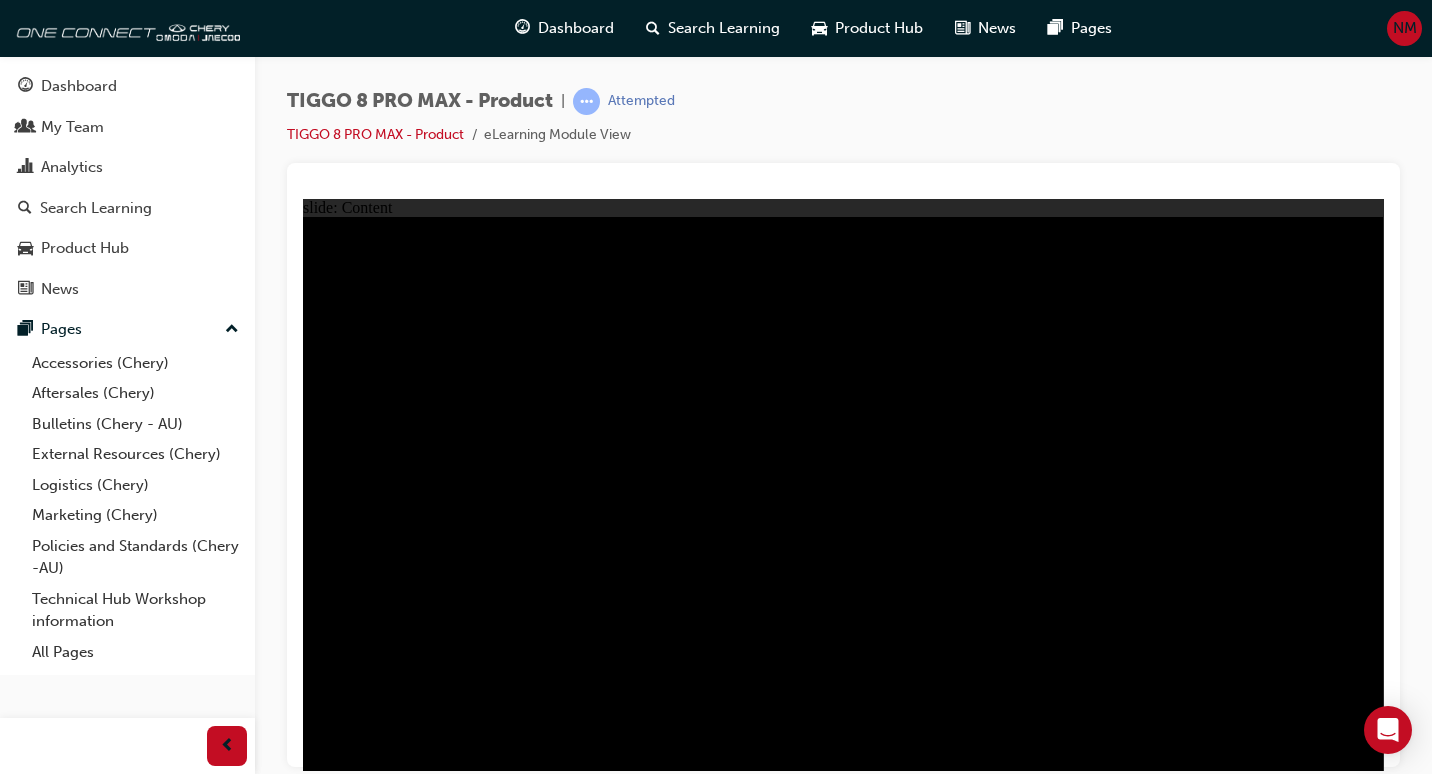 click 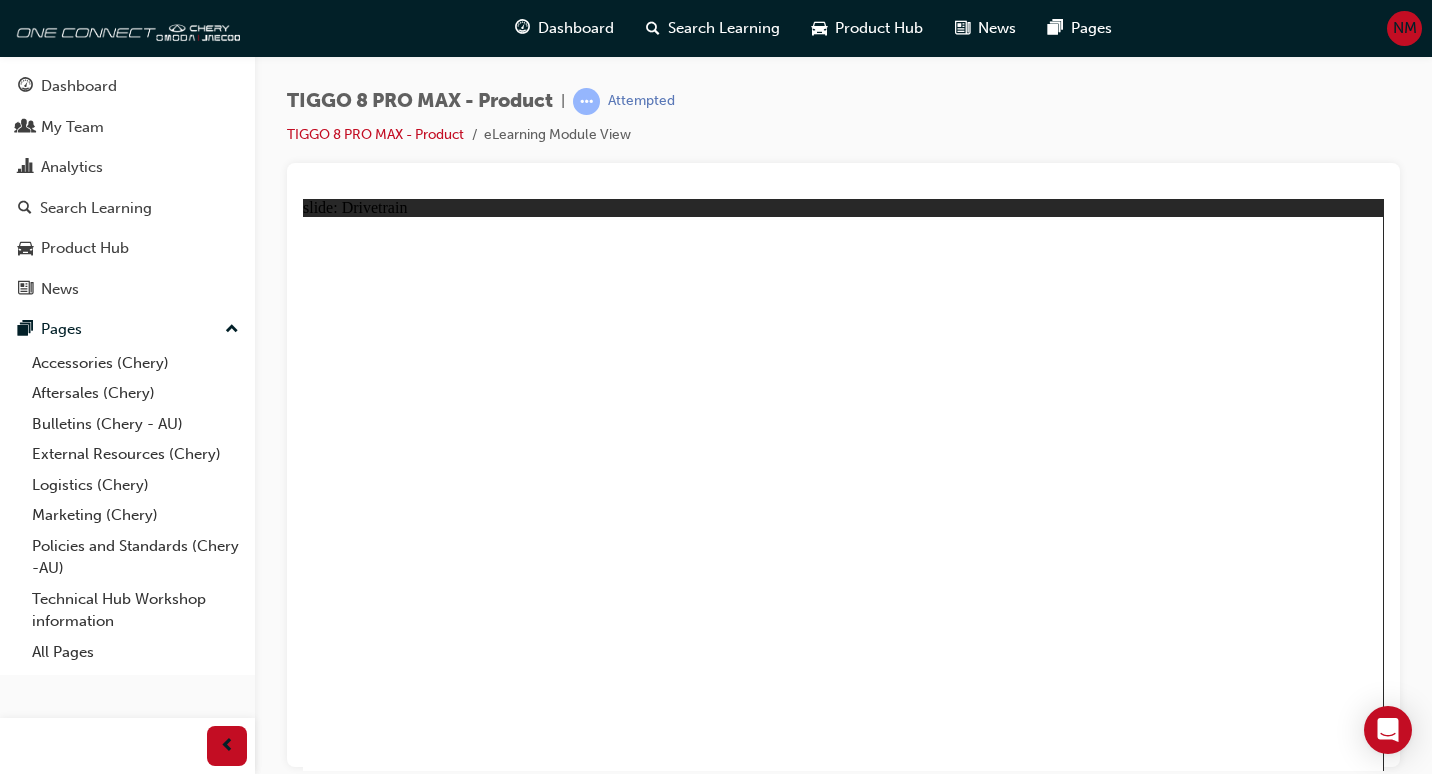 click 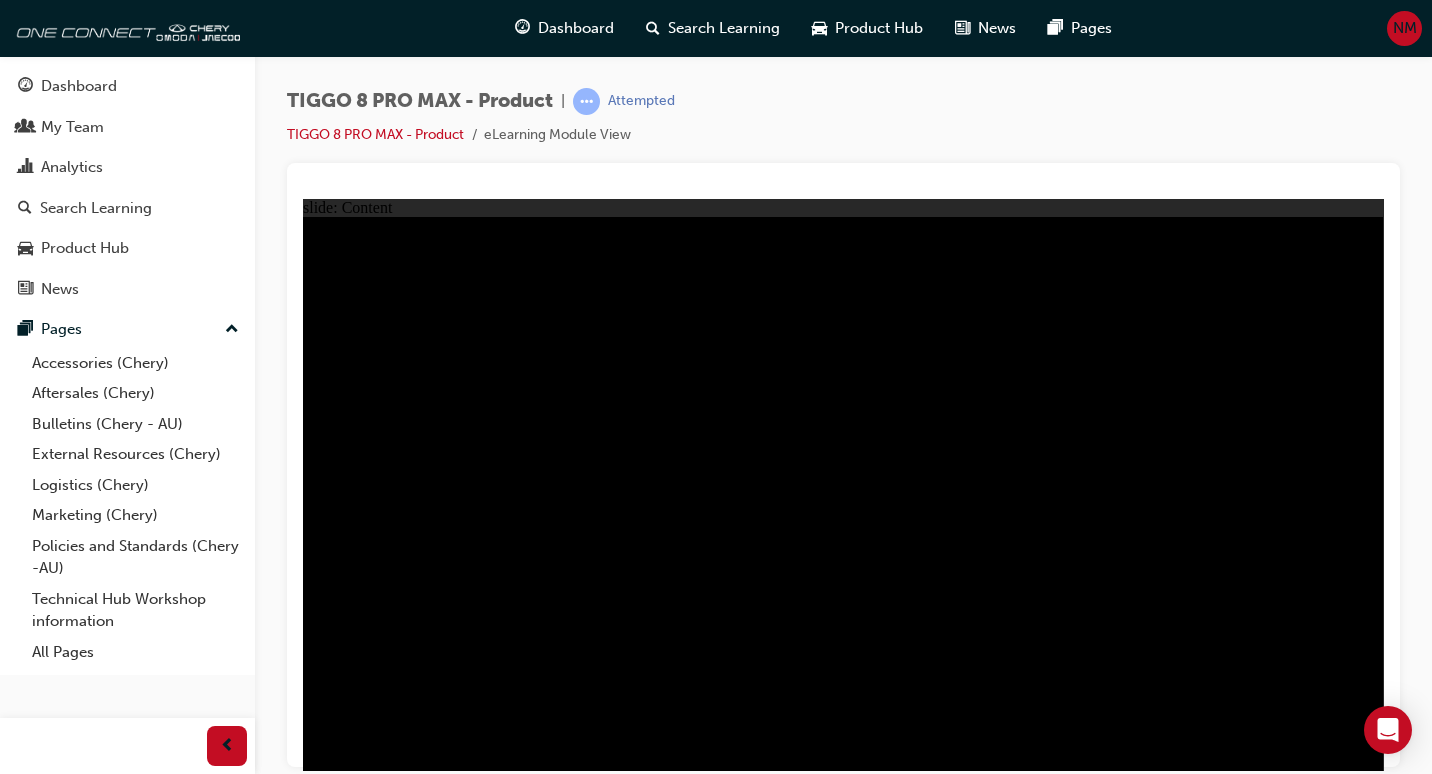 click 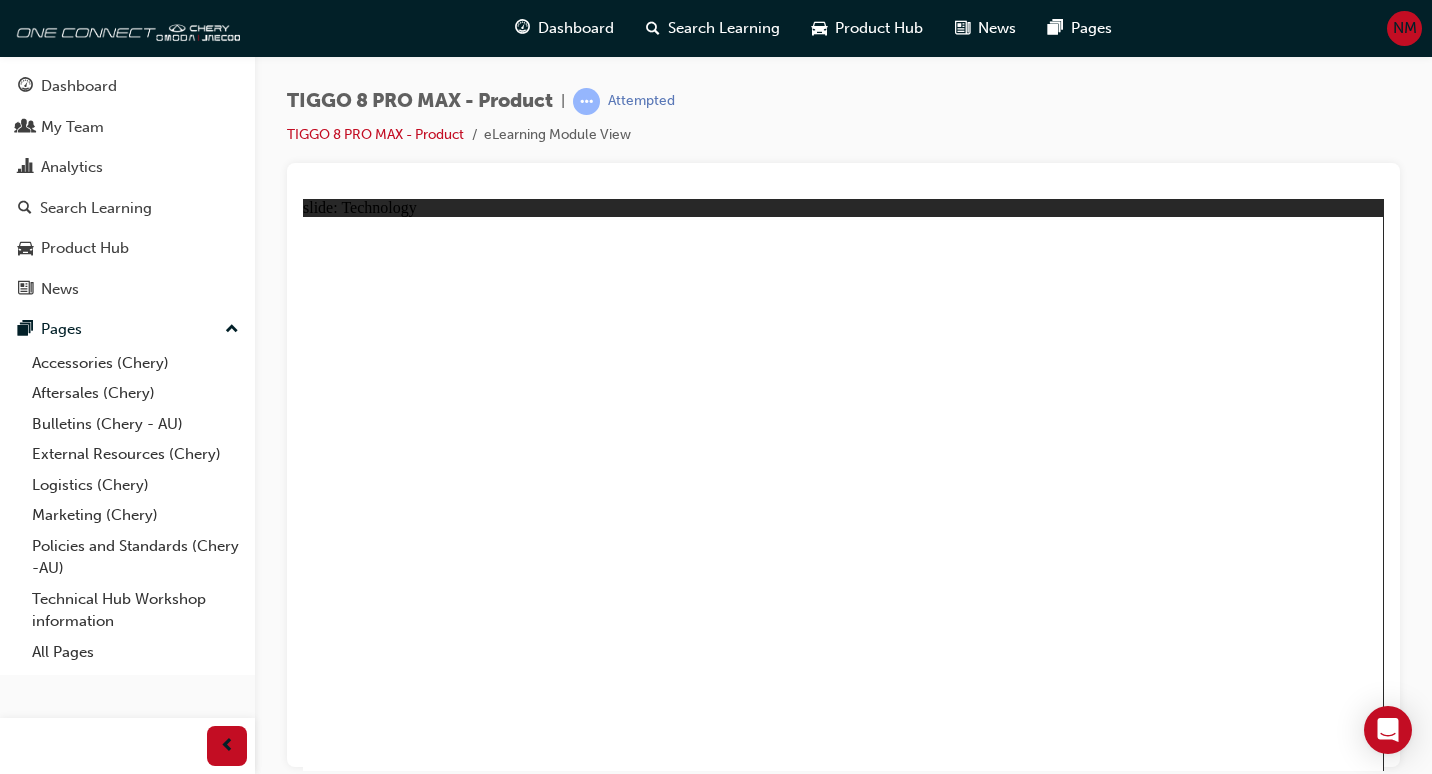 click 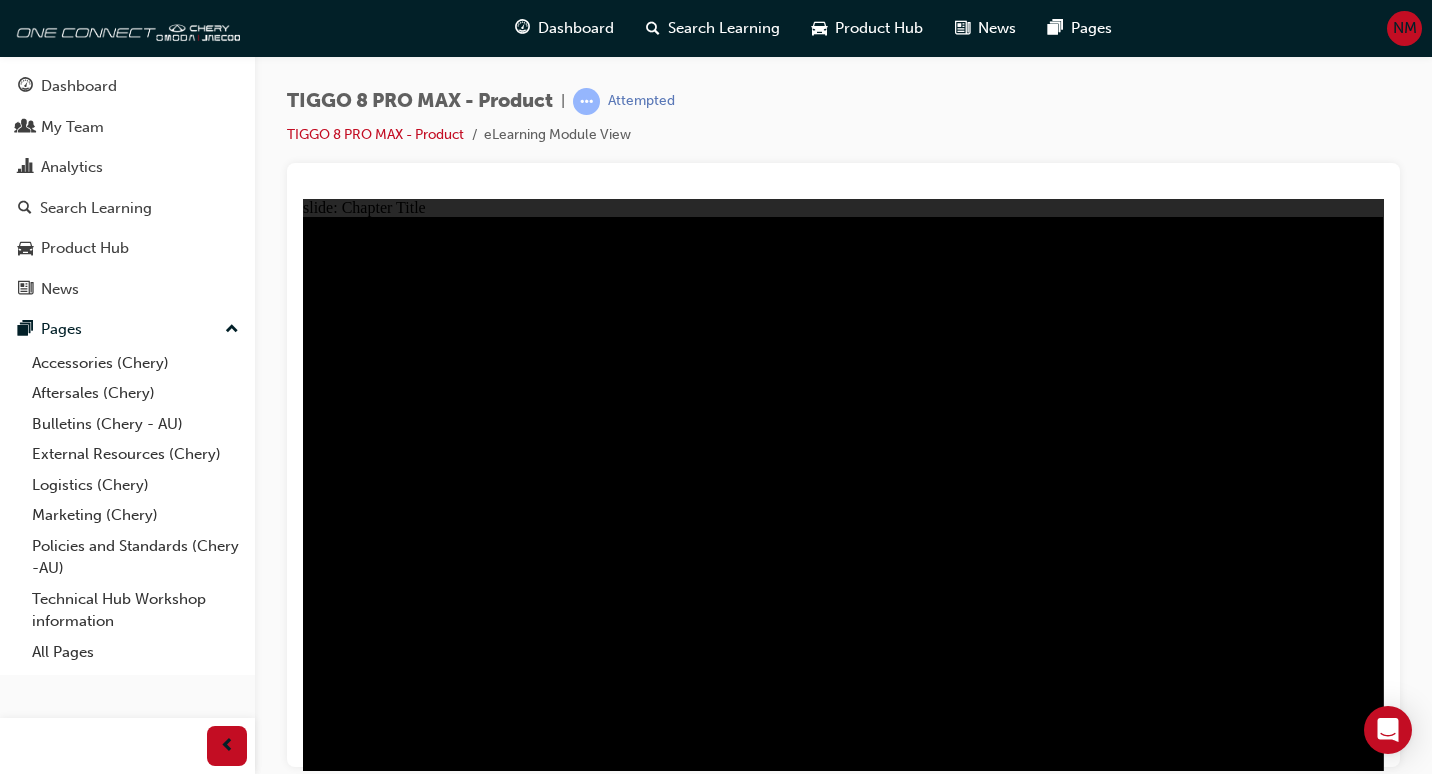click 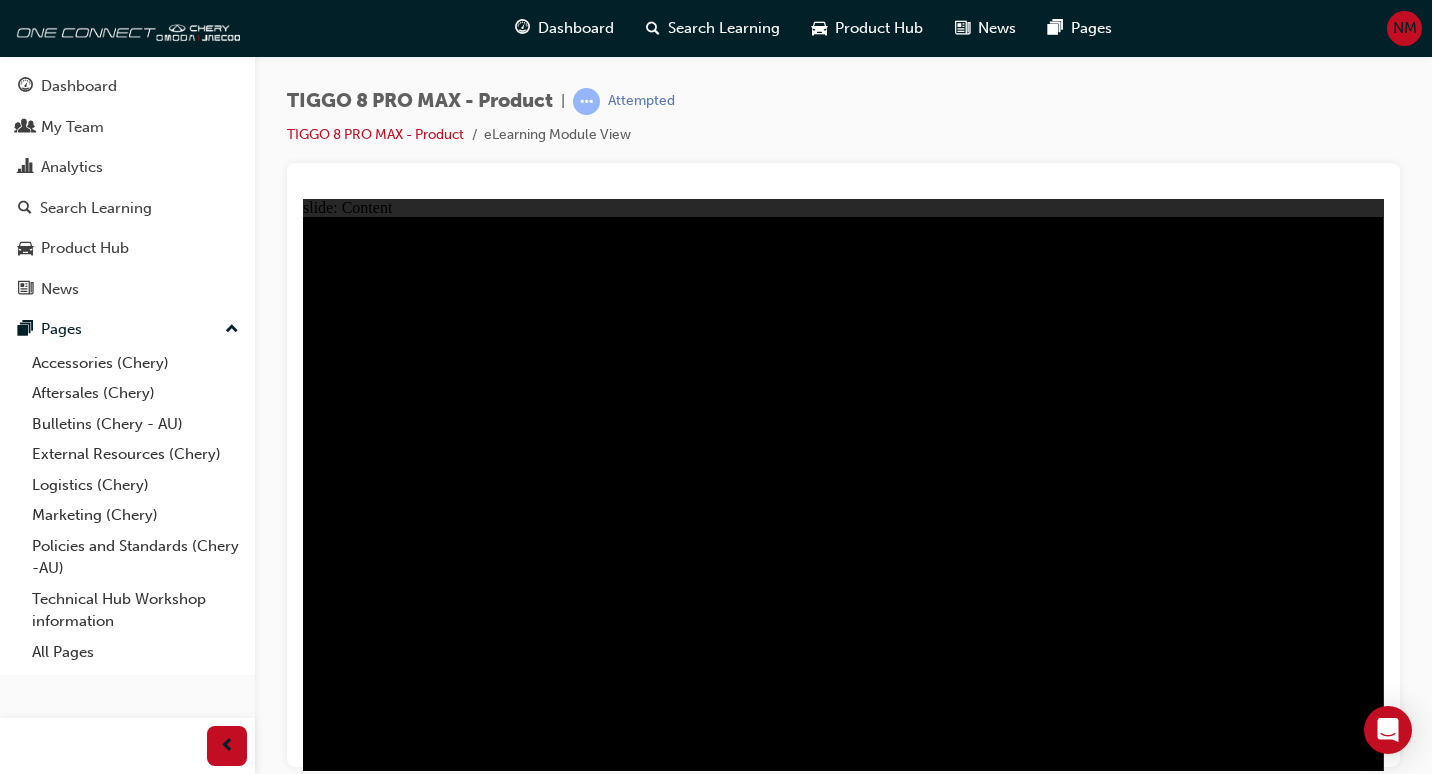 click 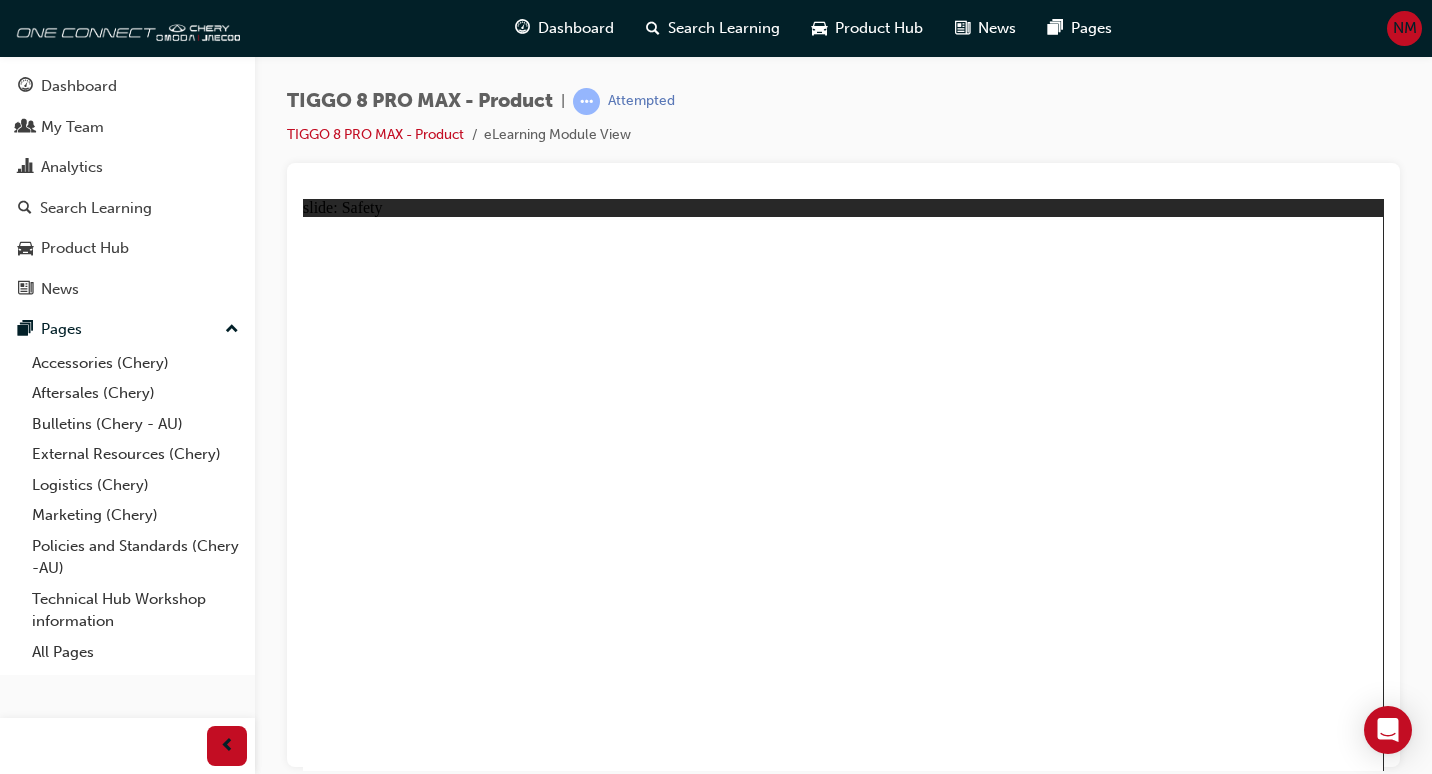 click 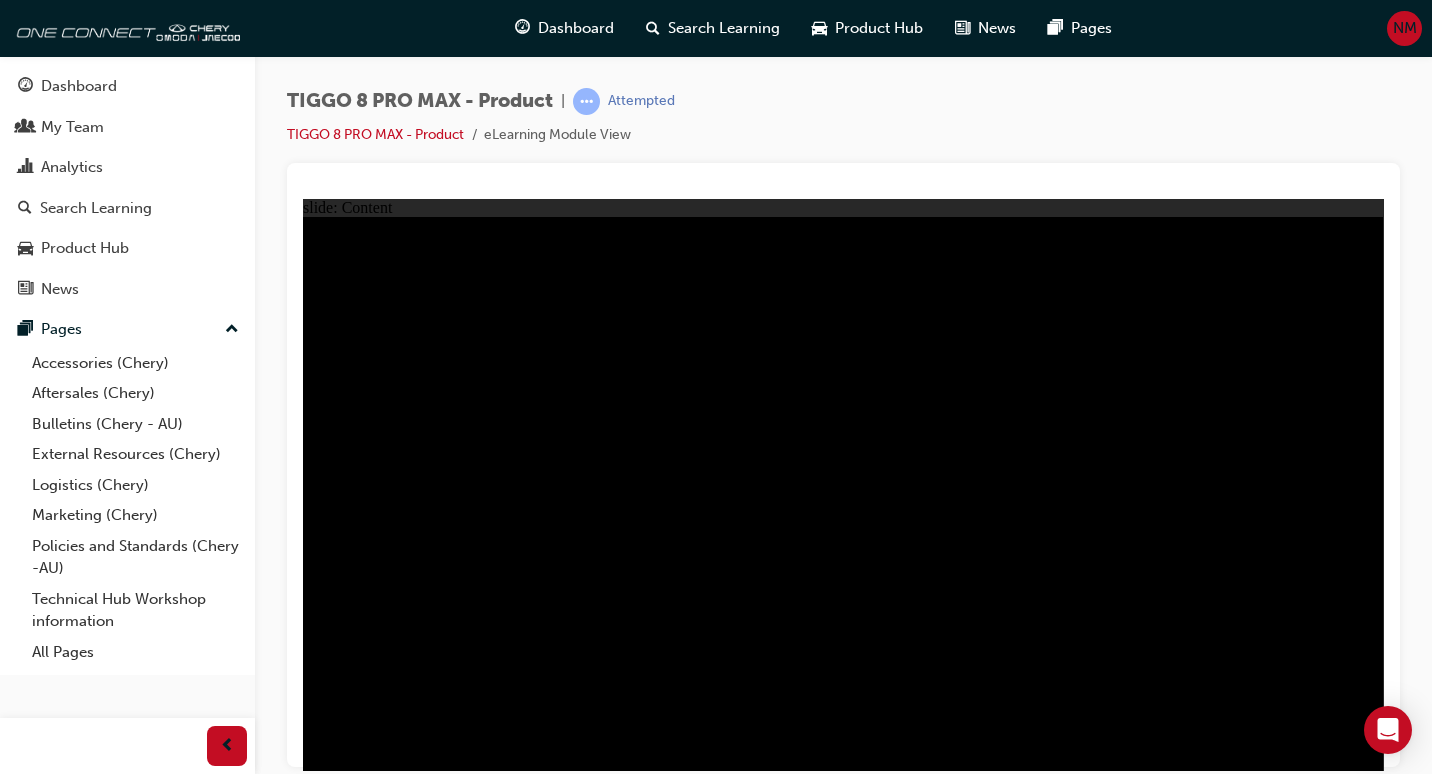 click 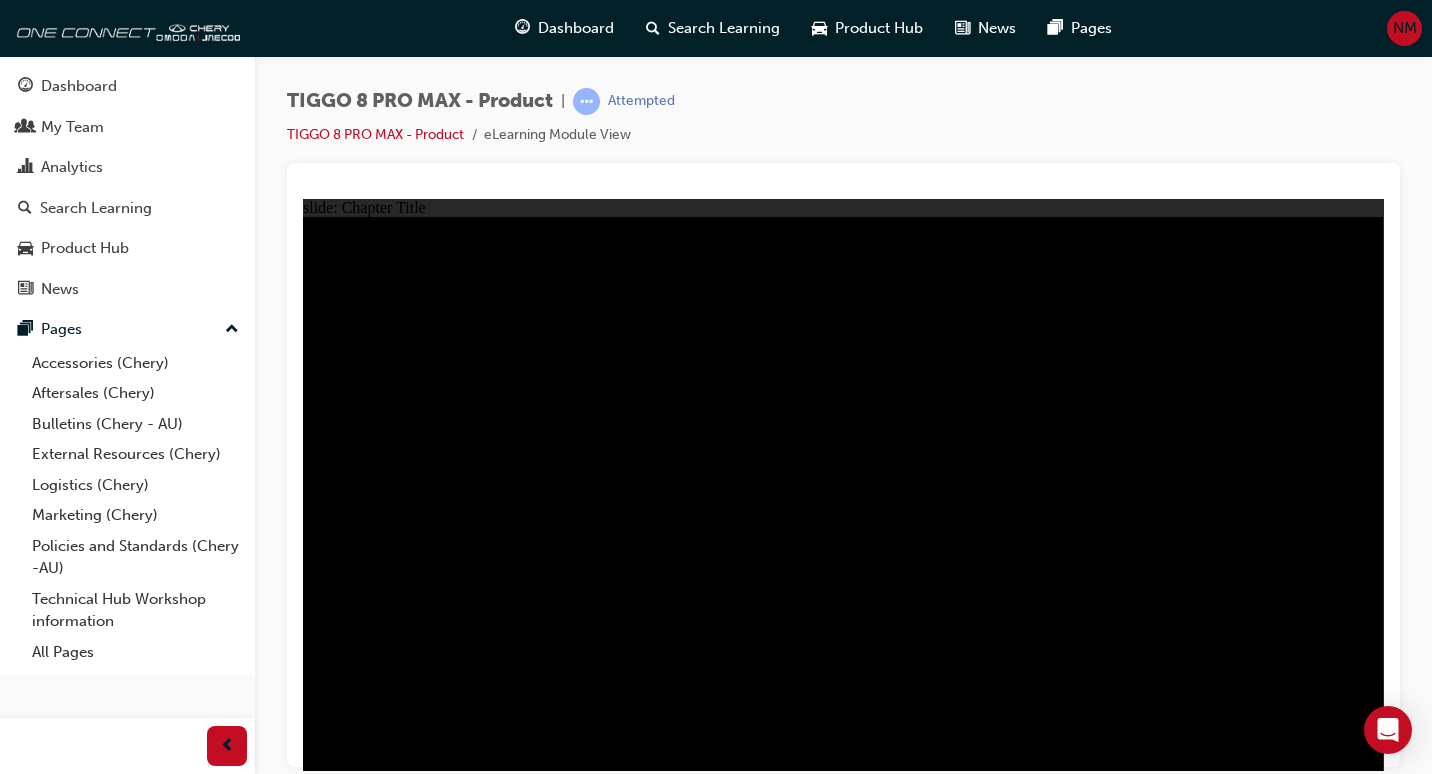 click 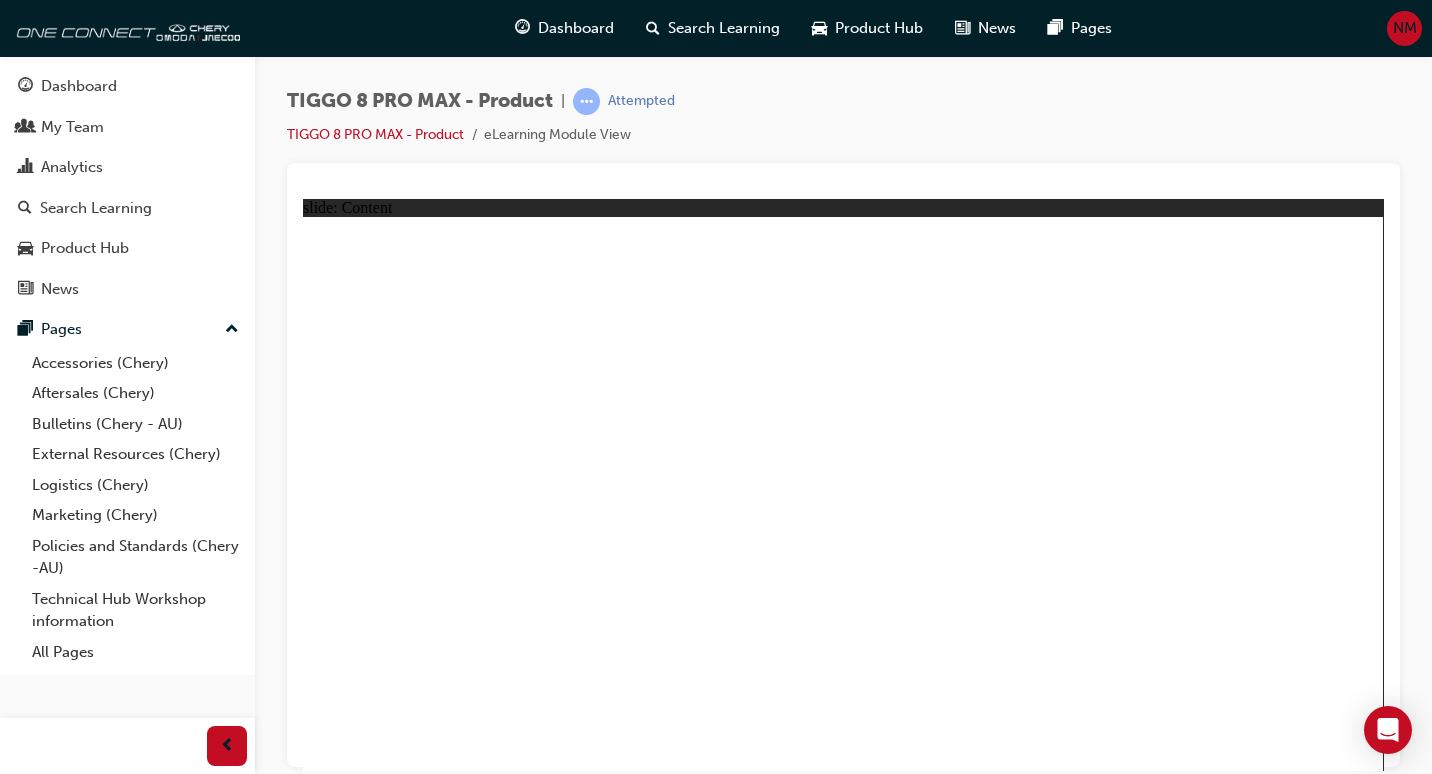 click 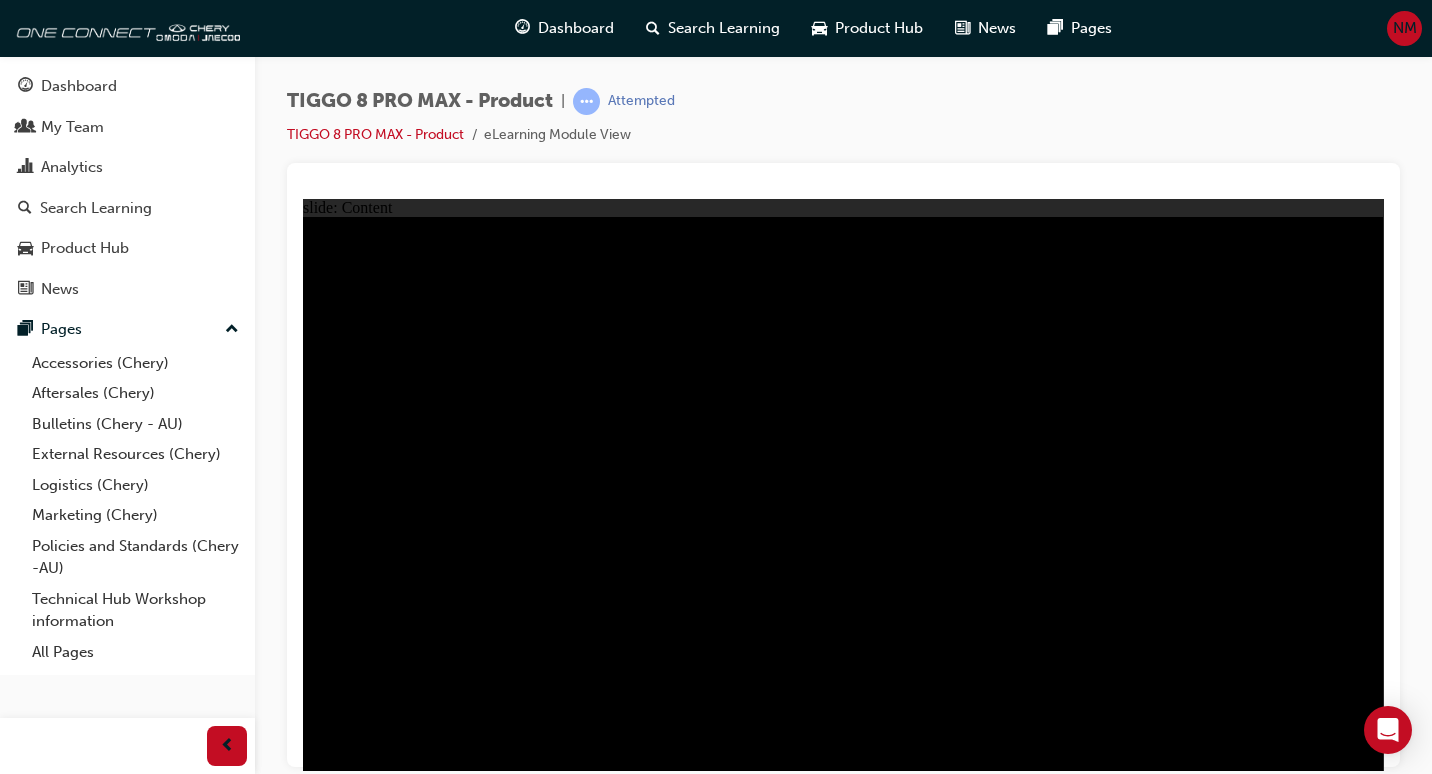 click 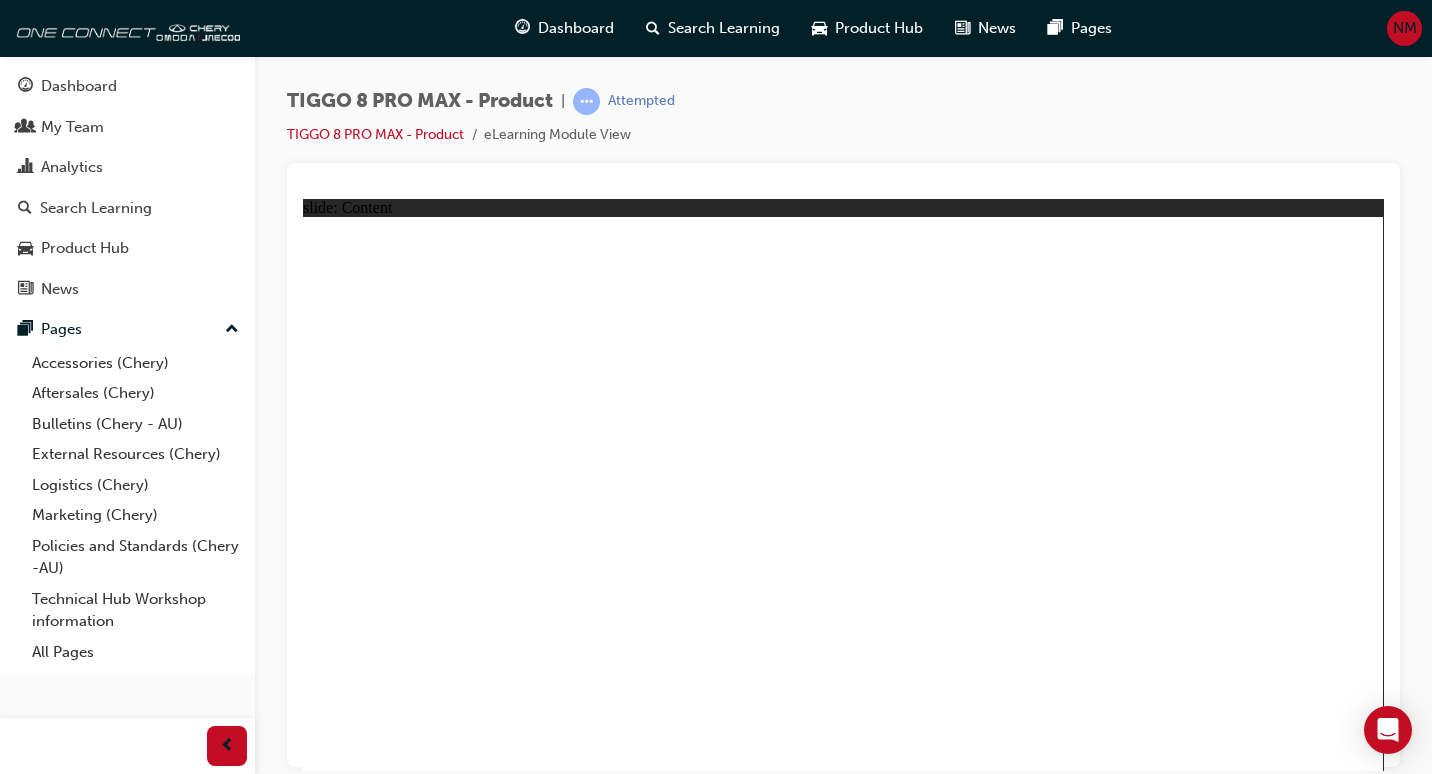 click 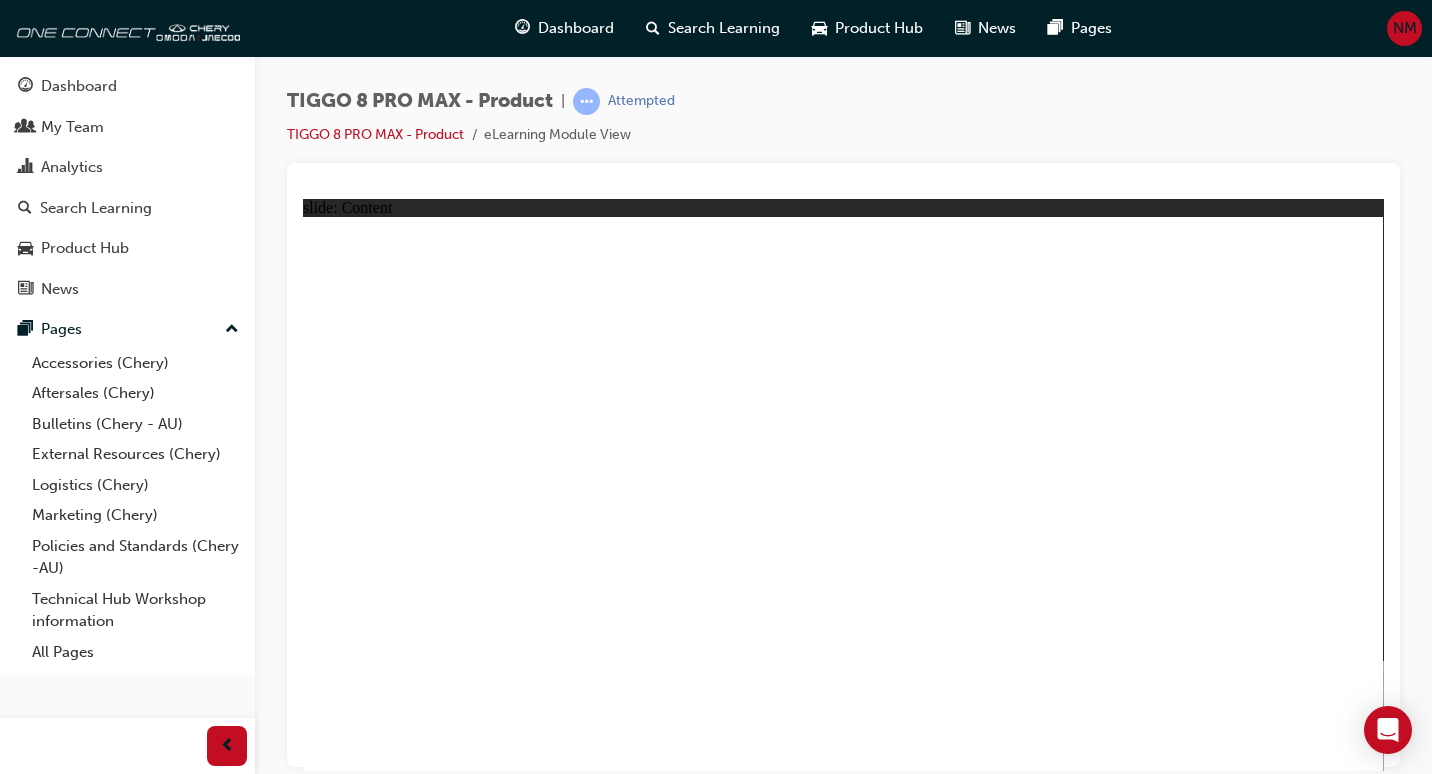 click 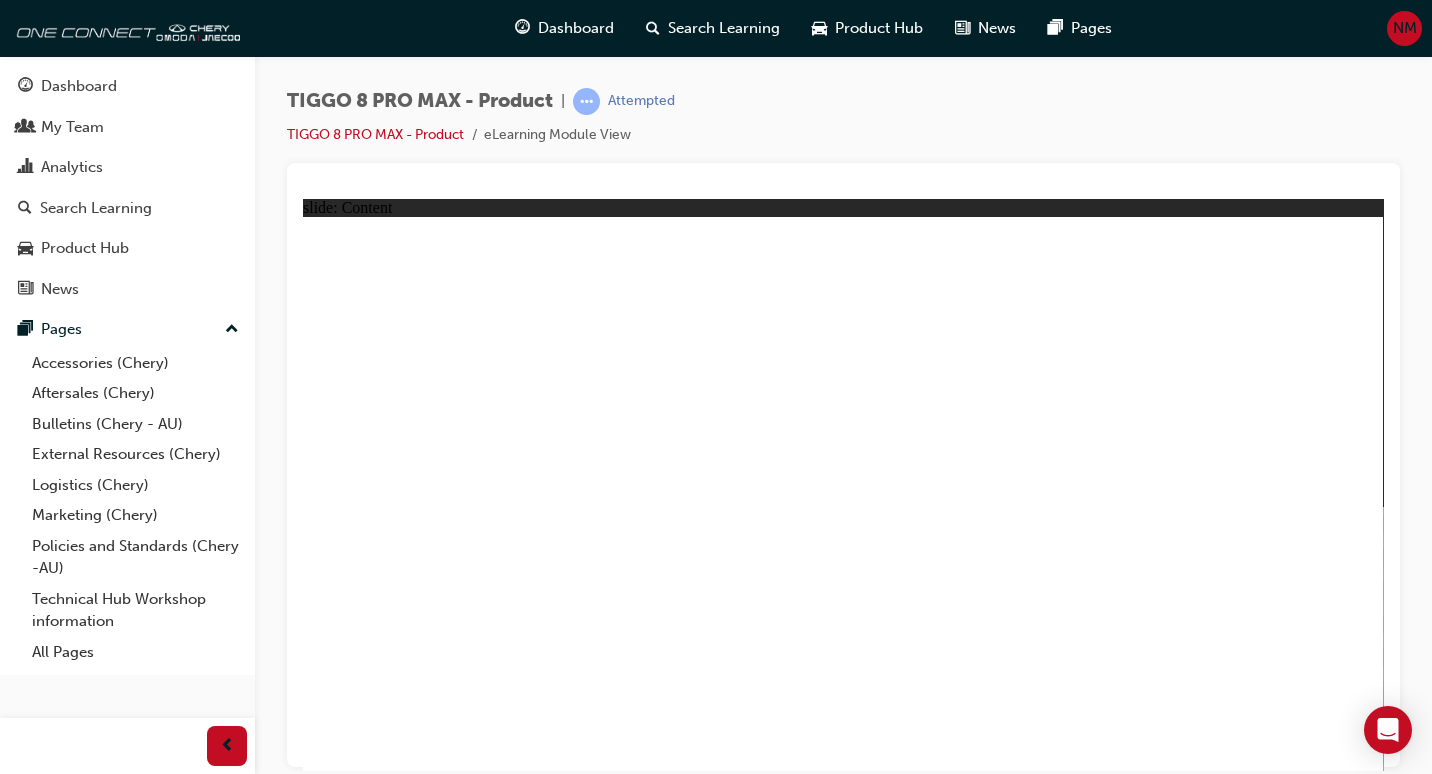 click 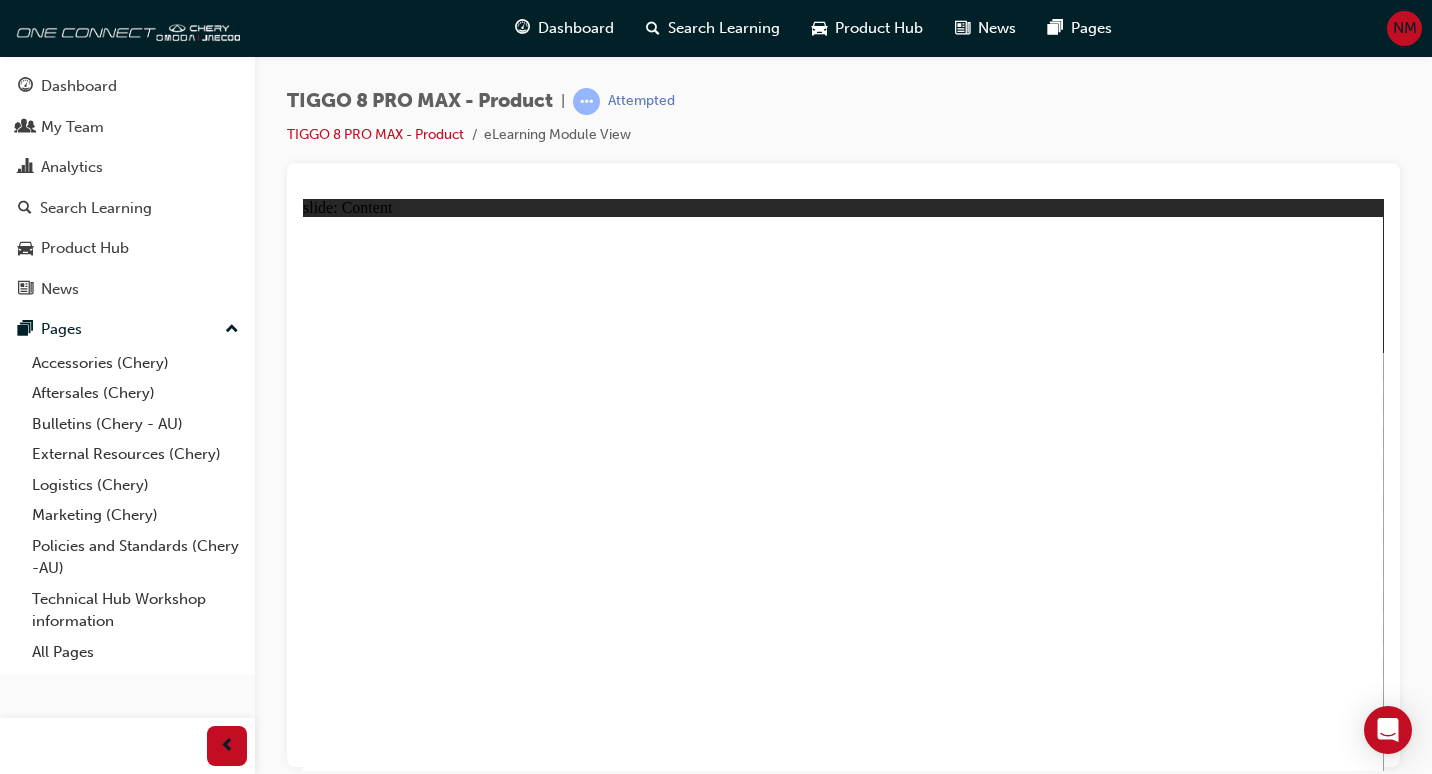 click 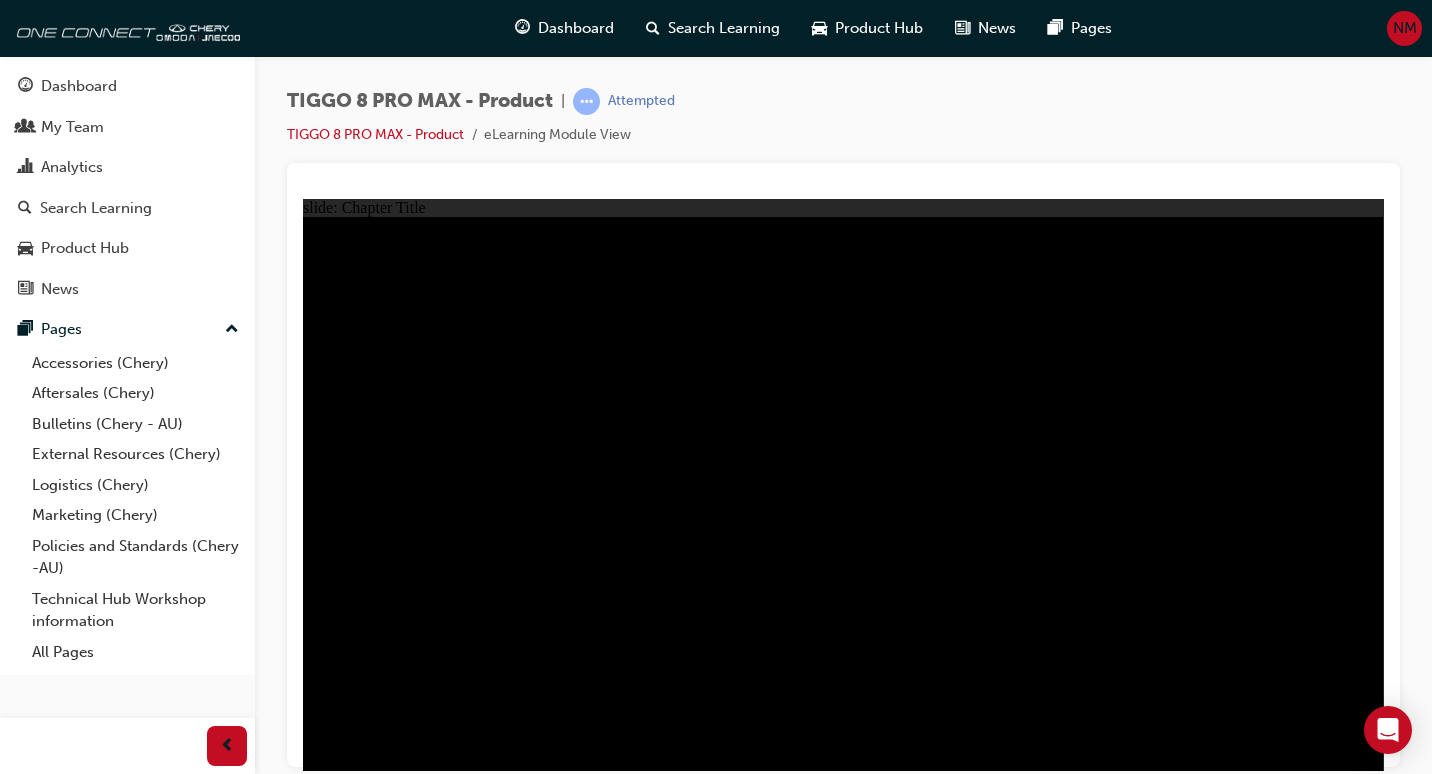 click 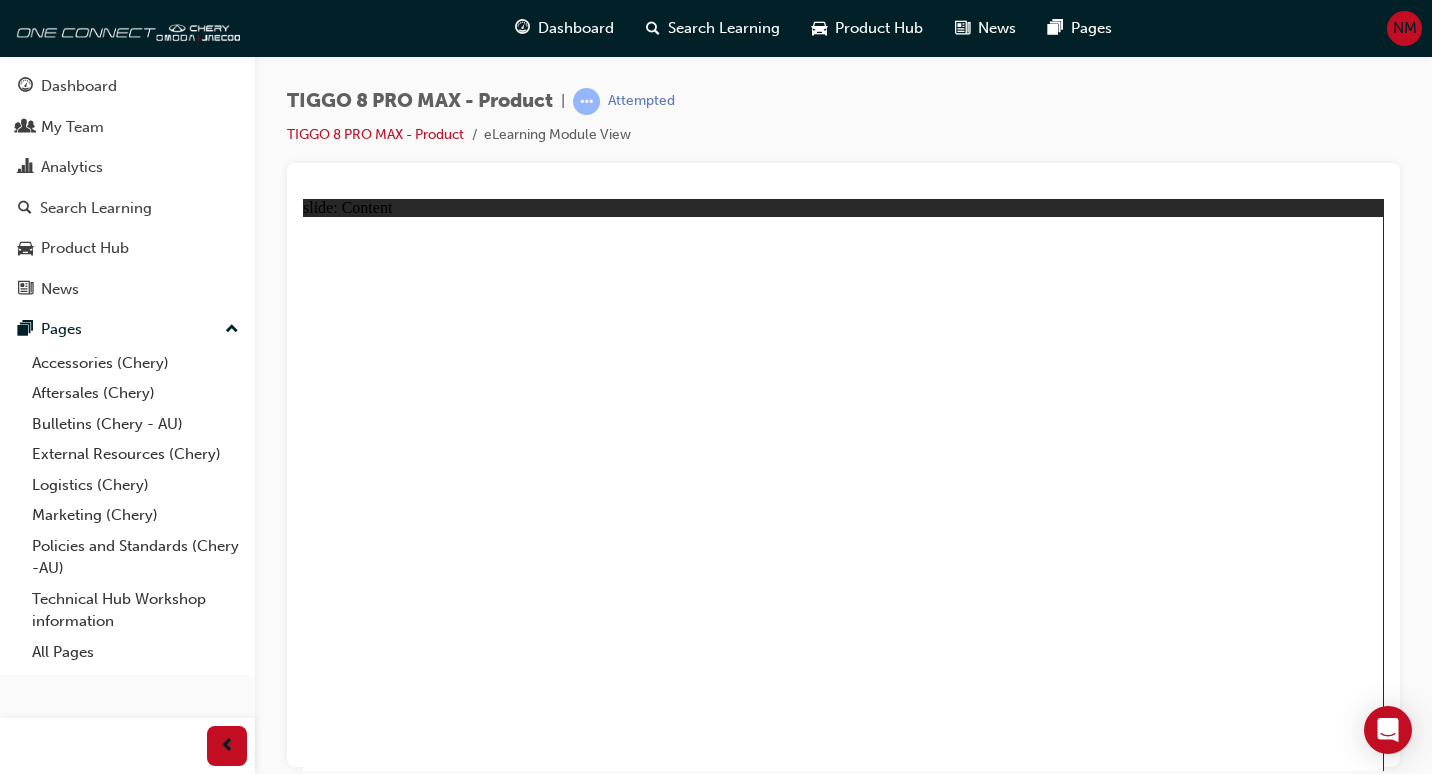 click 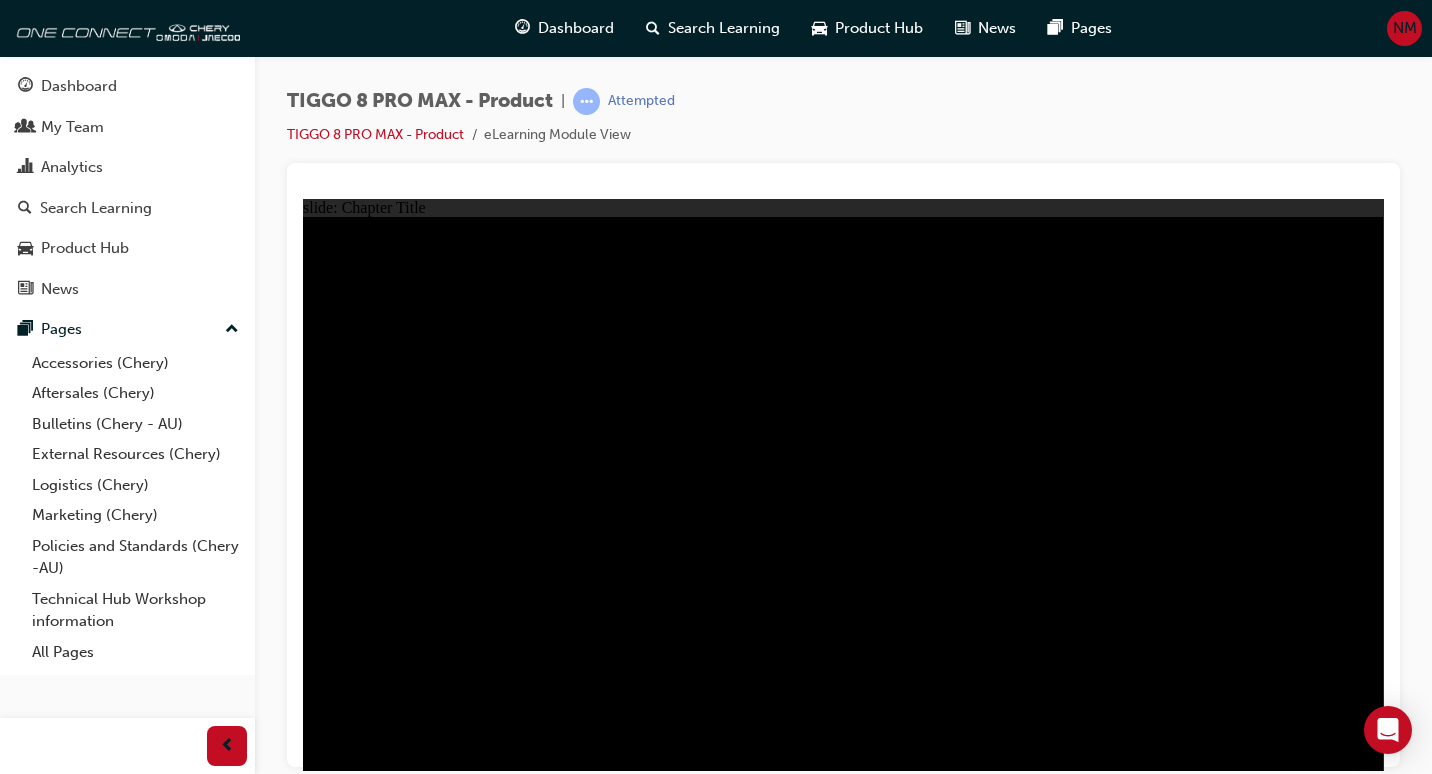 click 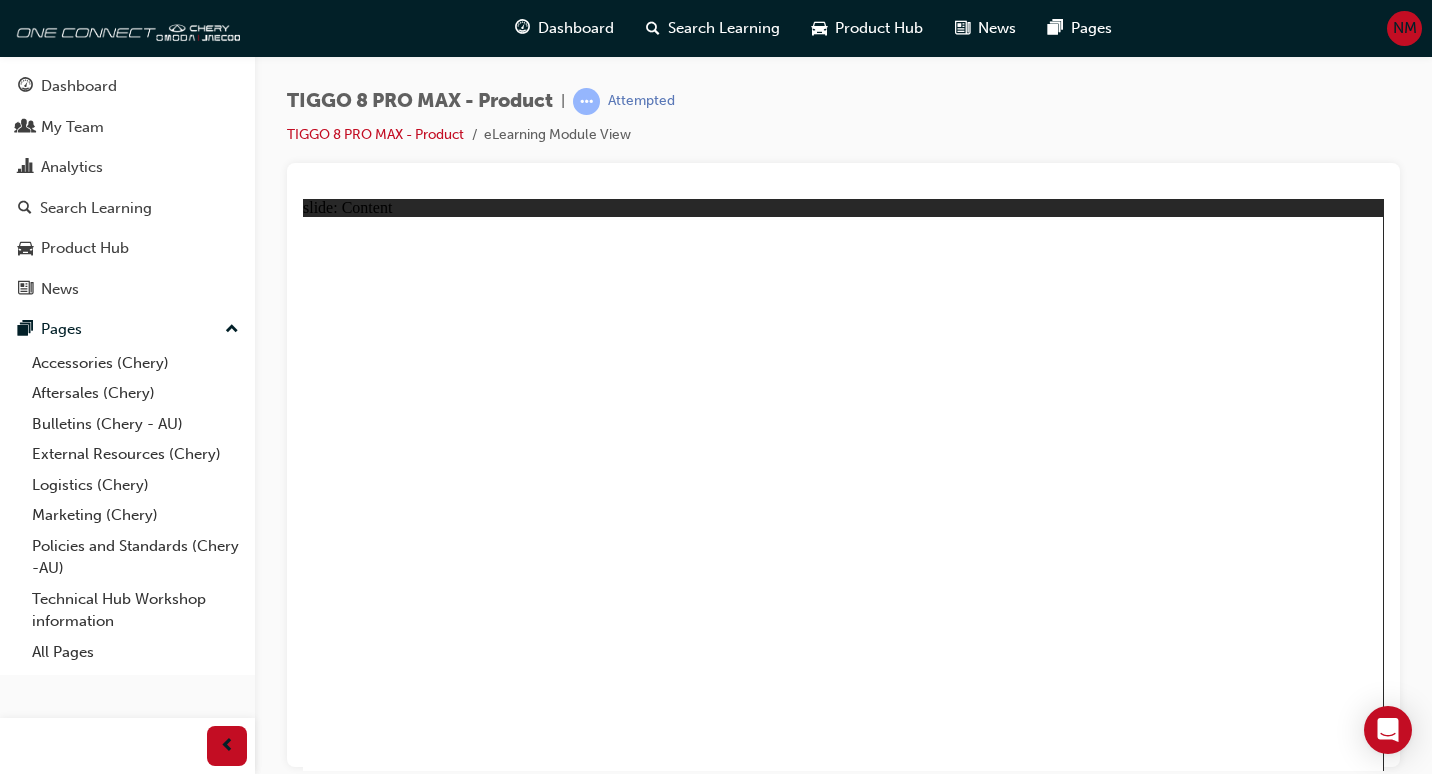 click 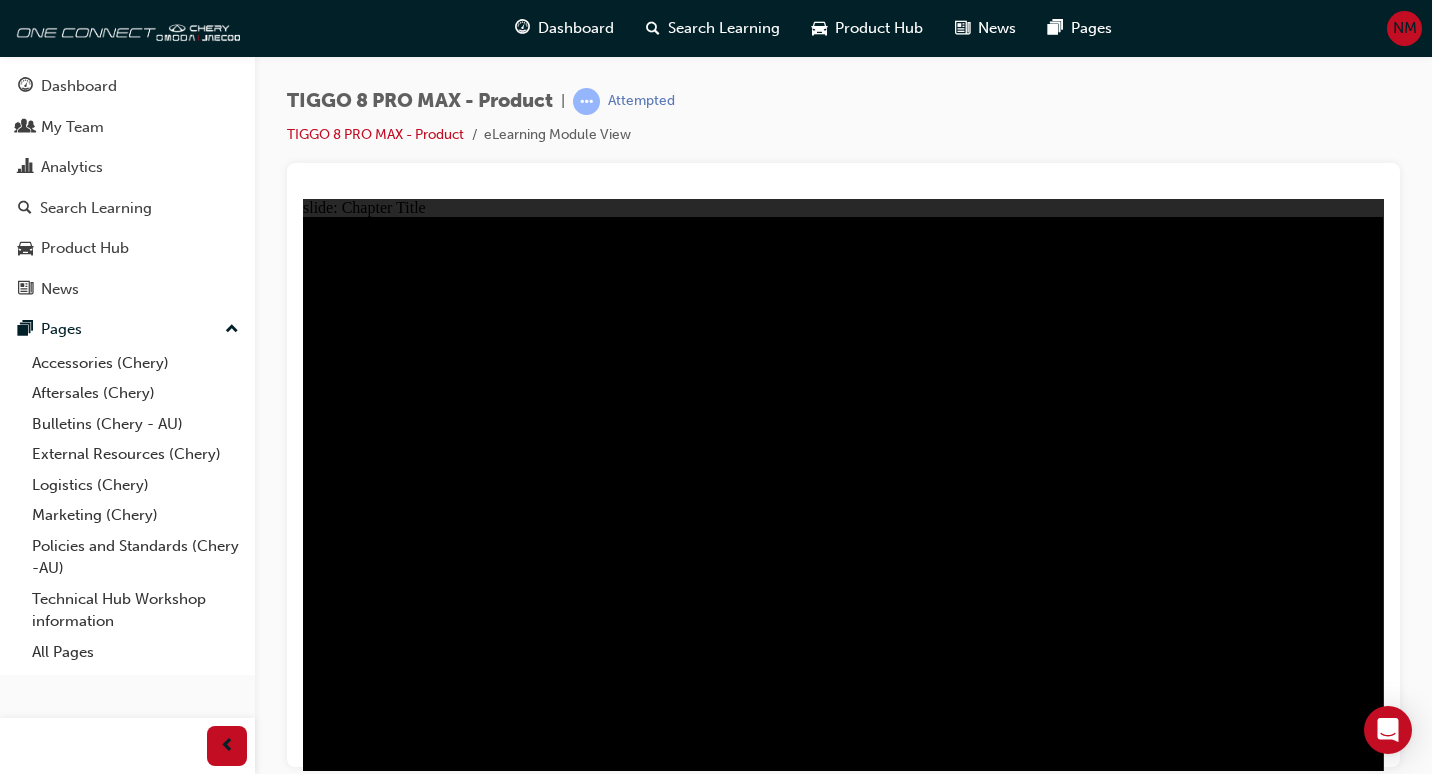click 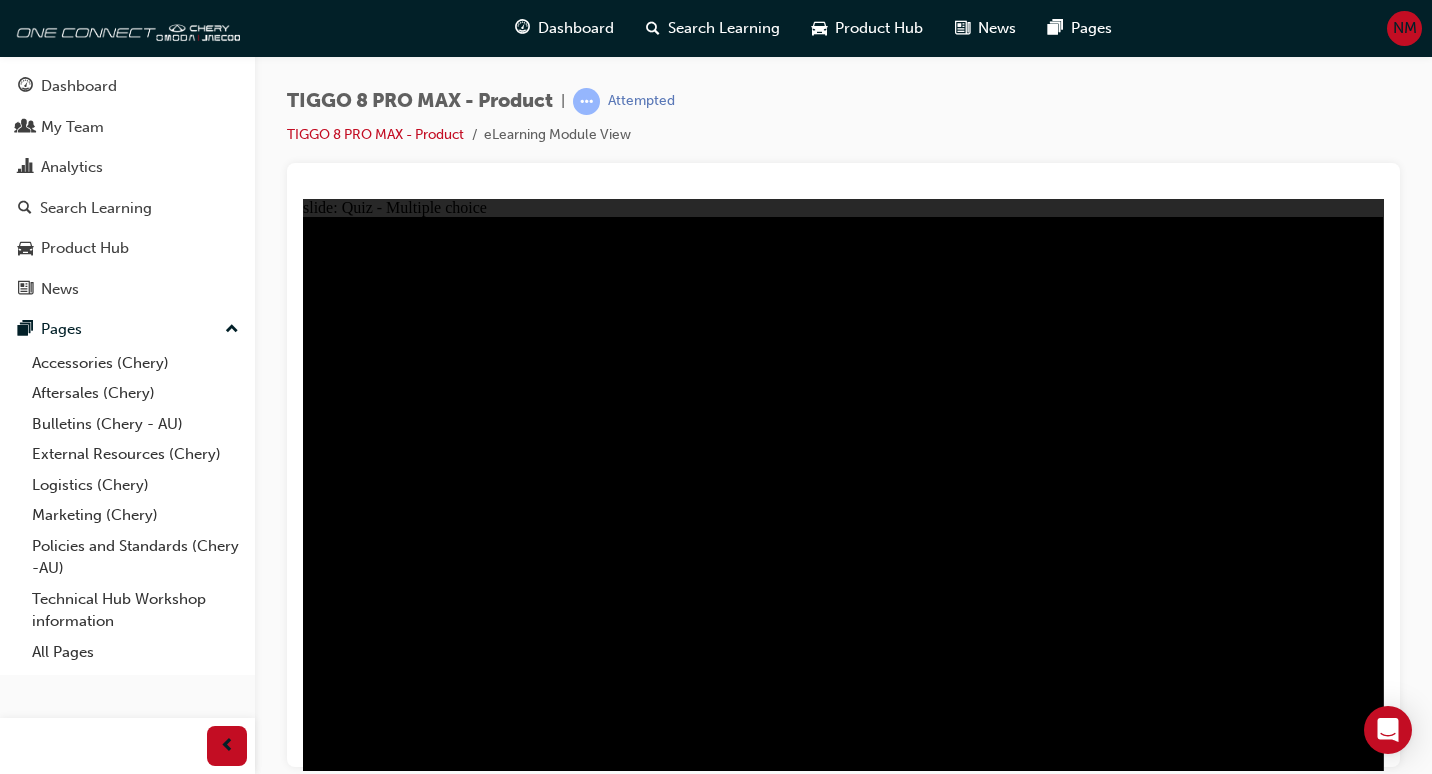 click 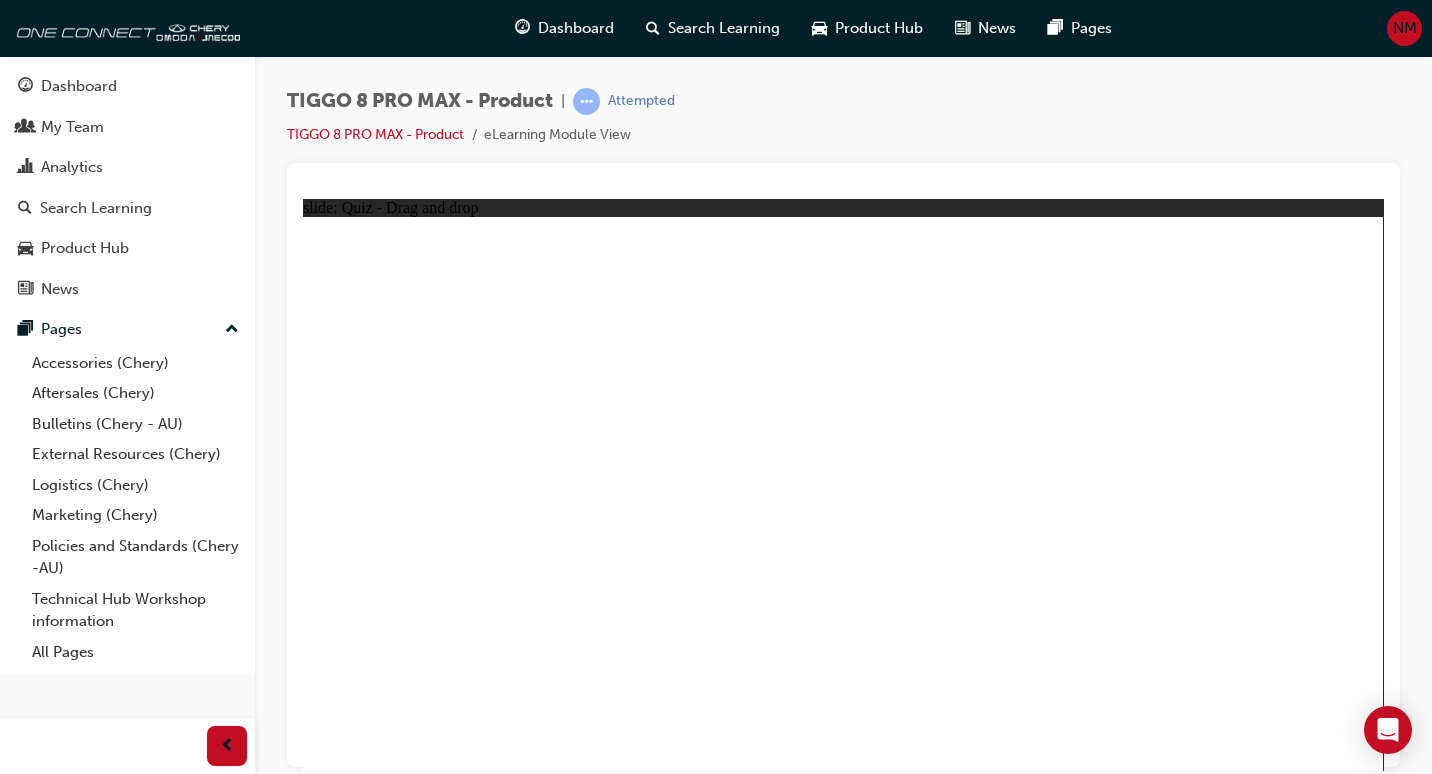 drag, startPoint x: 1119, startPoint y: 393, endPoint x: 1254, endPoint y: 538, distance: 198.11613 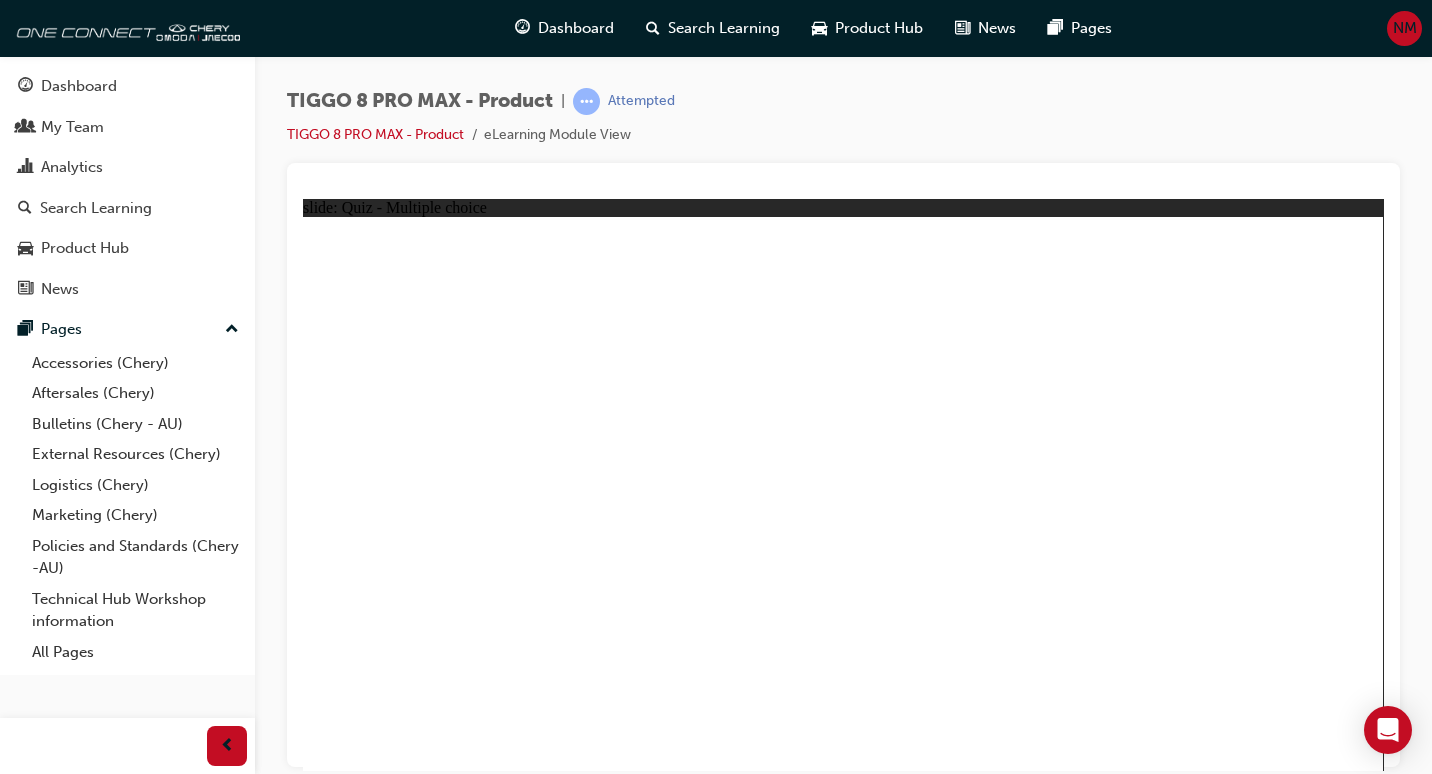click 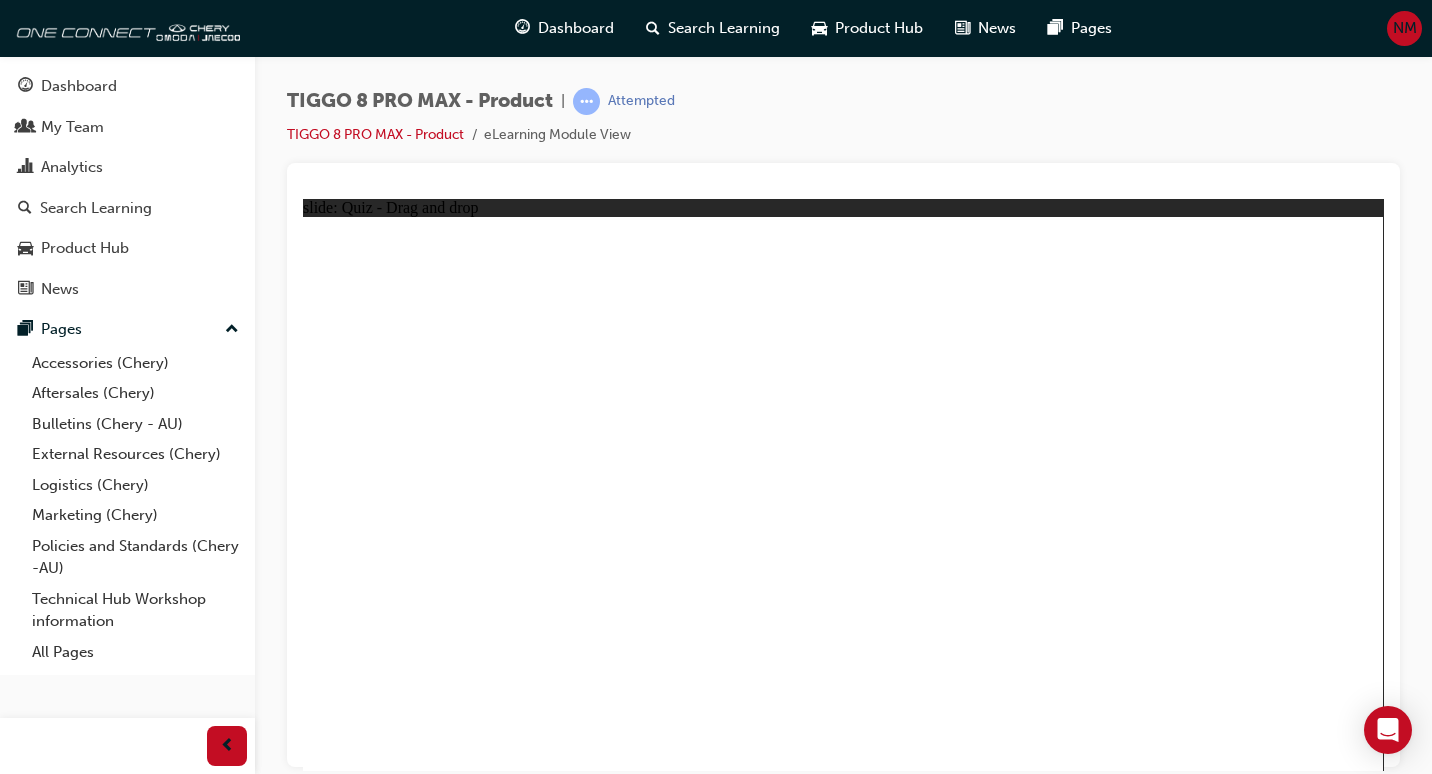 drag, startPoint x: 842, startPoint y: 274, endPoint x: 753, endPoint y: 378, distance: 136.88316 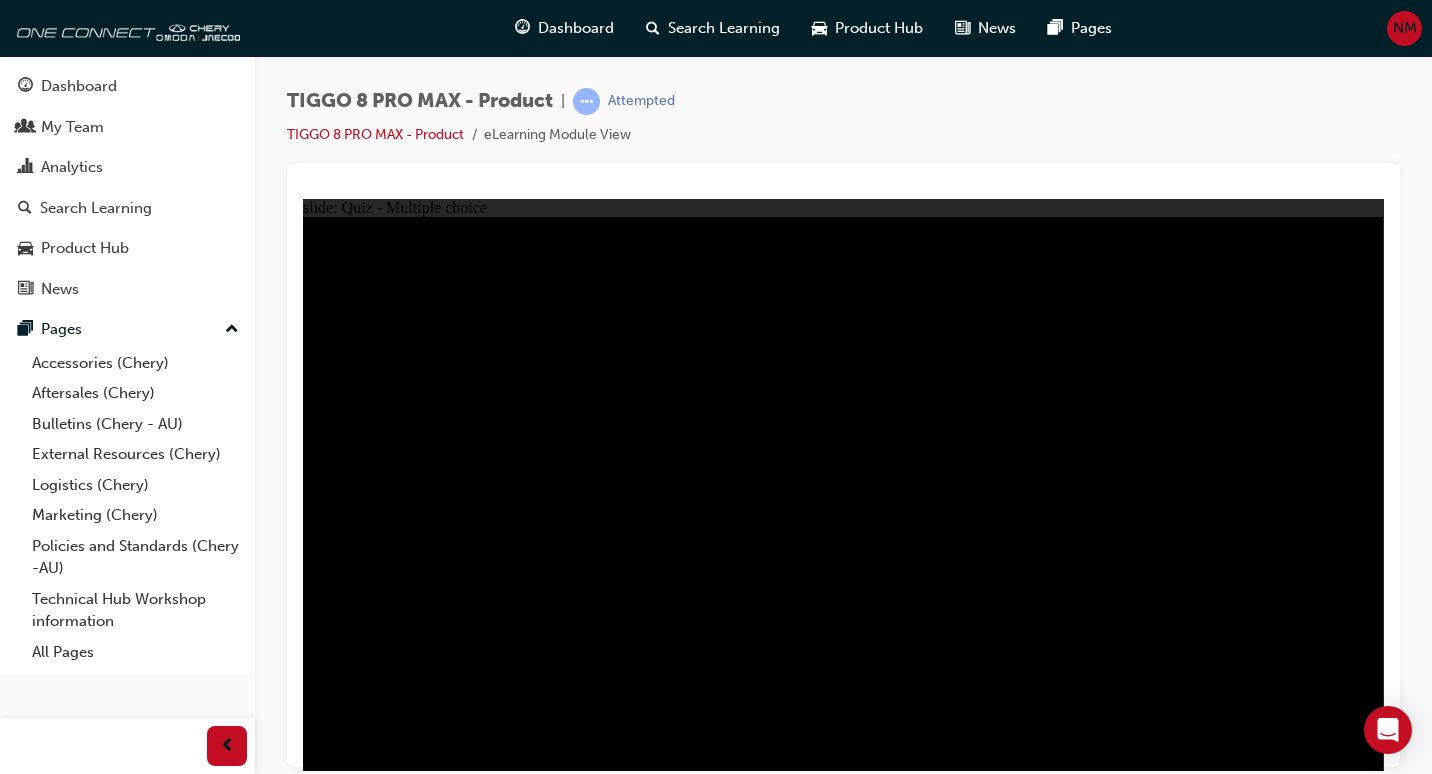 click 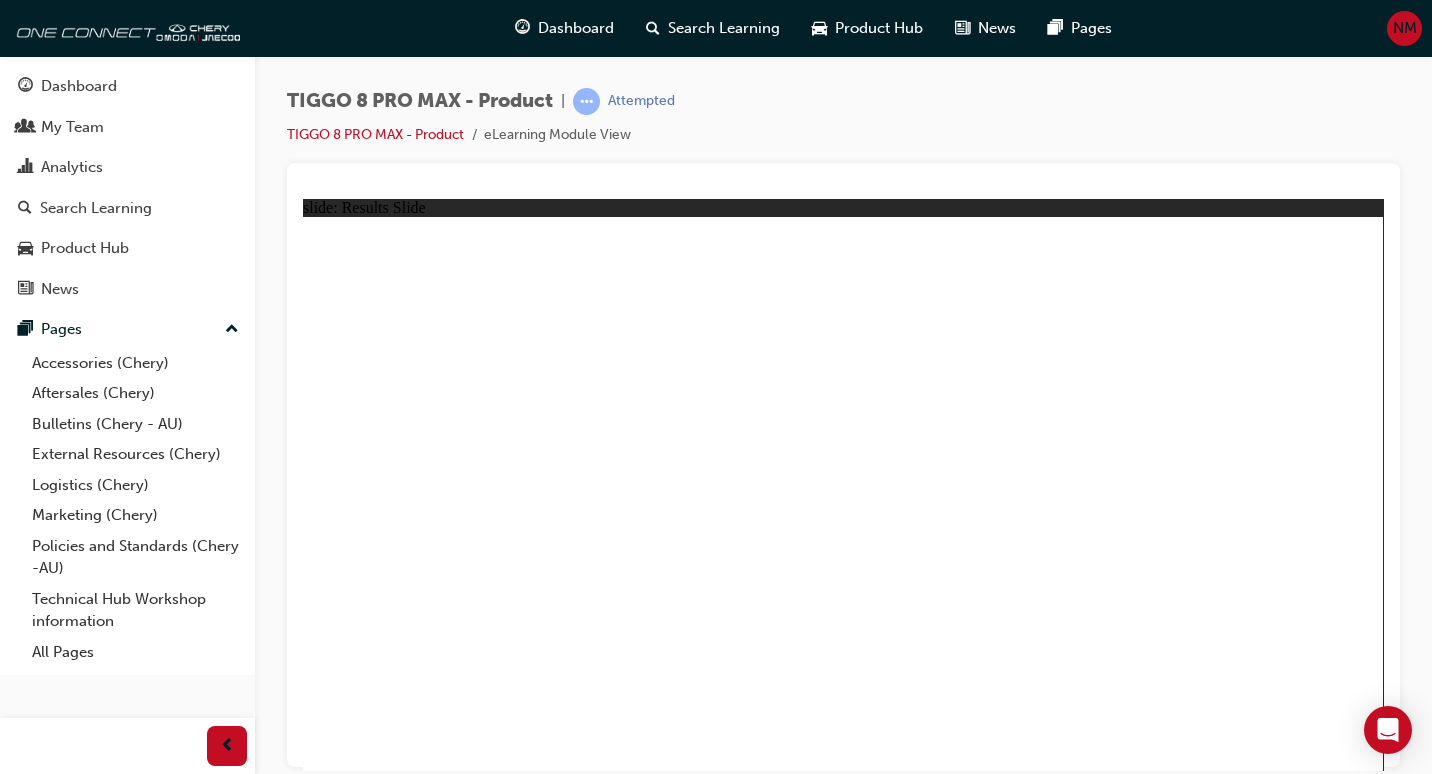 click 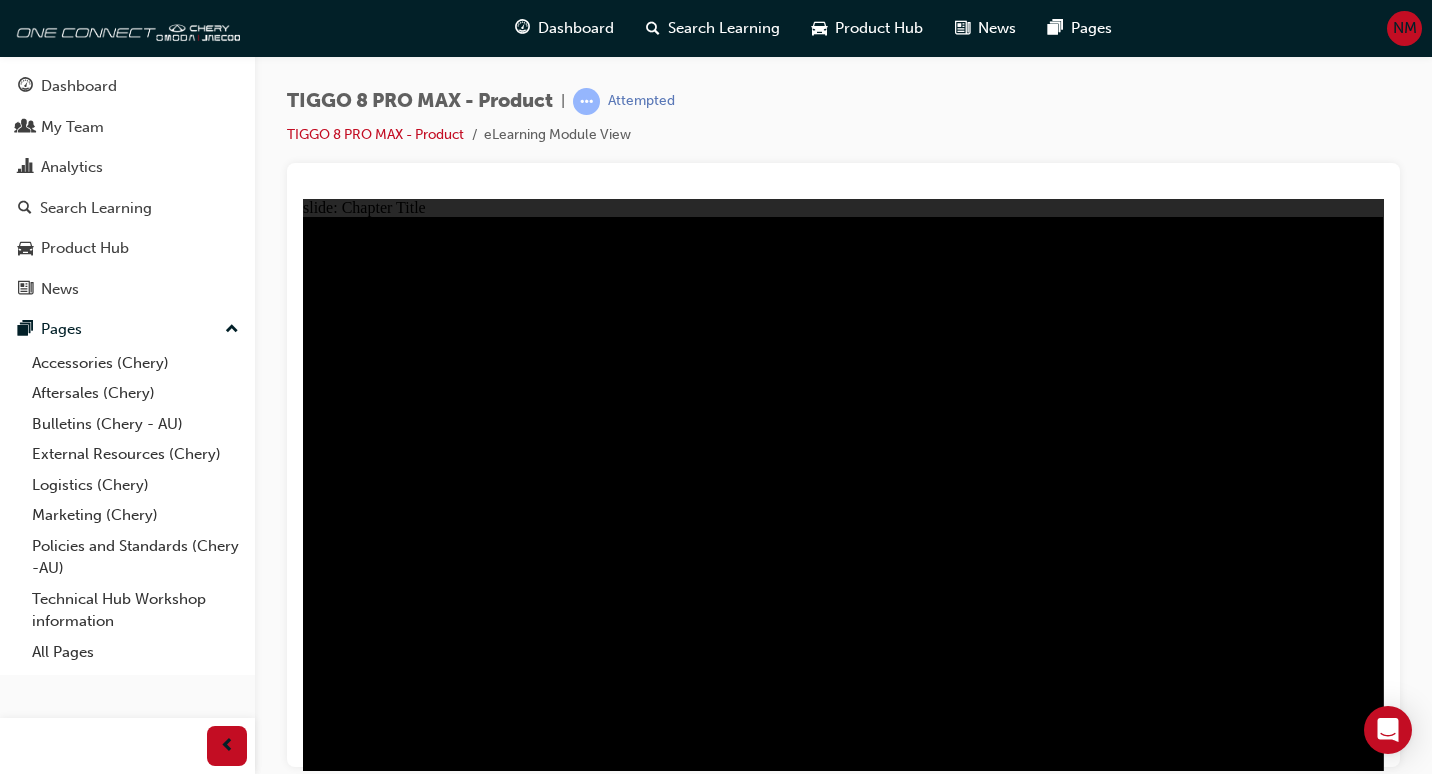 click 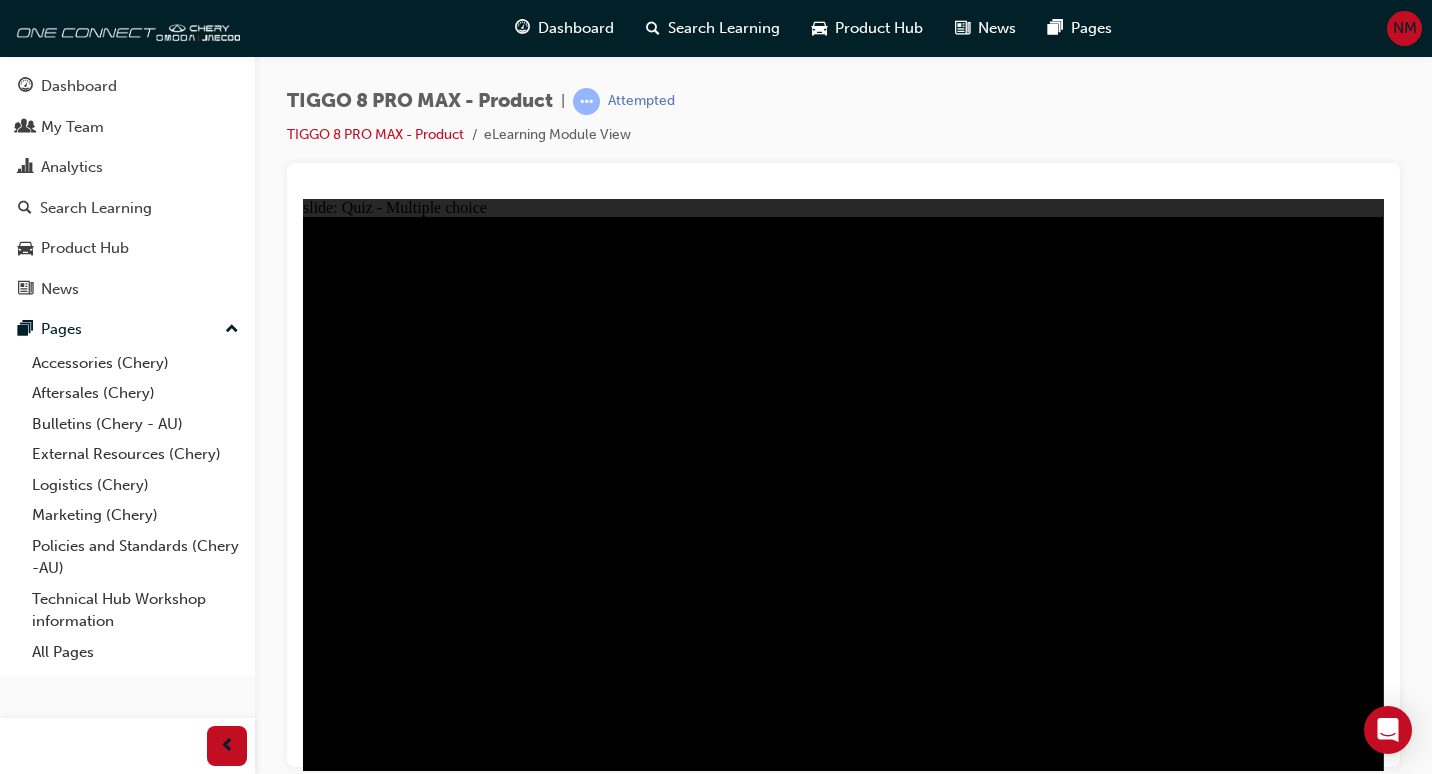 click 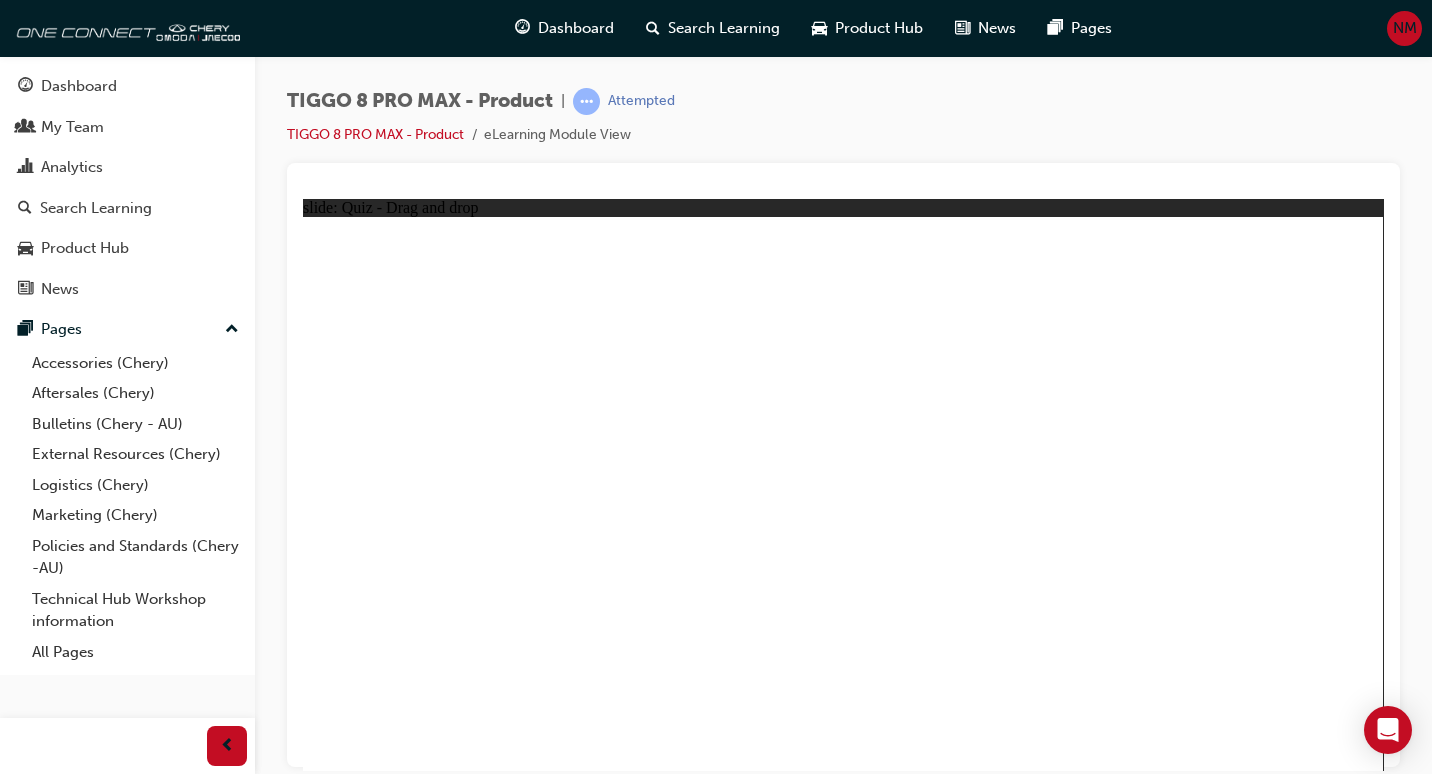 drag, startPoint x: 1011, startPoint y: 290, endPoint x: 621, endPoint y: 540, distance: 463.2494 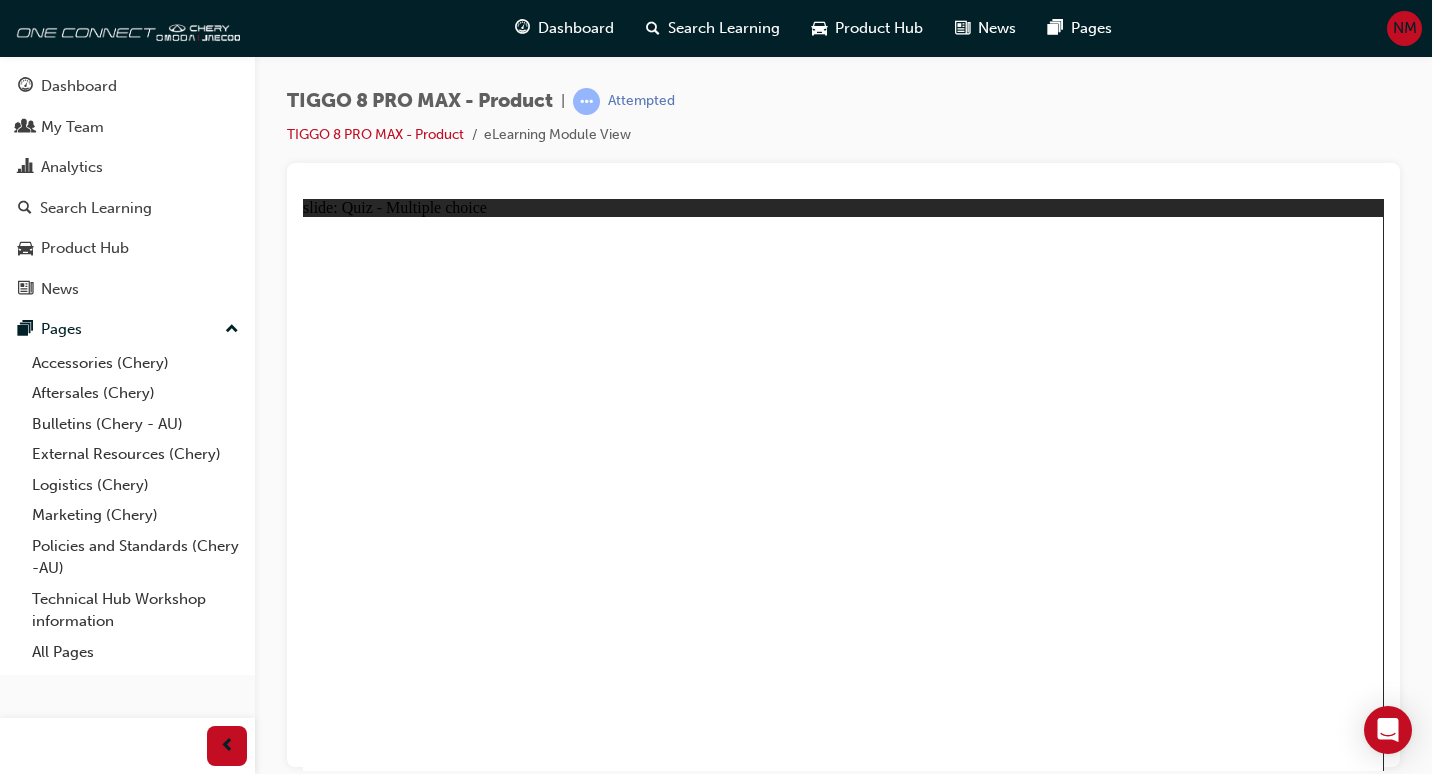 click 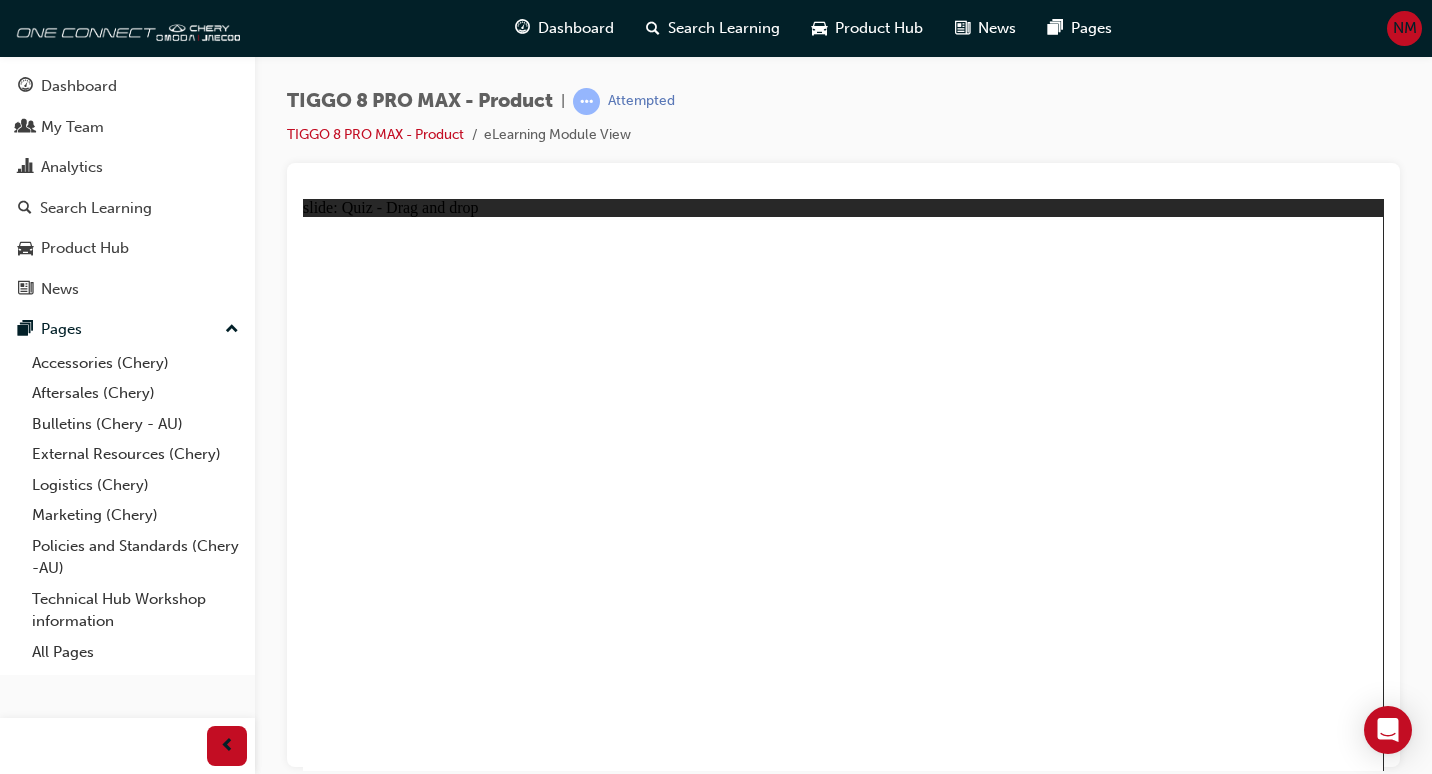 drag, startPoint x: 832, startPoint y: 280, endPoint x: 916, endPoint y: 523, distance: 257.10892 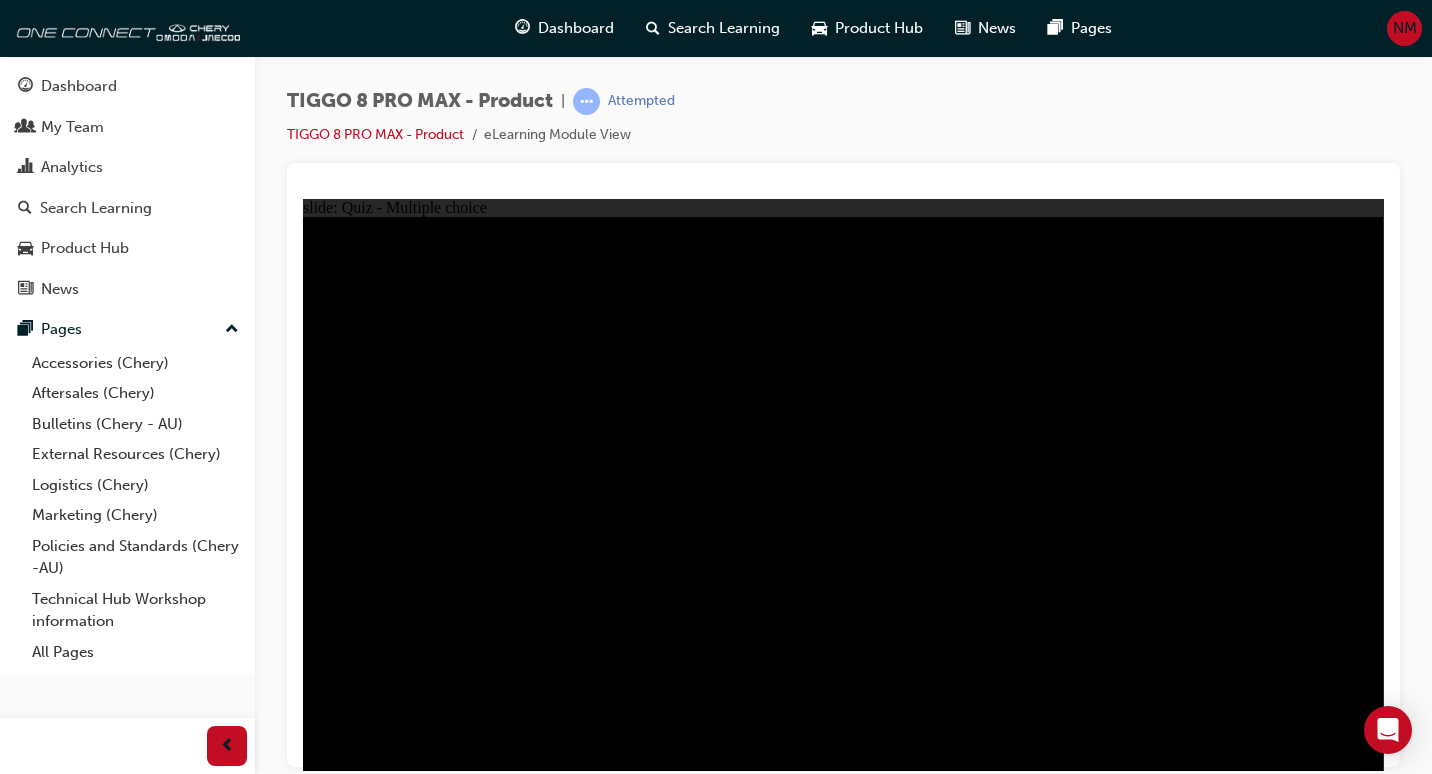 click 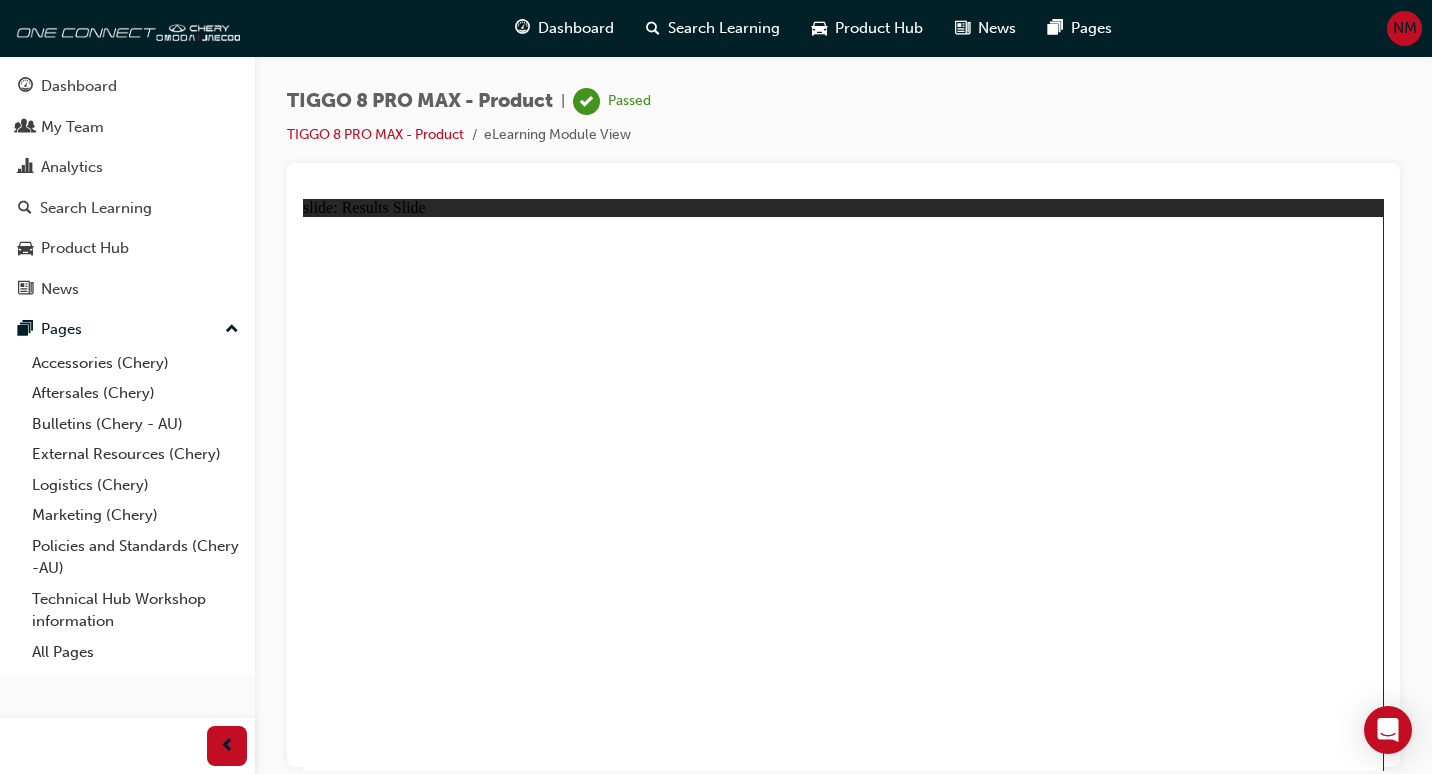 click 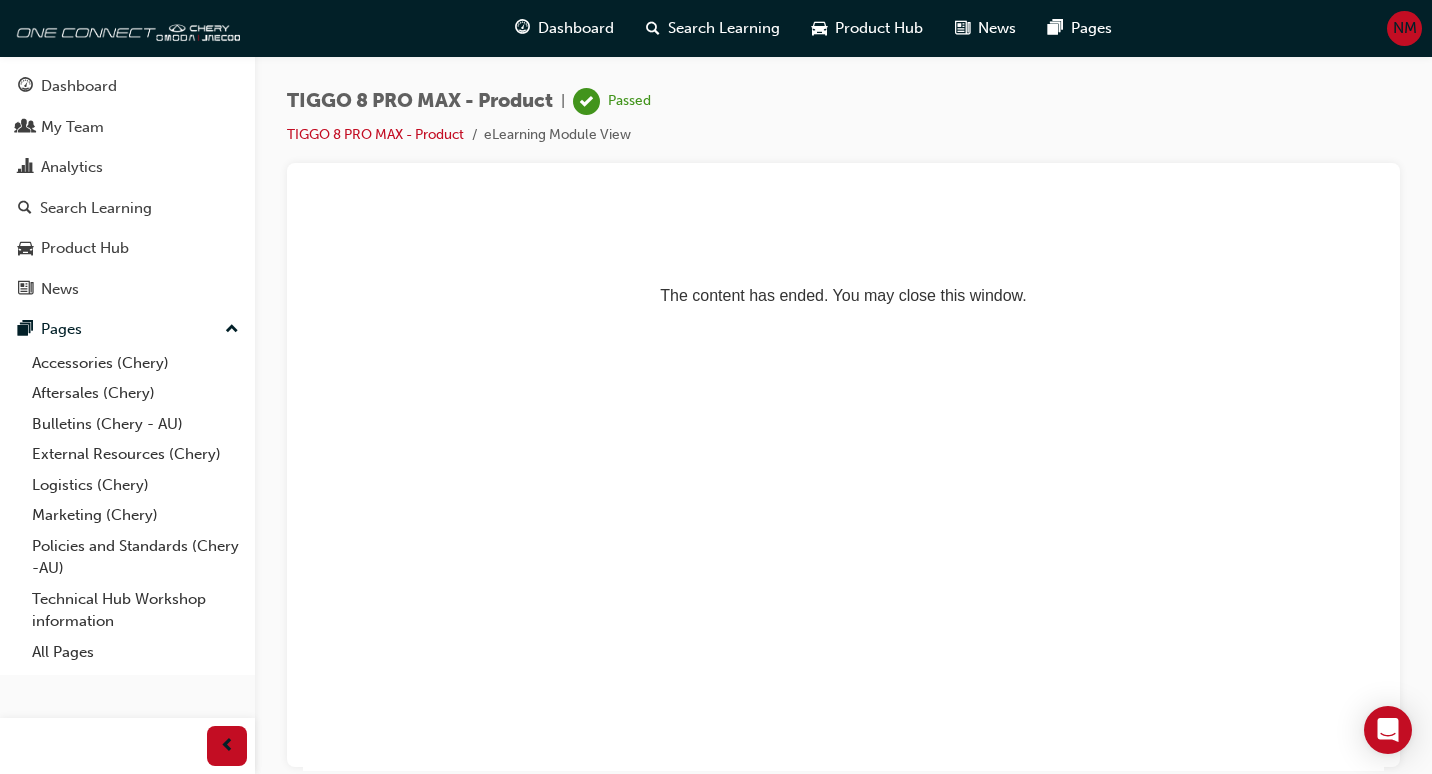 scroll, scrollTop: 0, scrollLeft: 0, axis: both 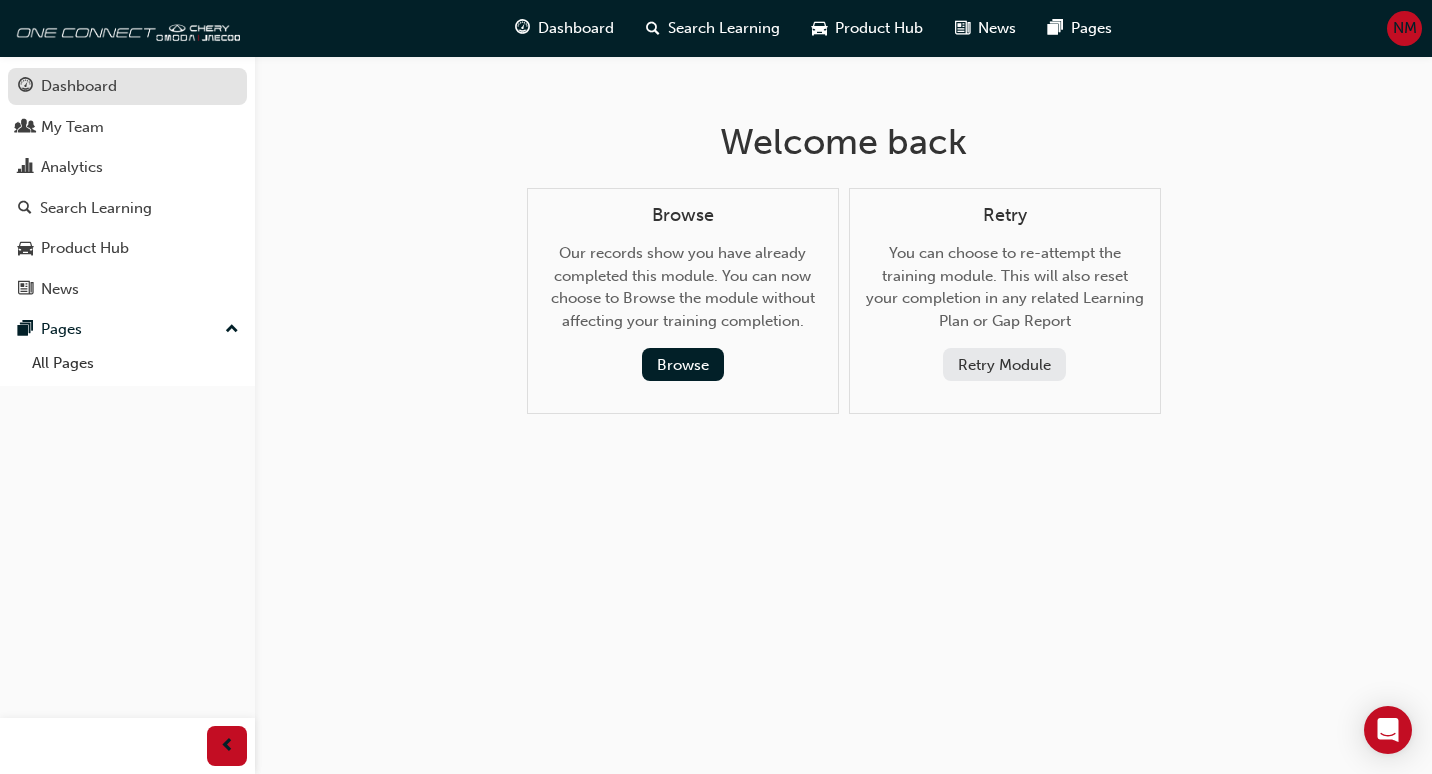 click on "Dashboard" at bounding box center (127, 86) 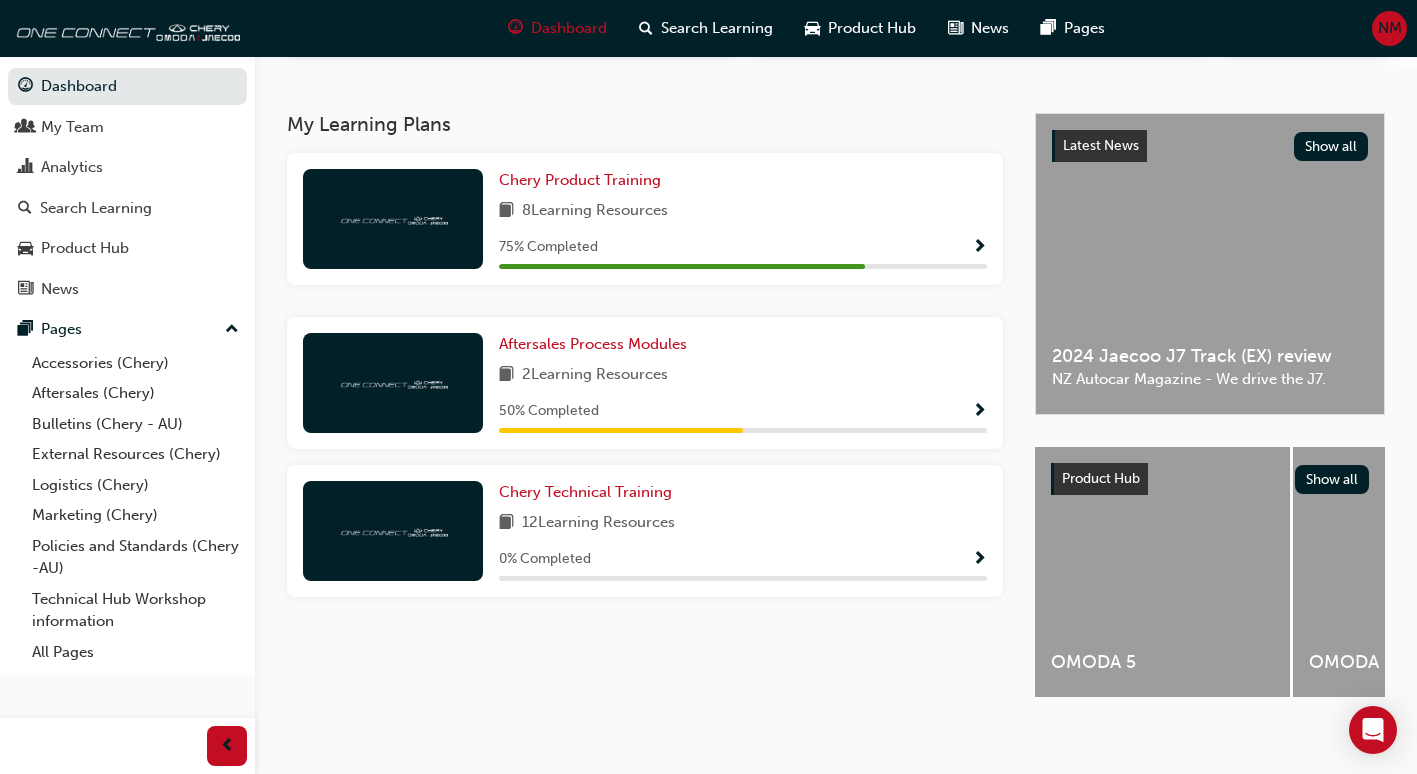 scroll, scrollTop: 400, scrollLeft: 0, axis: vertical 